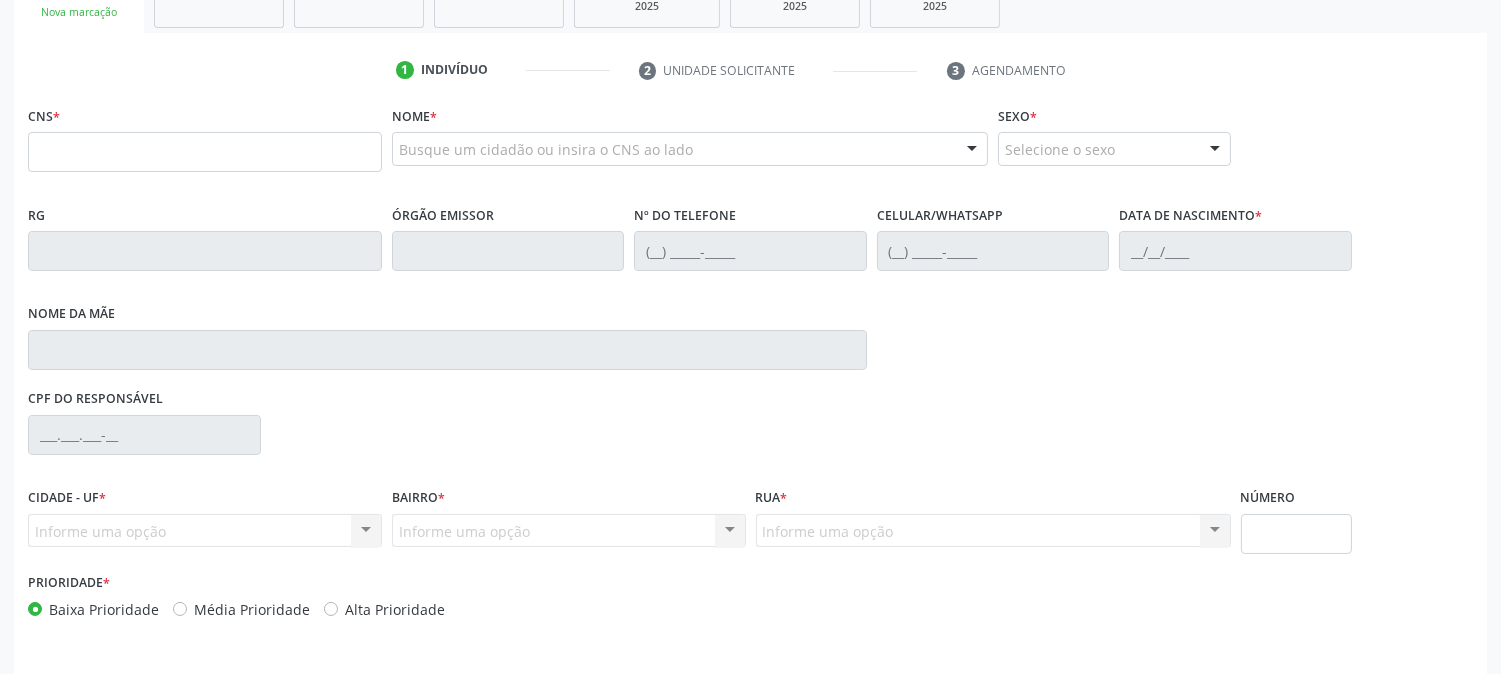 scroll, scrollTop: 222, scrollLeft: 0, axis: vertical 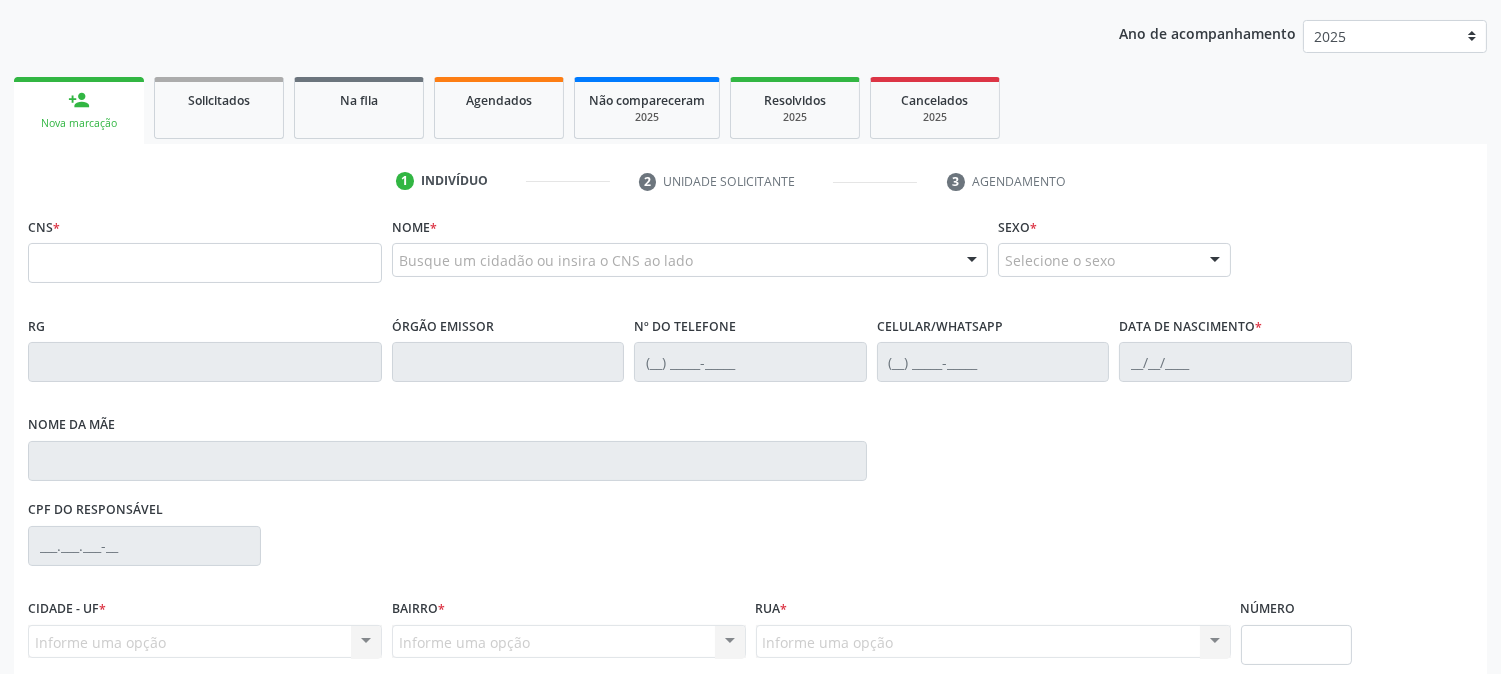 click on "Nome
*
Busque um cidadão ou insira o CNS ao lado
Nenhum resultado encontrado para: "   "
Digite o nome ou CNS para buscar um indivíduo" at bounding box center [690, 251] 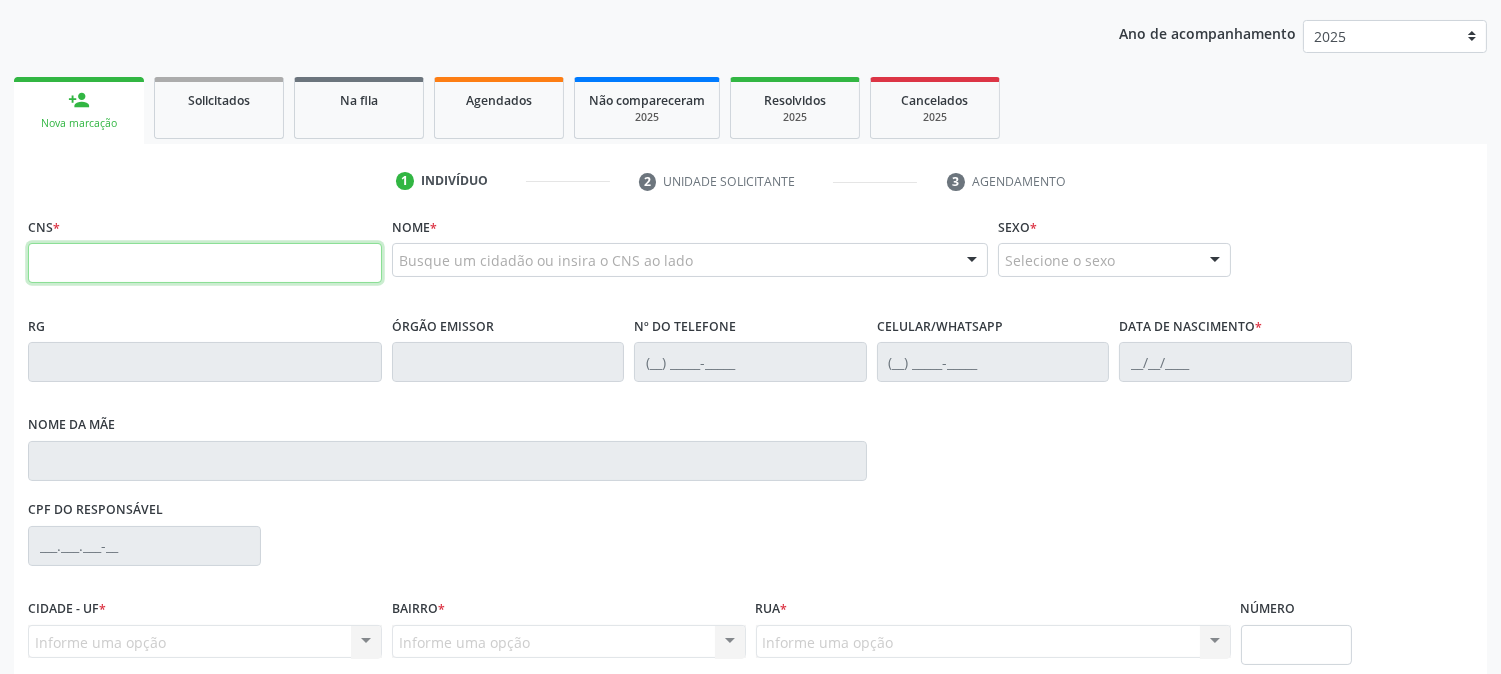 click at bounding box center [205, 263] 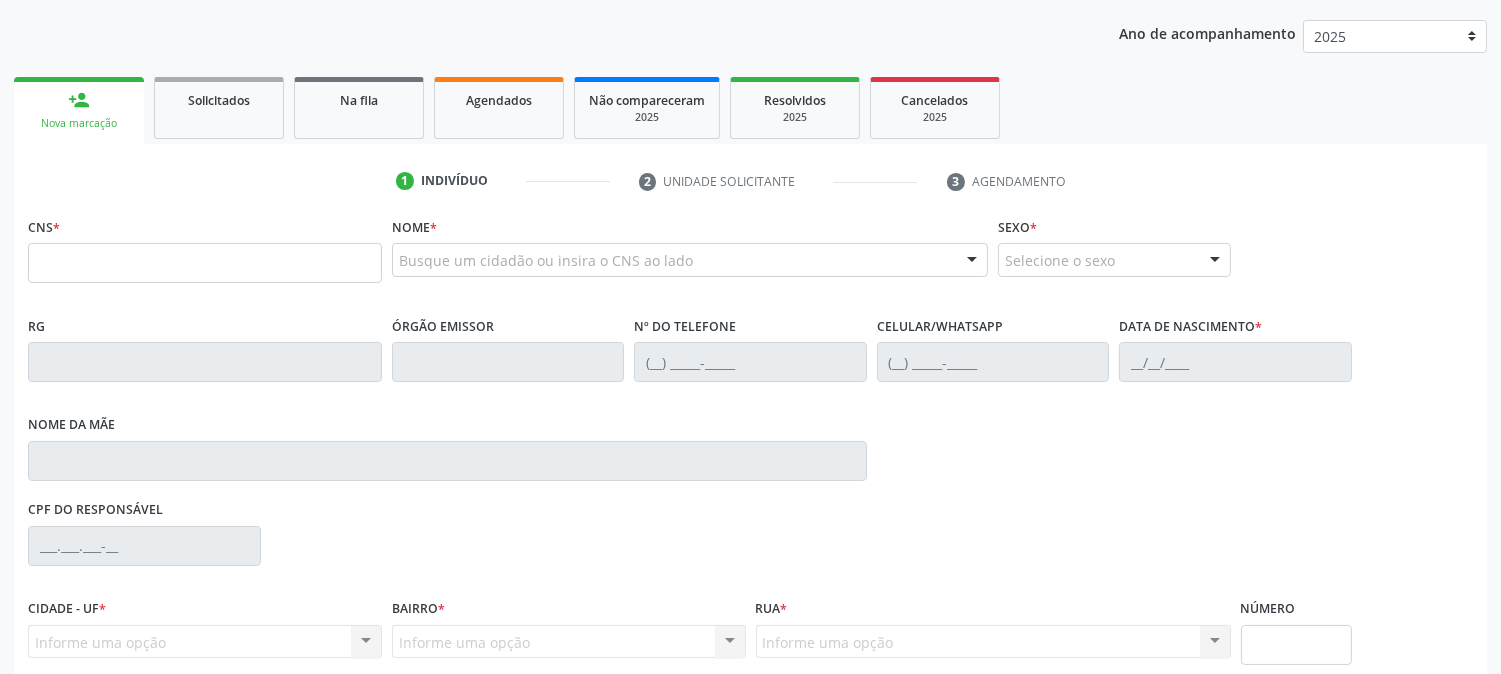 click on "Busque um cidadão ou insira o CNS ao lado
Nenhum resultado encontrado para: "   "
Digite o nome ou CNS para buscar um indivíduo" at bounding box center (690, 267) 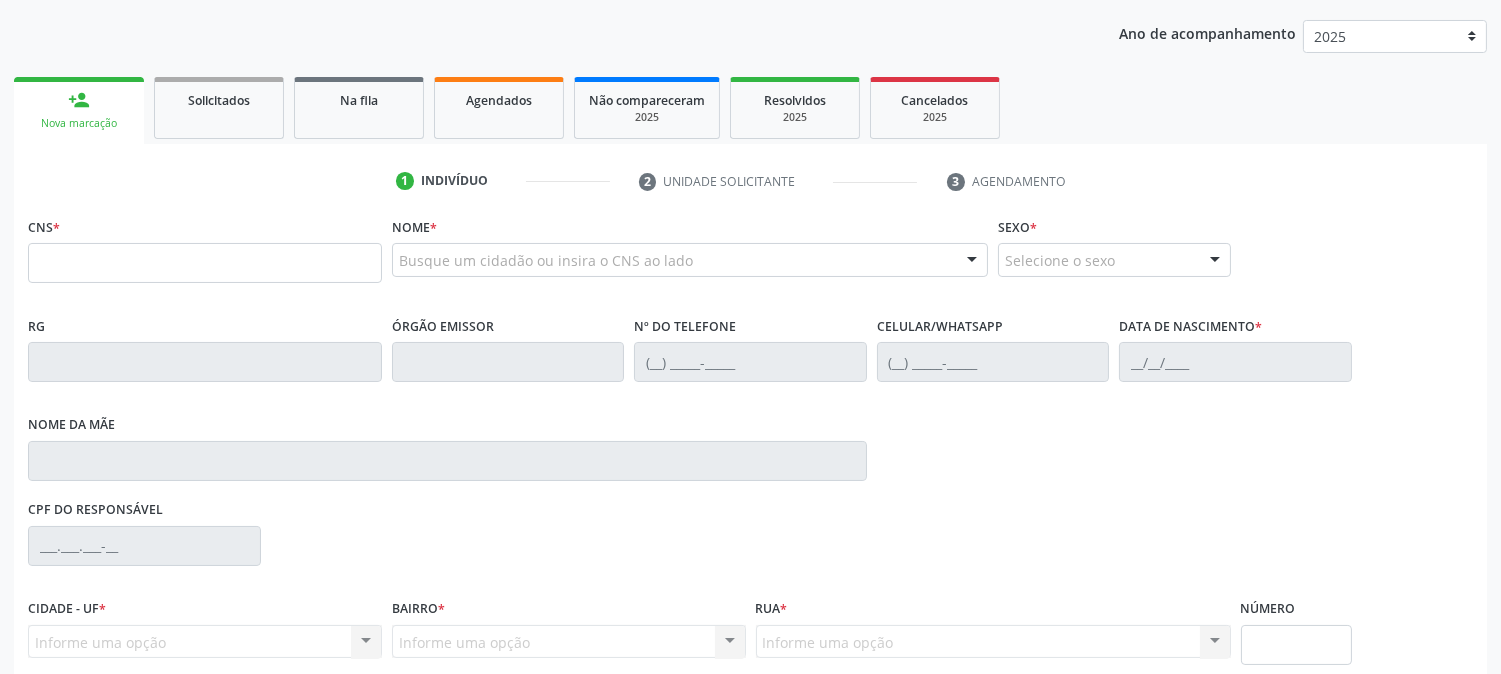 click on "Busque um cidadão ou insira o CNS ao lado" at bounding box center [690, 260] 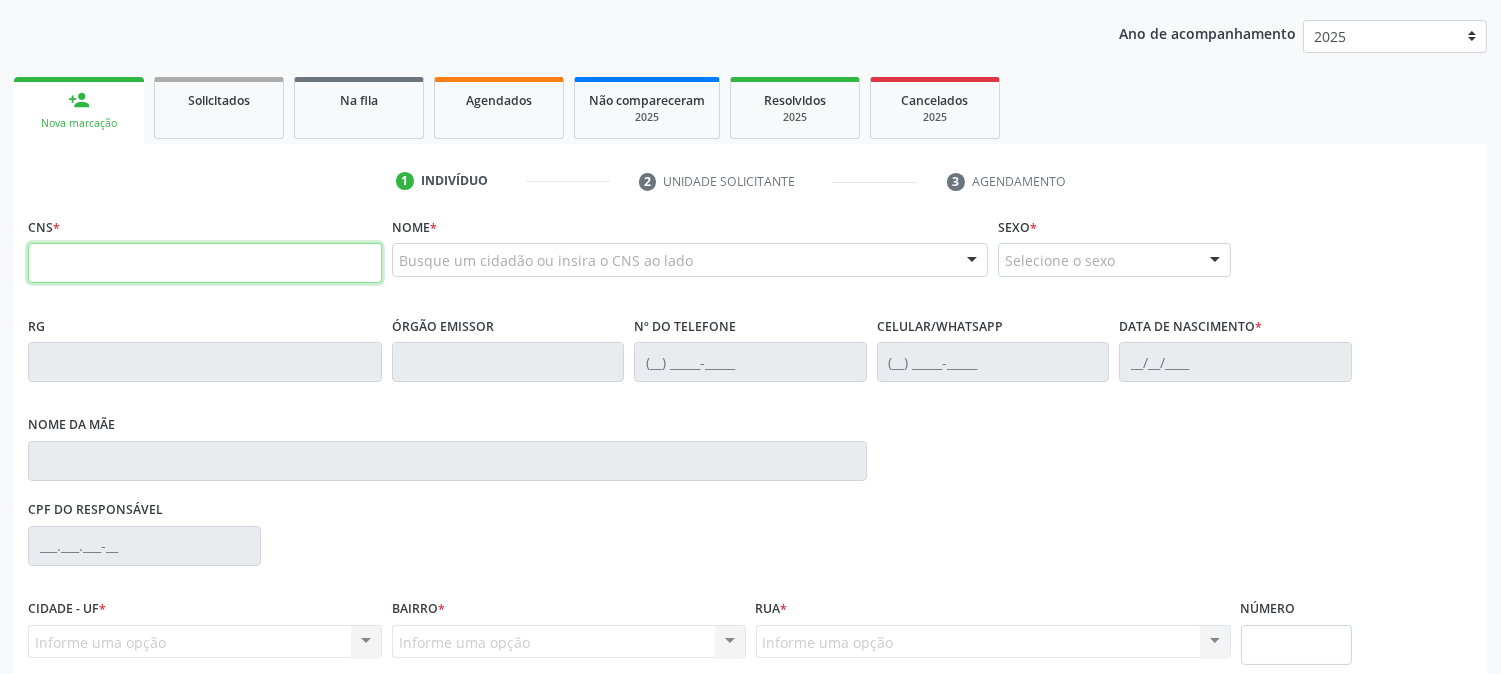 click at bounding box center (205, 263) 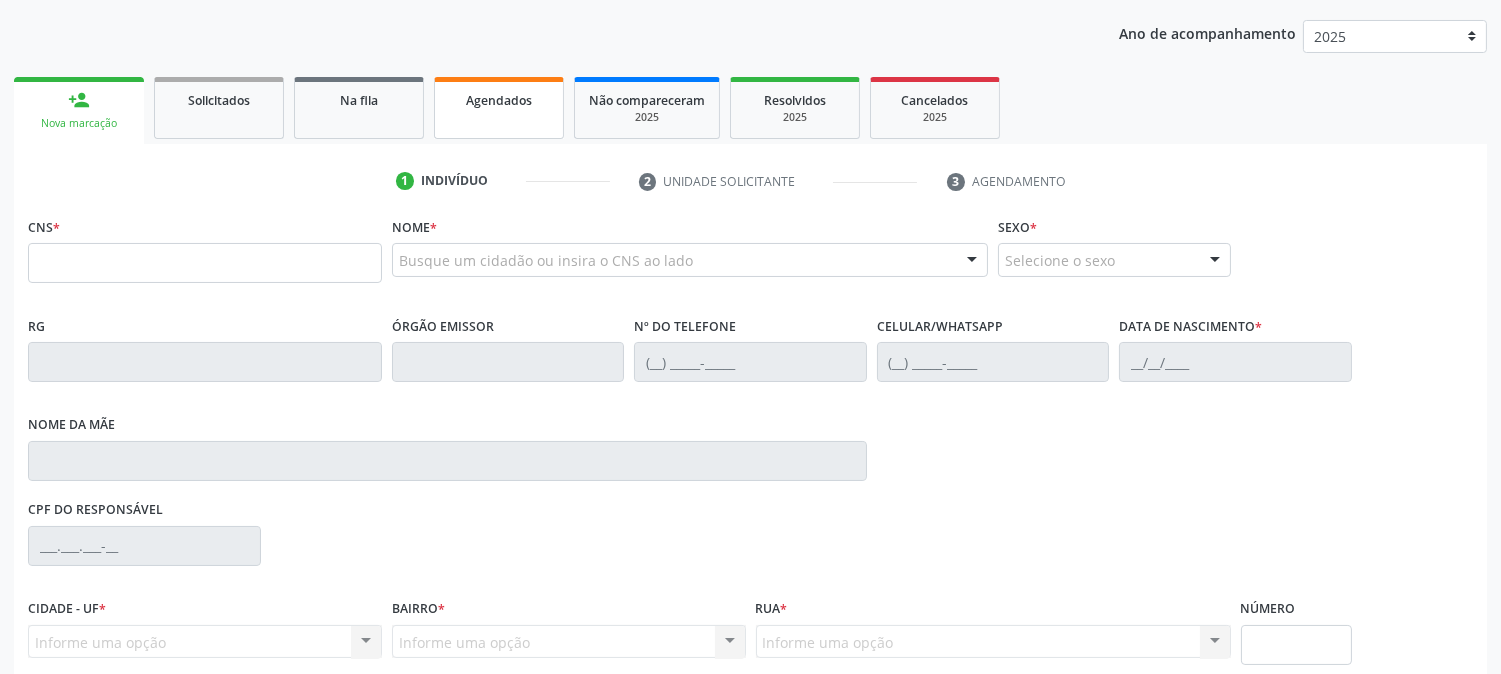 click on "Agendados" at bounding box center [499, 99] 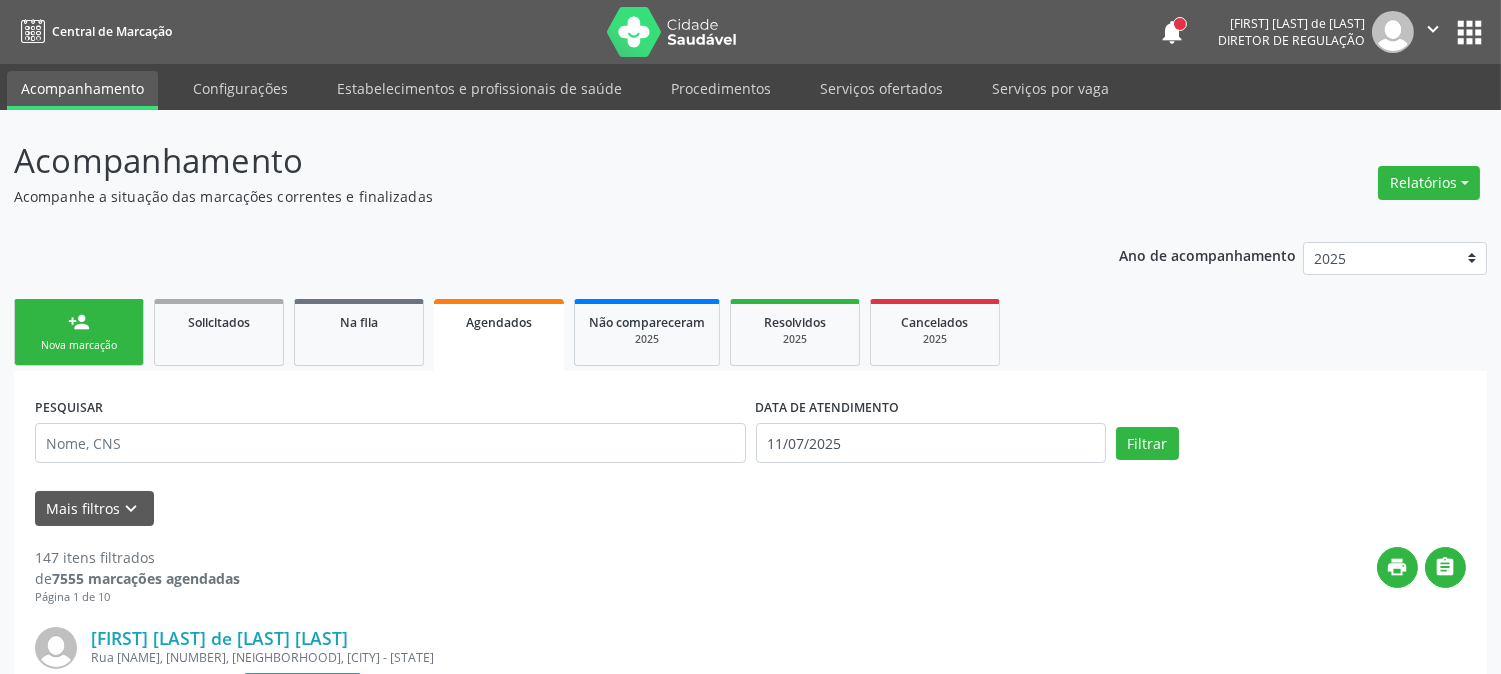scroll, scrollTop: 111, scrollLeft: 0, axis: vertical 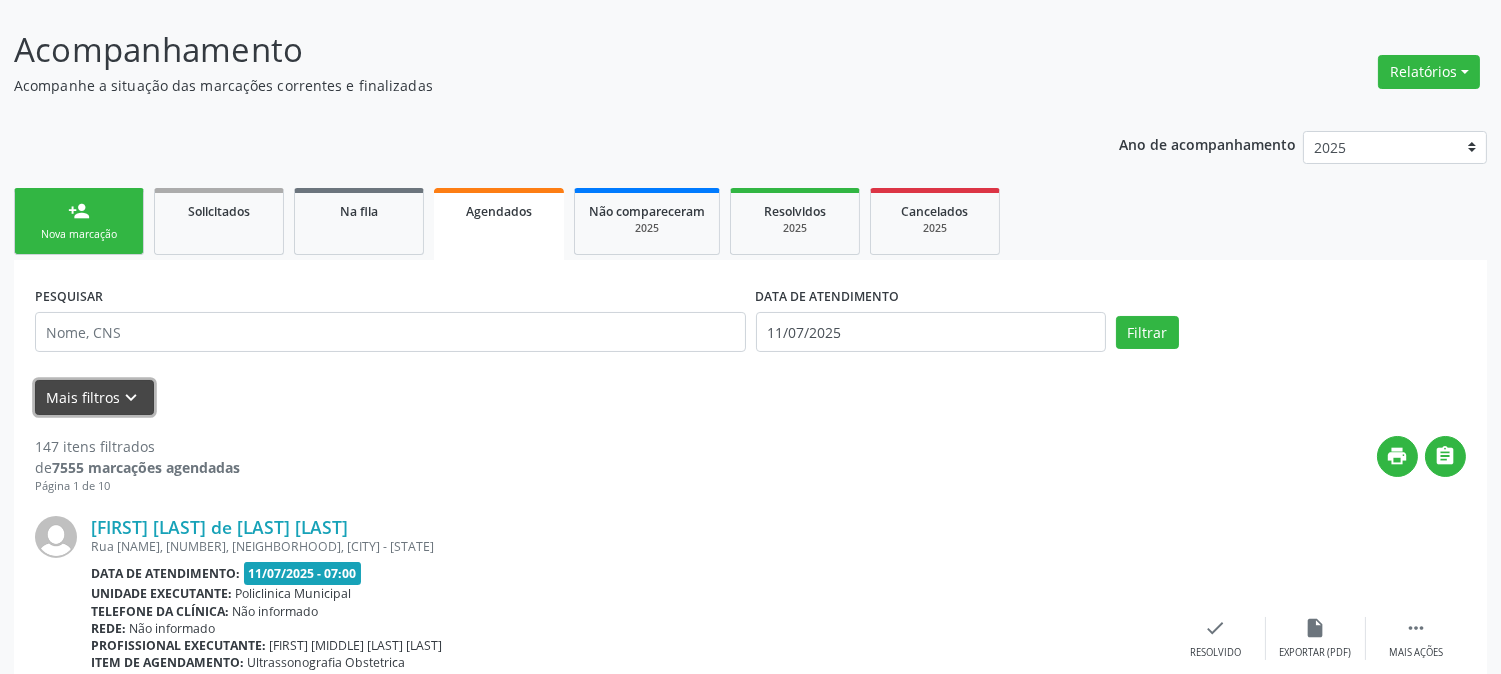 click on "Mais filtros
keyboard_arrow_down" at bounding box center [94, 397] 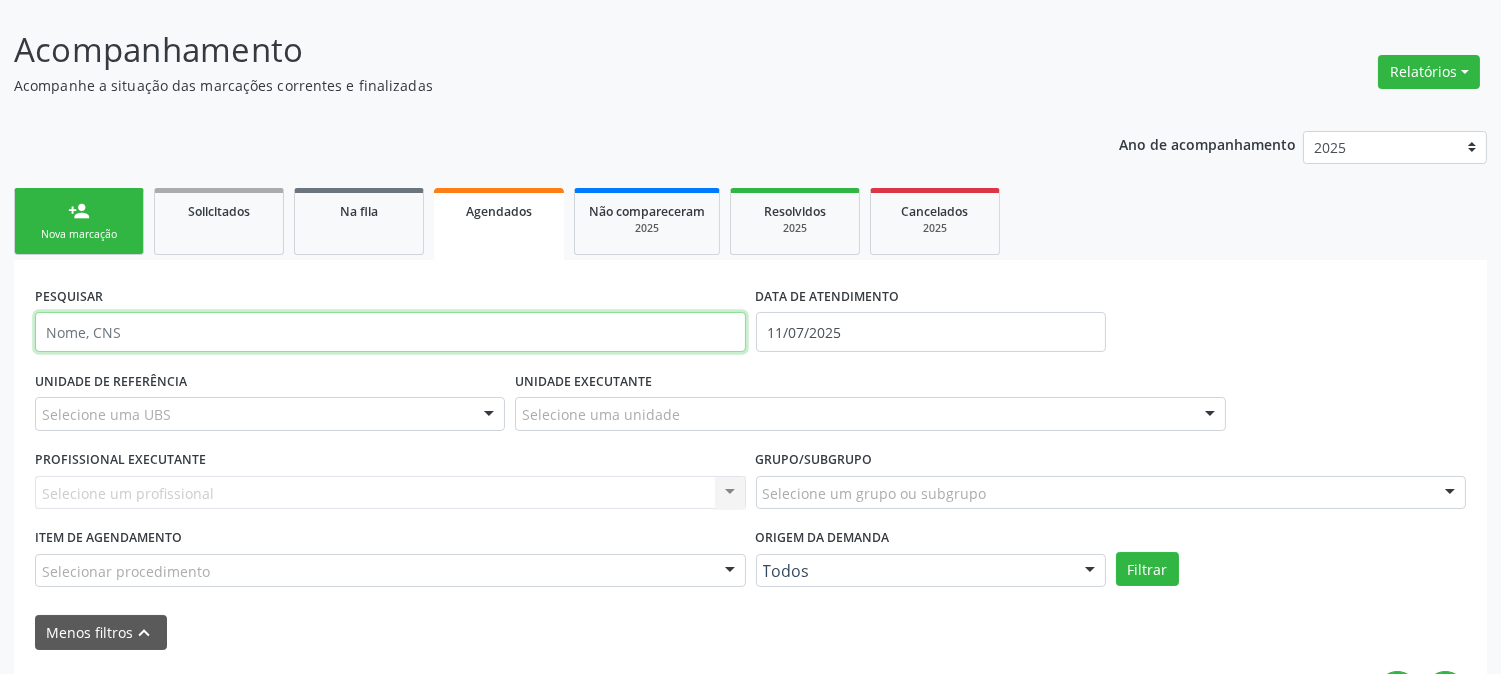 click at bounding box center (390, 332) 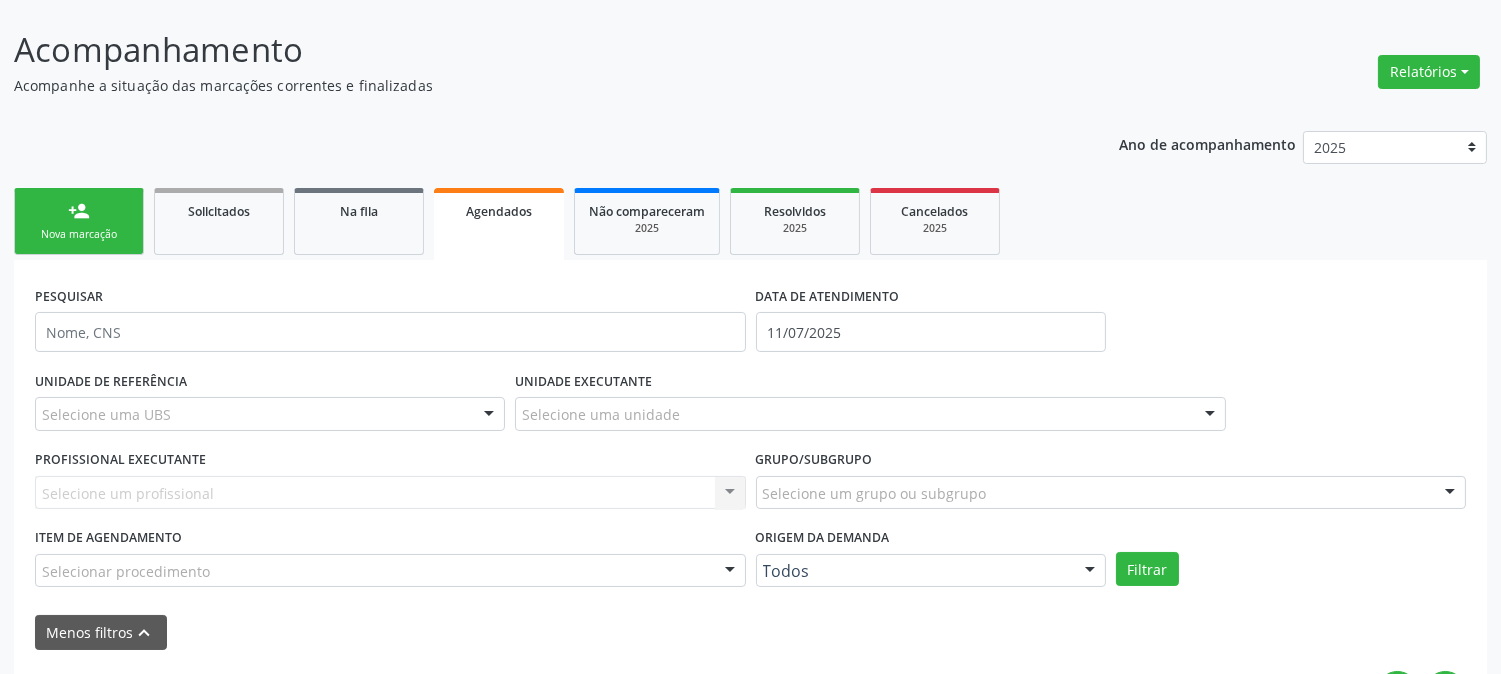 click on "DATA DE ATENDIMENTO
[DATE]
UNIDADE DE REFERÊNCIA
Selecione uma UBS
Todas as UBS   Usf do Mutirao   Usf Cohab   Usf Caicarinha da Penha Tauapiranga   Posto de Saude Bernardo Vieira   Usf Borborema   Usf Bom Jesus I   Usf Ipsep   Usf Sao Cristovao   Usf Santa Rita Bernardo Vieira   Usf Cagep   Usf Caxixola   Usf Bom Jesus II   Usf Malhada Cortada   Usf Alto da Conceicao   Usf Varzea Aabb   Usf Ipsep II   Usf Cohab II   Usf Varzinha   Usf Ipa Faz Nova   Usf Centro I   Usf Vila Bela   Usf Centro II   Usf Luanda Jardim   Usf Ipsep III   Posto de Saude Logradouro   Posto de Saude Poco da Cerca   Posto de Saude de Juazeirinho   Central Regional de Rede de Frio Xi Geres" at bounding box center [750, 2624] 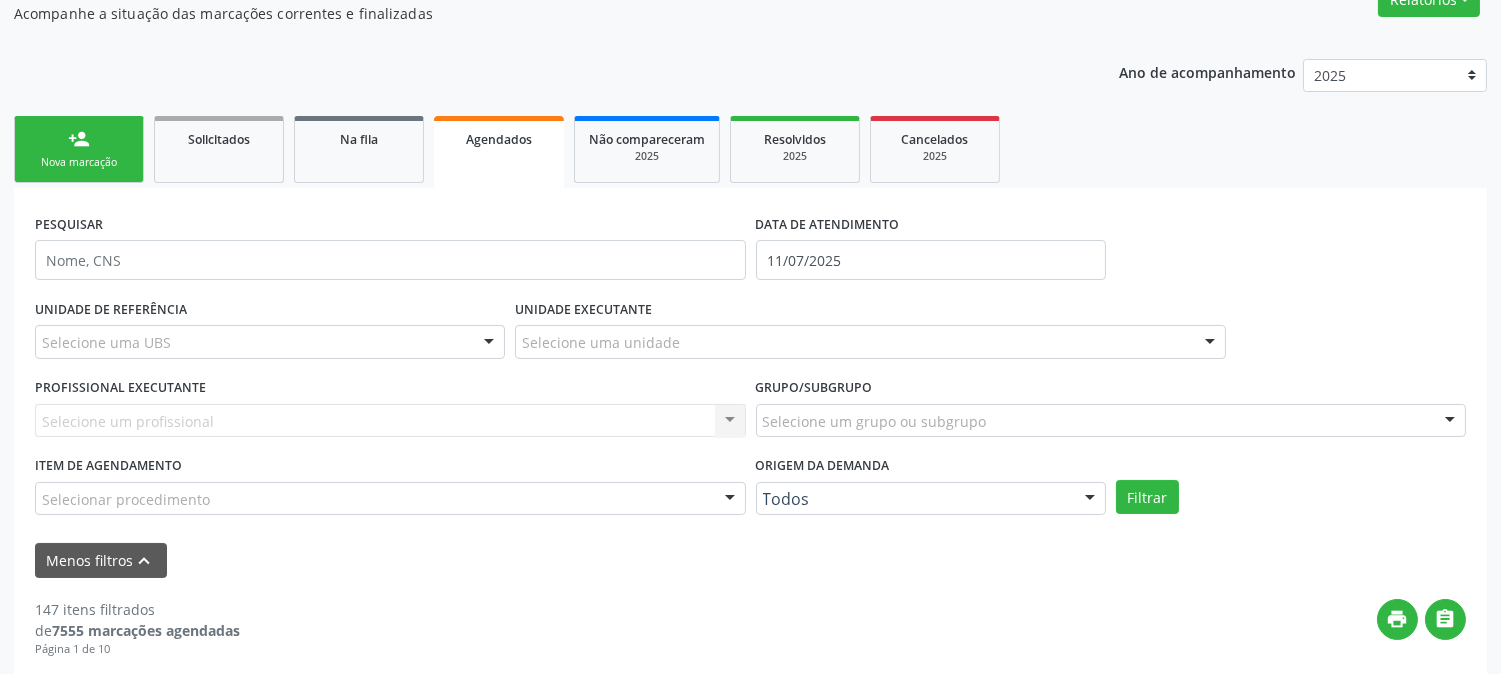 scroll, scrollTop: 222, scrollLeft: 0, axis: vertical 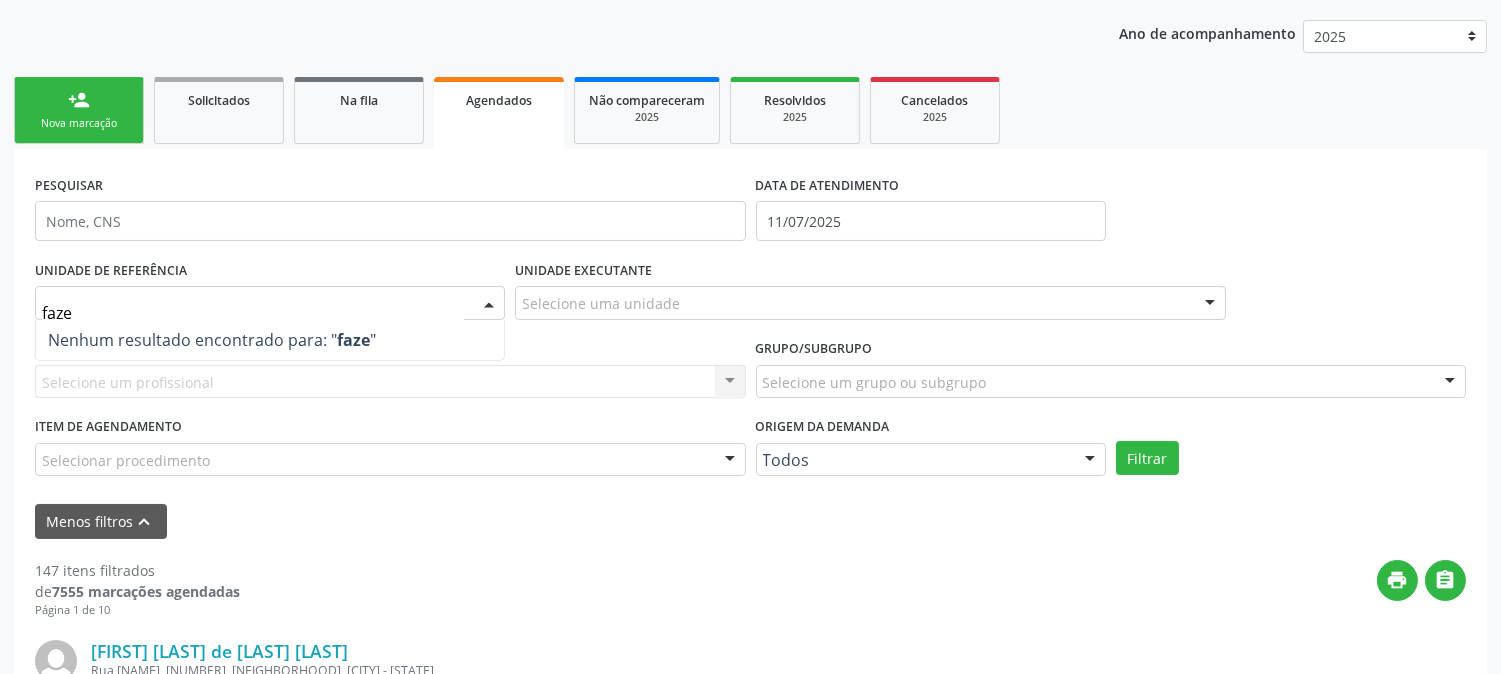 type on "faz" 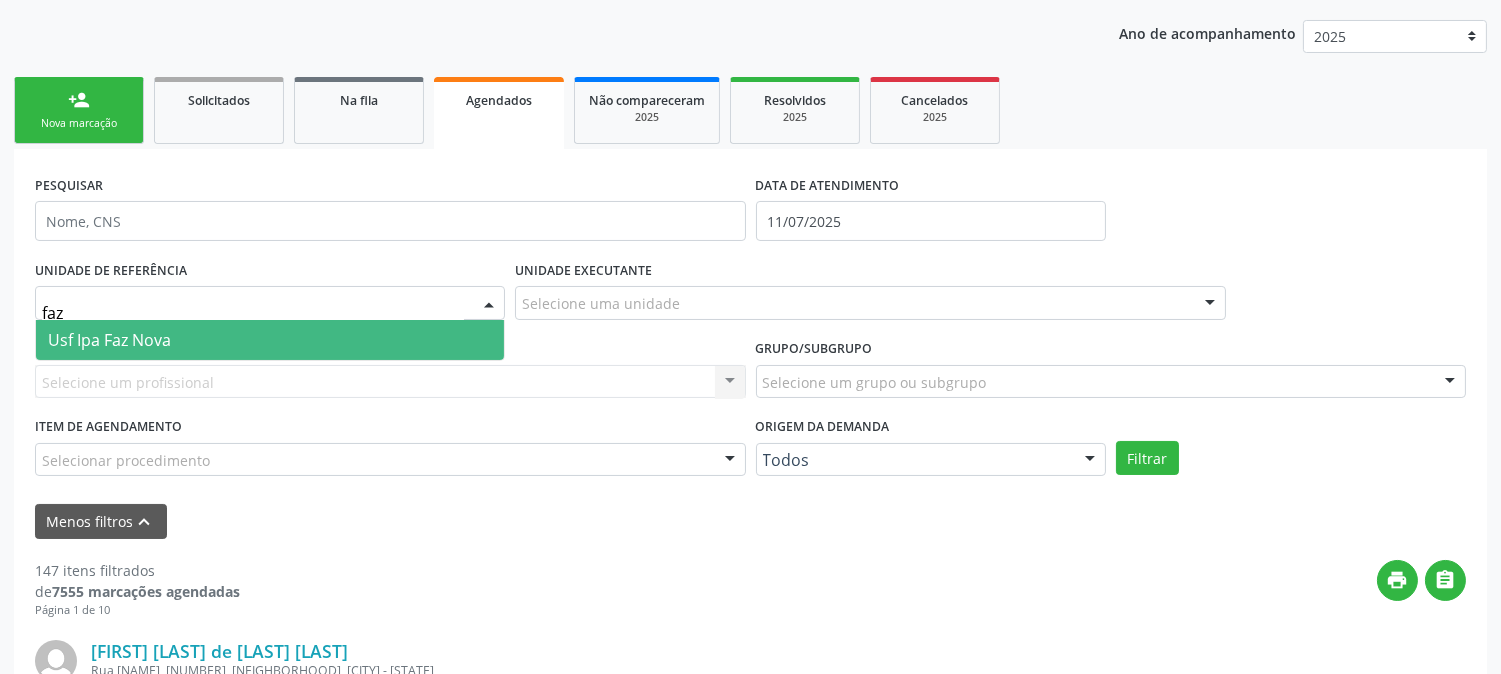 click on "Usf Ipa Faz Nova" at bounding box center [109, 340] 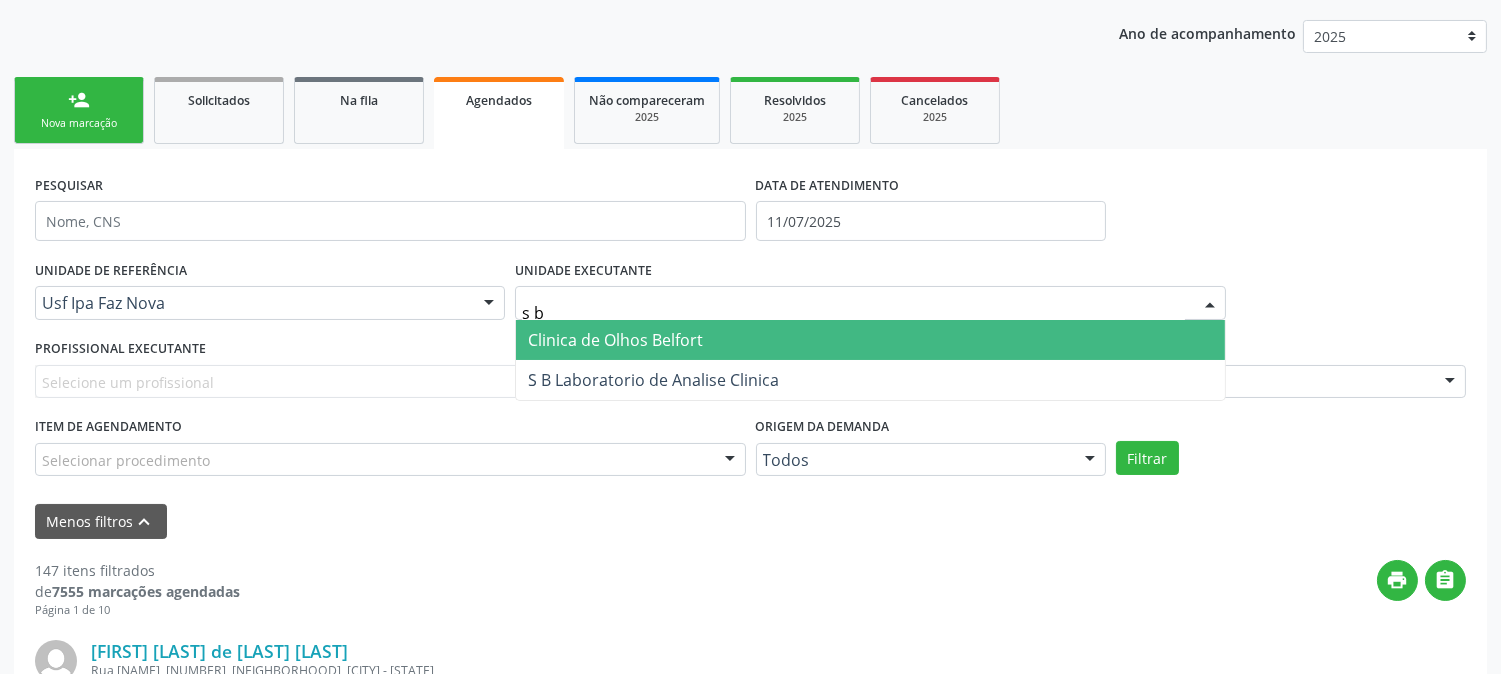 click on "Clinica de Olhos Belfort" at bounding box center [870, 340] 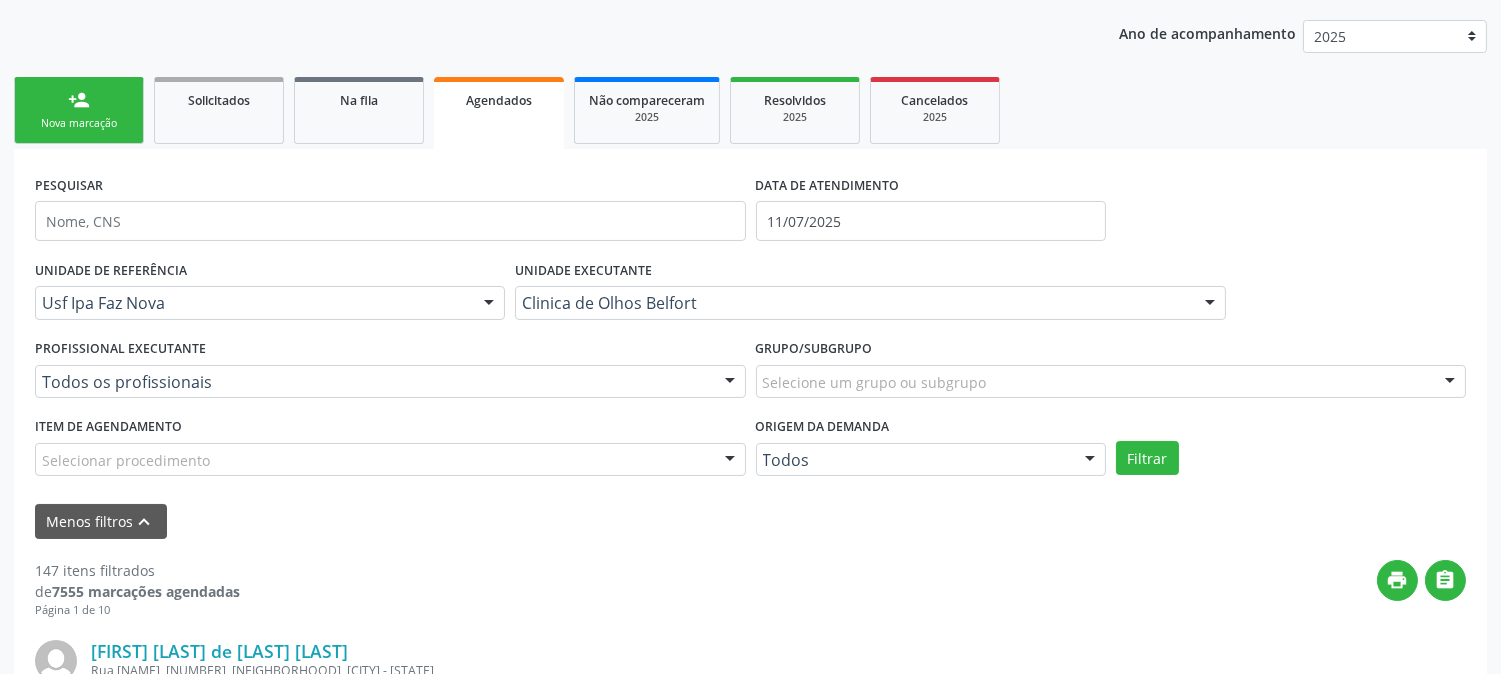 click on "Usf Ipa Faz Nova Todas as UBS Usf do Mutirao Usf Cohab Usf Caicarinha da Penha Tauapiranga Posto de Saude Bernardo Vieira Usf Borborema Usf Bom Jesus I Usf Ipsep Usf Sao Cristovao Usf Santa Rita Bernardo Vieira Usf Cagep Usf Caxixola Usf Bom Jesus II Usf Malhada Cortada Usf Alto da Conceicao Usf Varzea Aabb Usf Ipsep II Usf Cohab II Usf Varzinha Usf Ipa Faz Nova Usf Centro I Usf Vila Bela Usf Centro II Usf Luanda Jardim Usf Ipsep III Posto de Saude Logradouro Posto de Saude Poco da Cerca Posto de Saude de Juazeirinho Central Regional de Rede de Frio Xi Geres Hospital Eduardo Campos Rede de Atencao Ao Covid 19 Leitos de Retaguarda Municipal Posto de Saude Malhada da Areia Posto de Saude Malhada do Jua Vigilancia Epidemiologica Central de Regulacao Medica das Urgencias Serra Talhada Pe Usb Base Samu Serra Talhada Usa Base Samu Serra Talhada 3 Grupamento de Bombeiros" at bounding box center [750, 372] 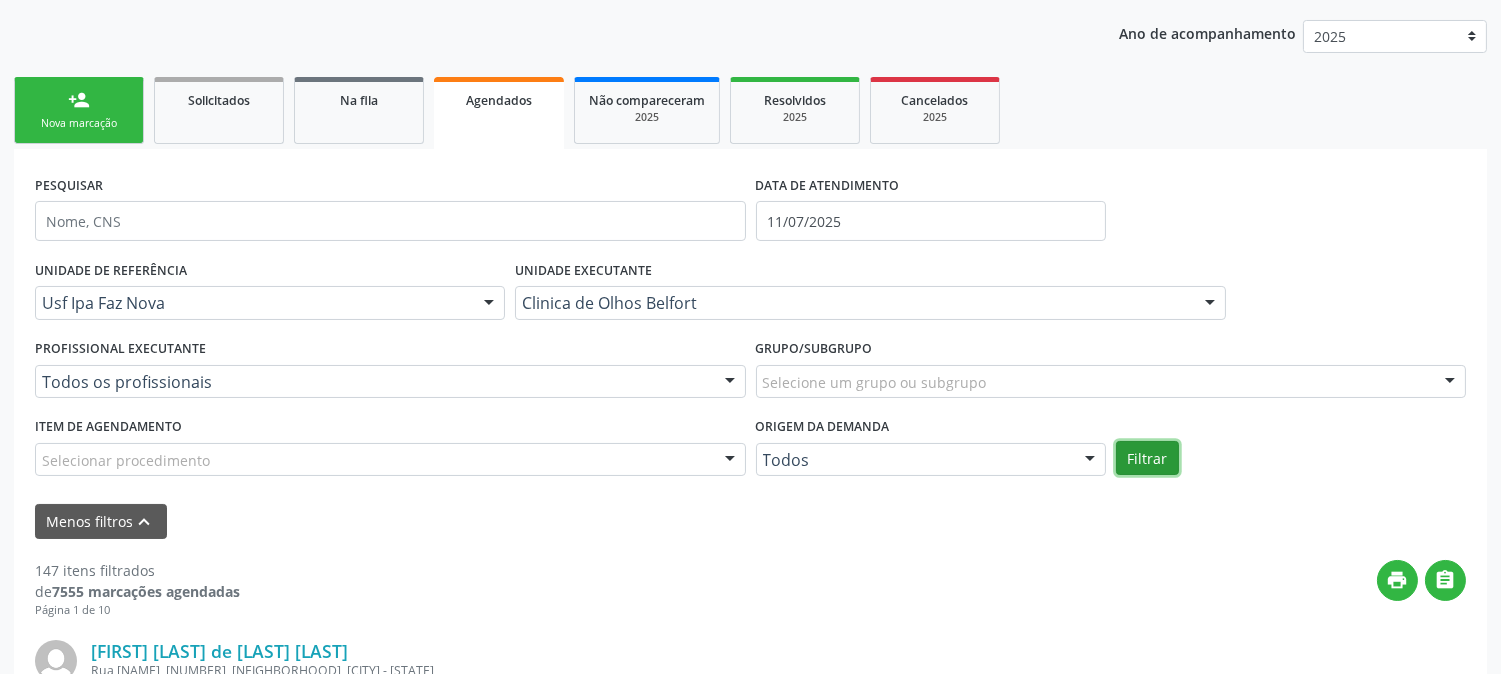 click on "Filtrar" at bounding box center (1147, 458) 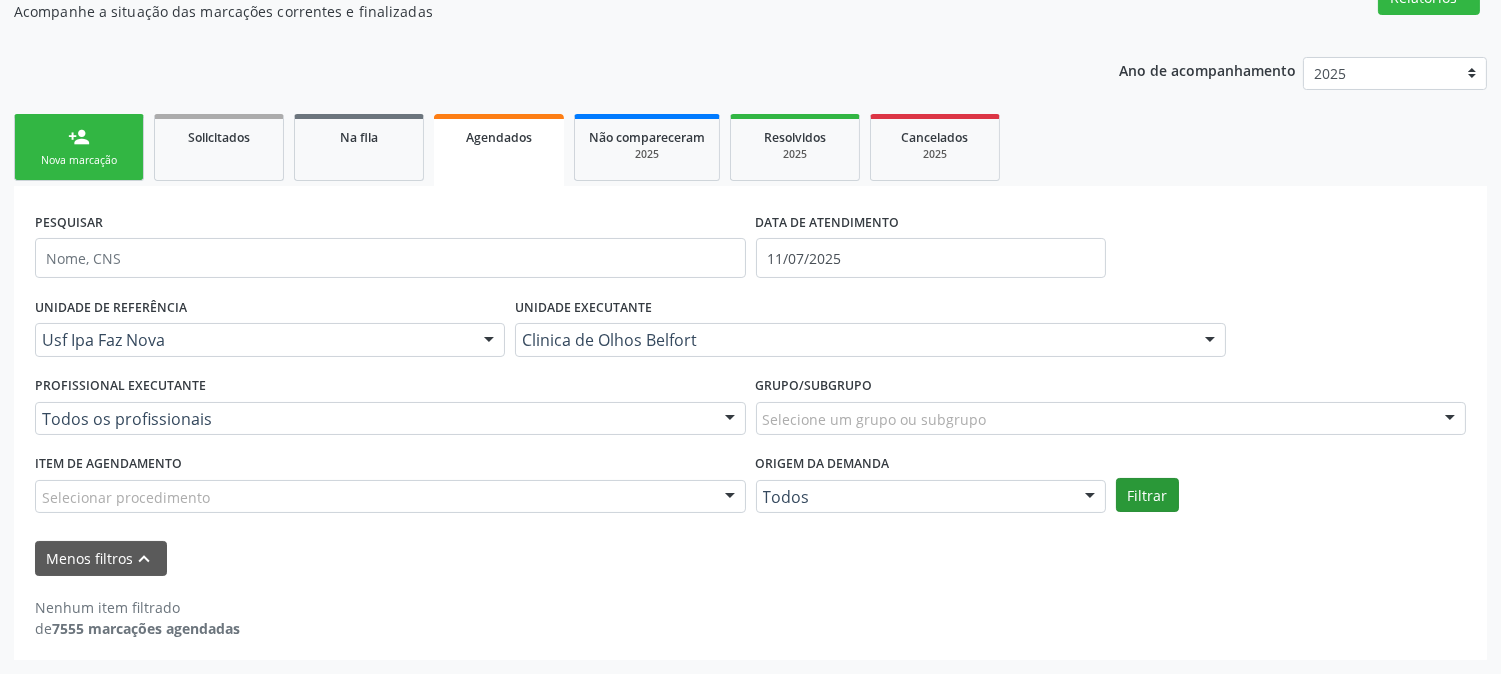 scroll, scrollTop: 184, scrollLeft: 0, axis: vertical 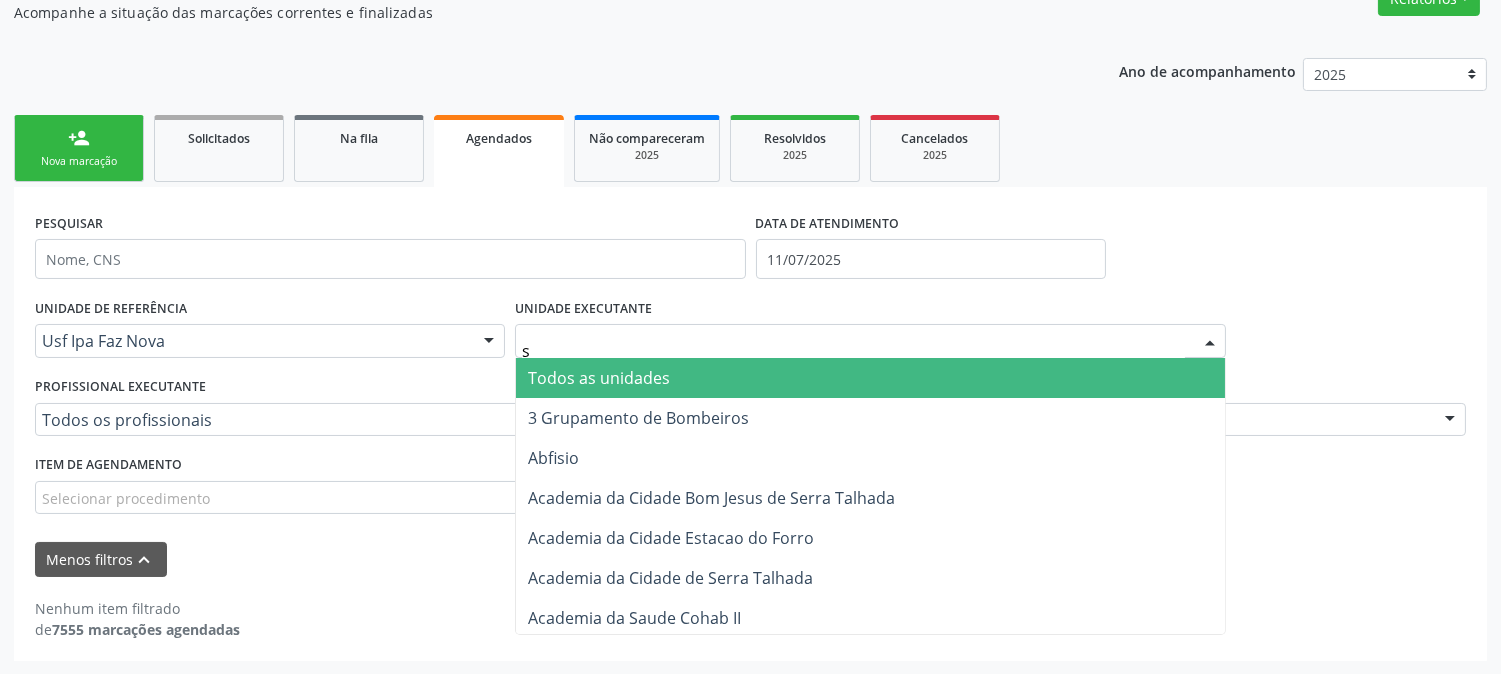 type on "s b" 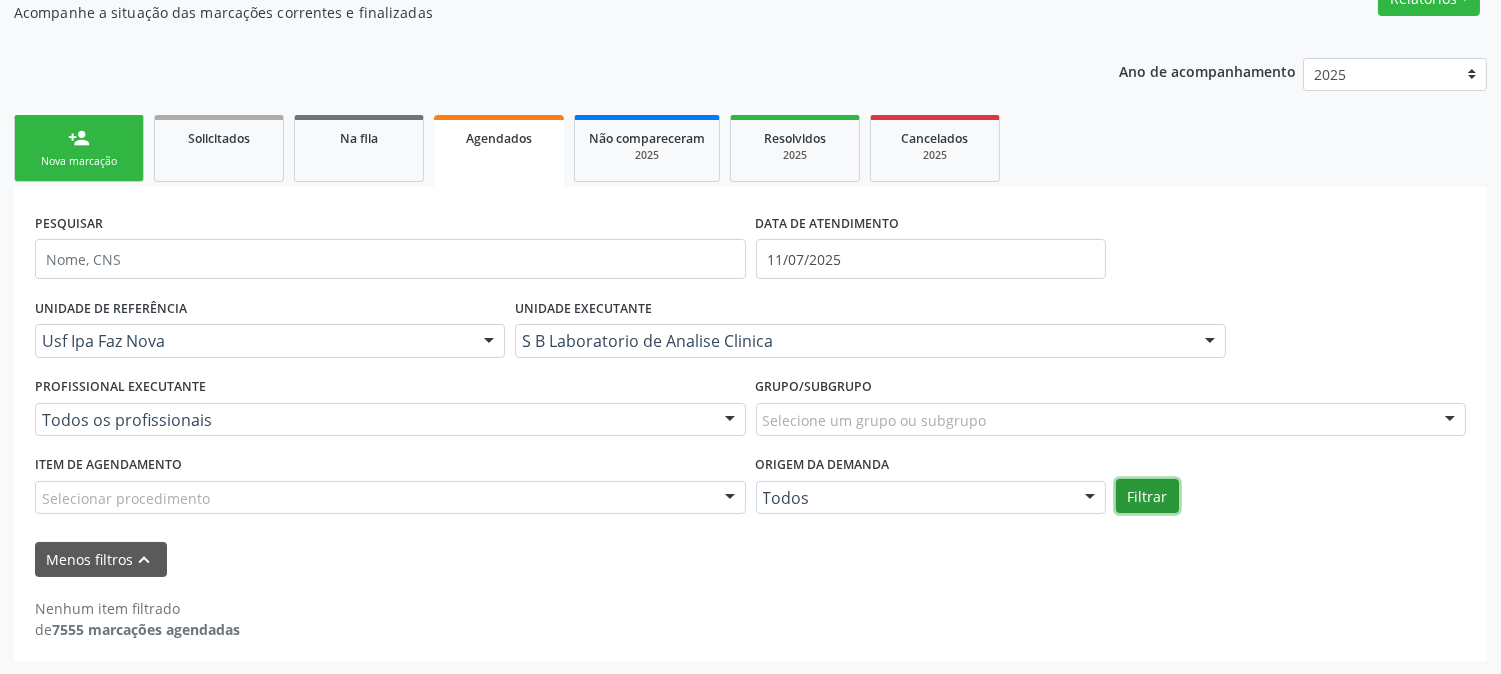click on "Filtrar" at bounding box center [1147, 496] 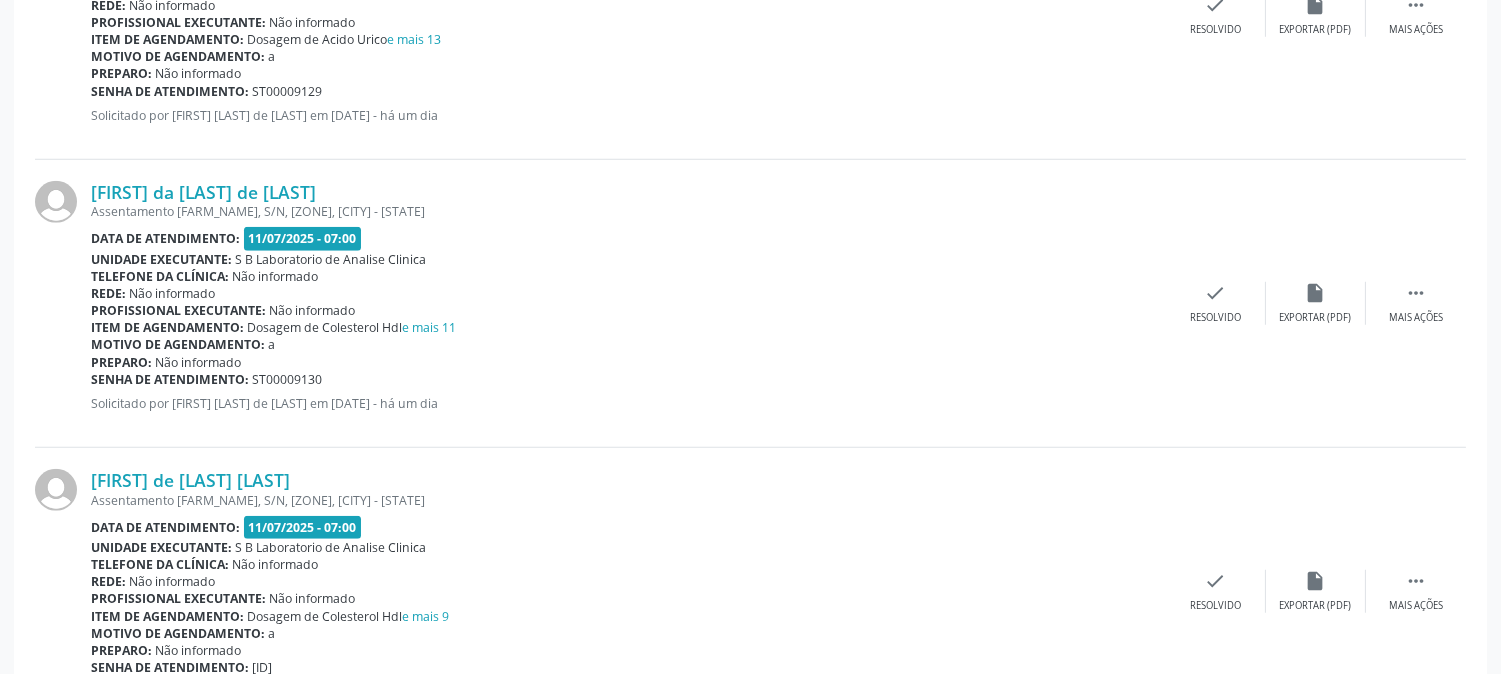 scroll, scrollTop: 3073, scrollLeft: 0, axis: vertical 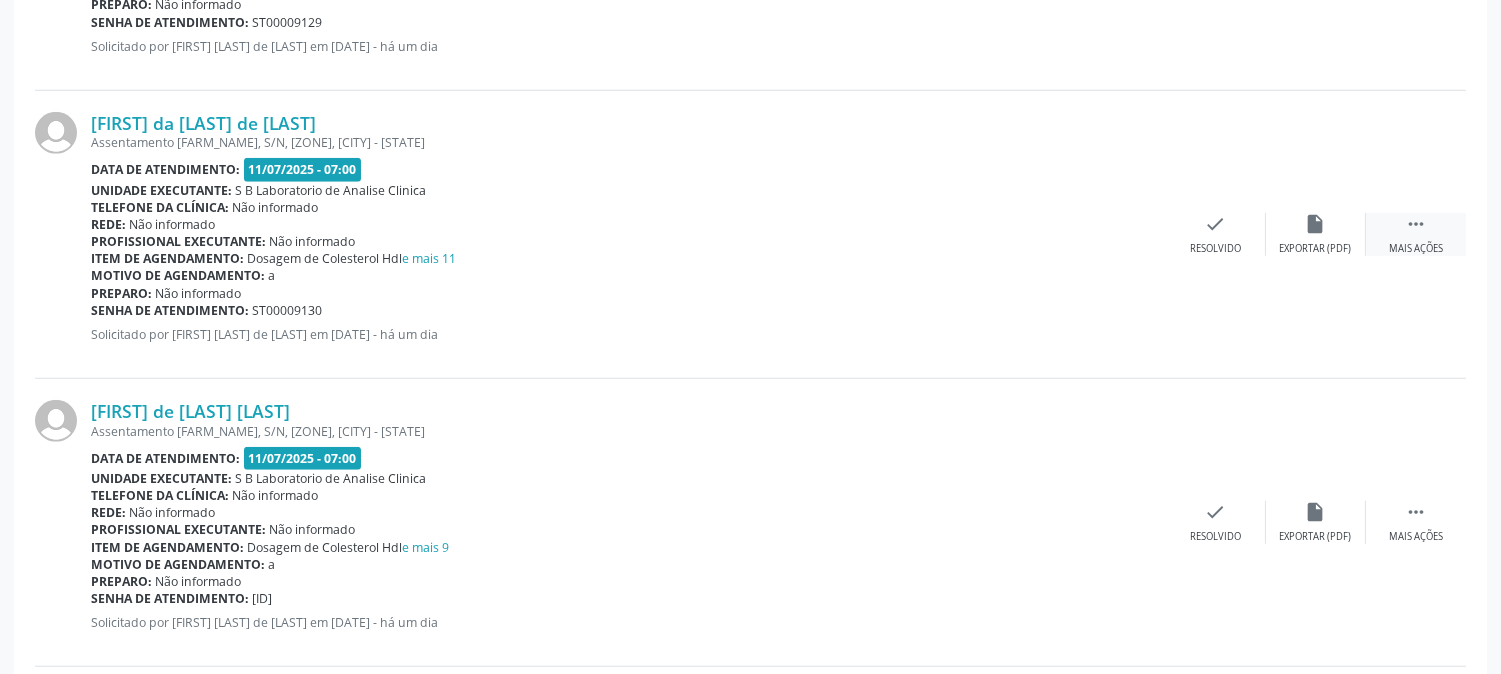 click on "" at bounding box center [1416, 224] 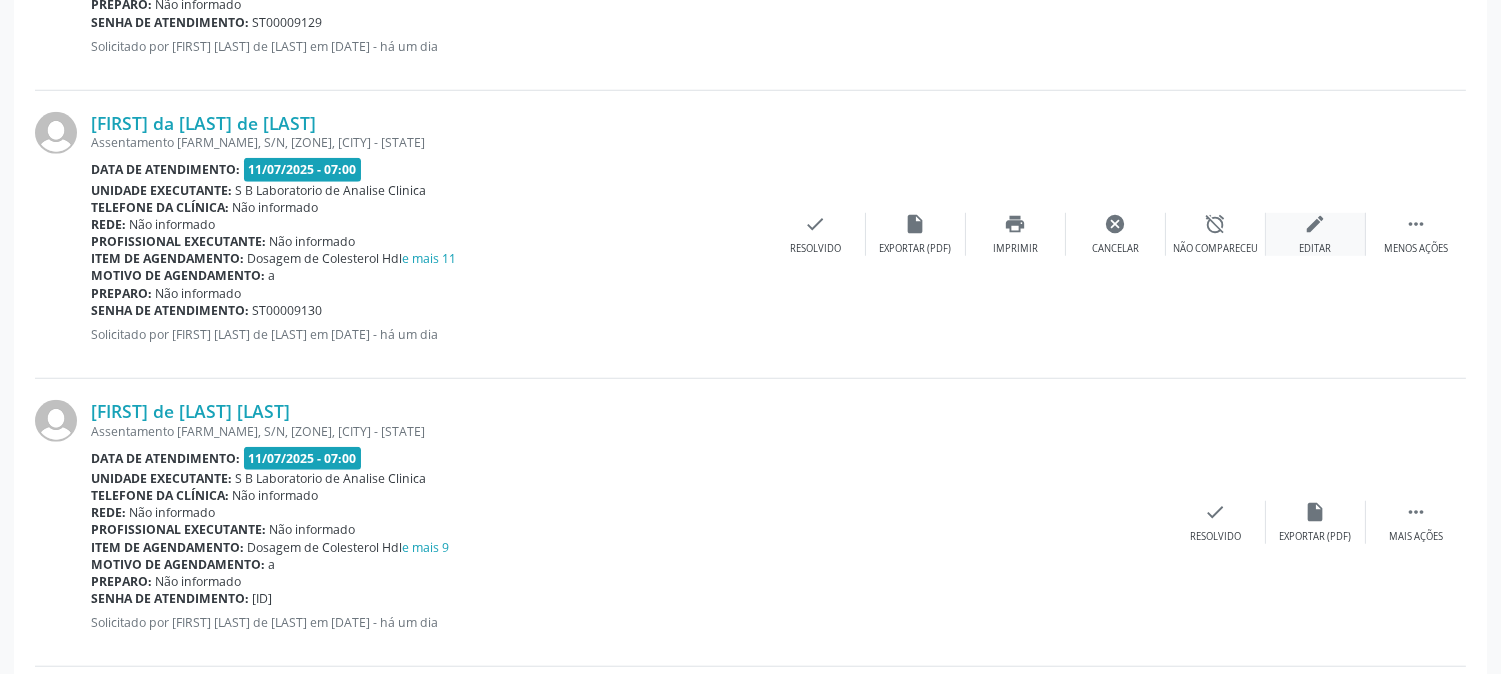 click on "edit
Editar" at bounding box center (1316, 234) 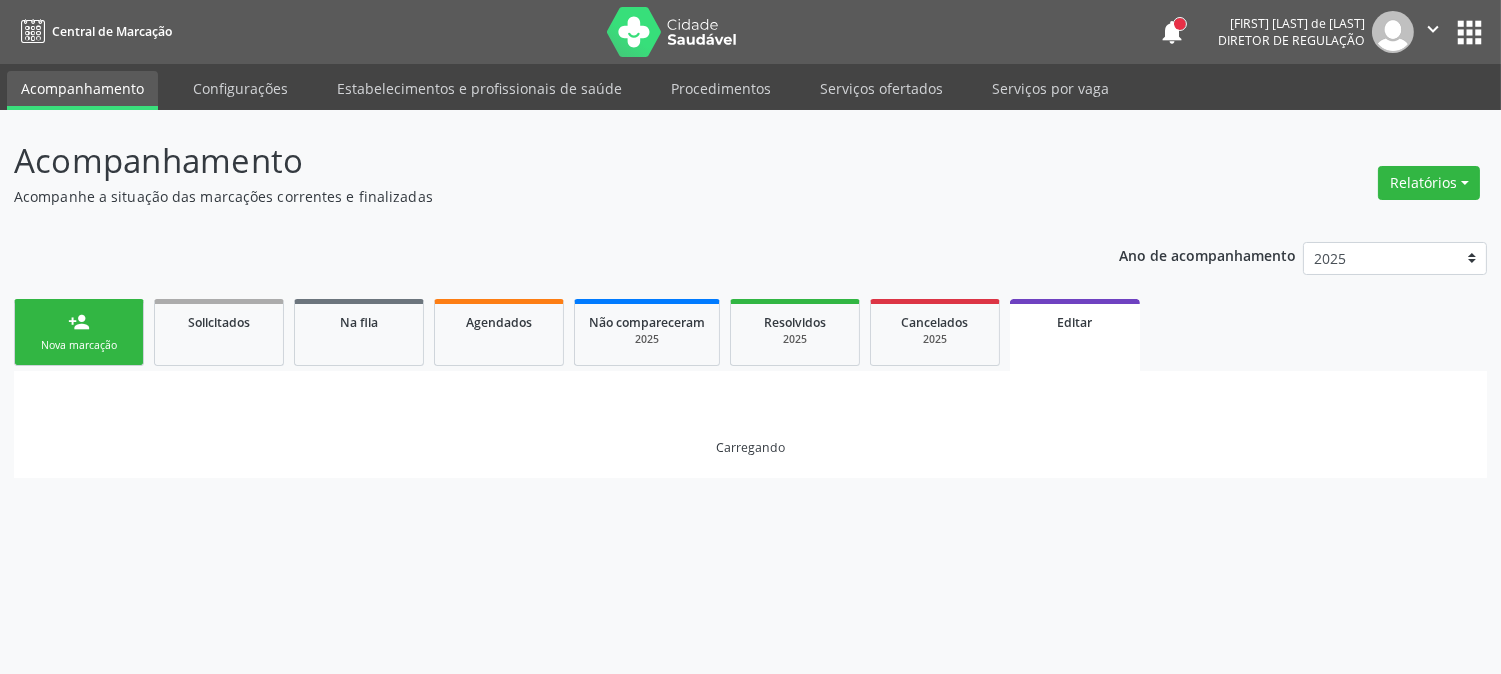 scroll, scrollTop: 0, scrollLeft: 0, axis: both 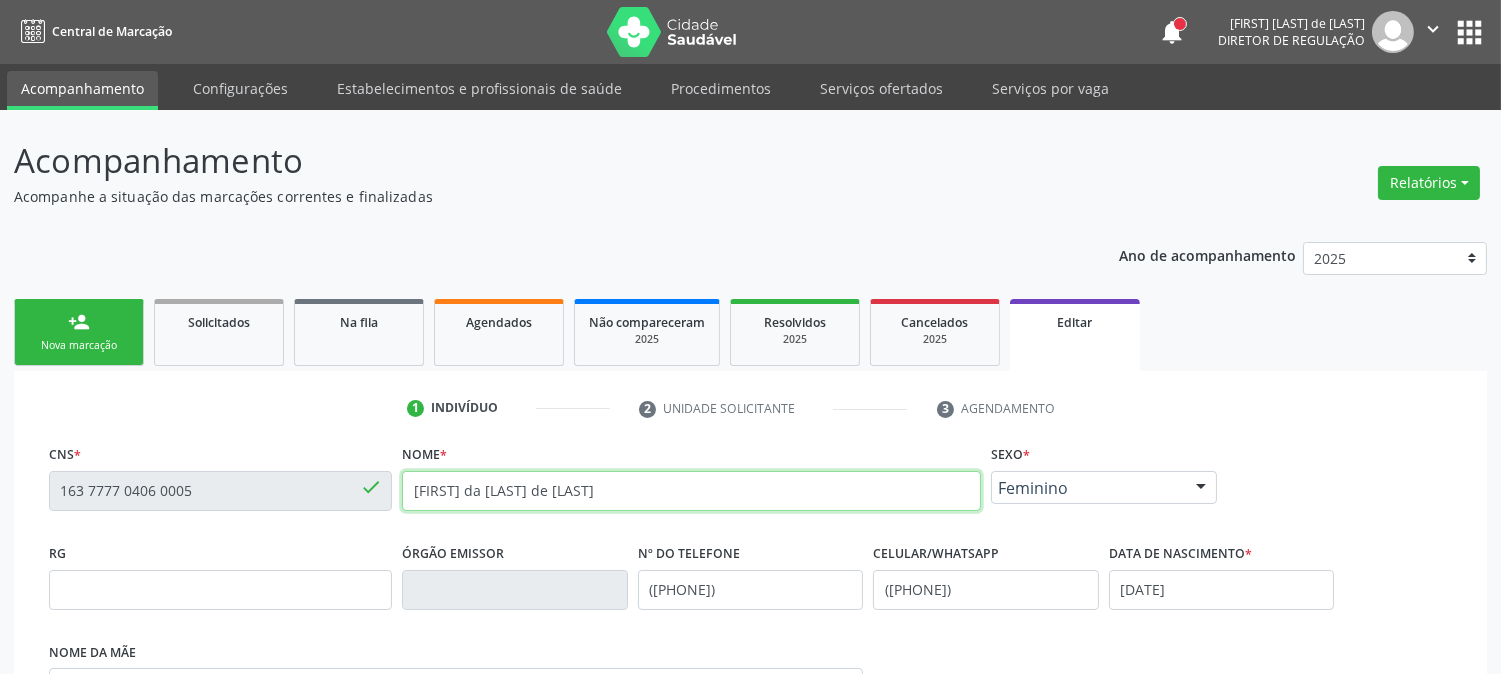 click on "[FIRST] da [LAST] de [LAST]" at bounding box center (691, 491) 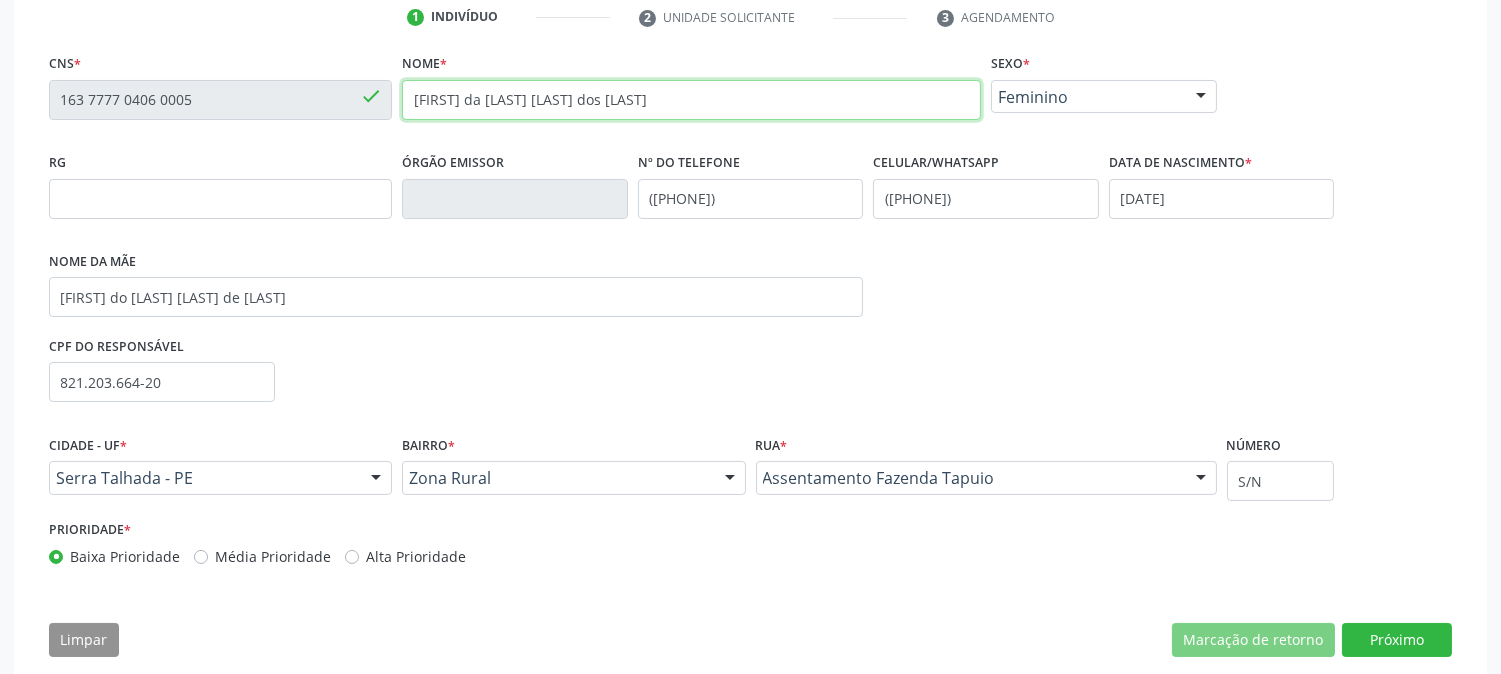 scroll, scrollTop: 422, scrollLeft: 0, axis: vertical 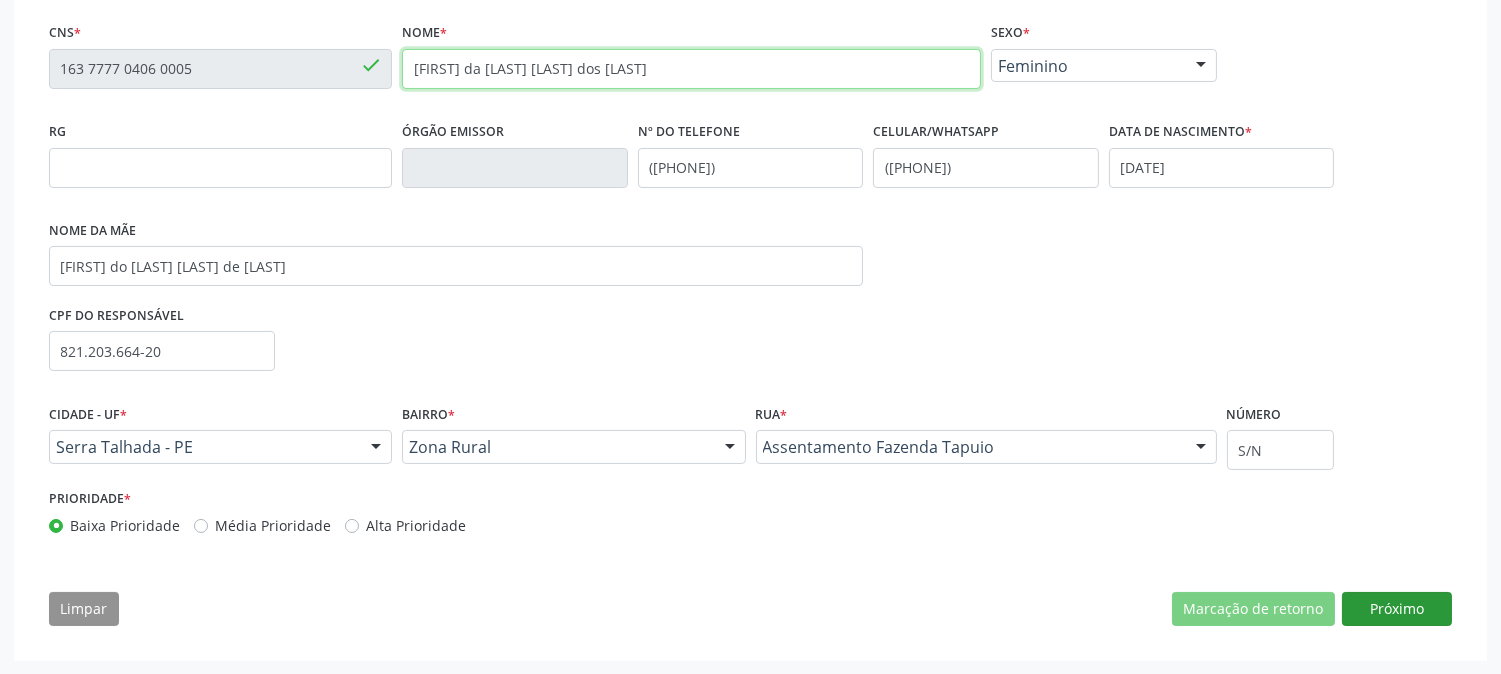 type on "[FIRST] da [LAST] [LAST] dos [LAST]" 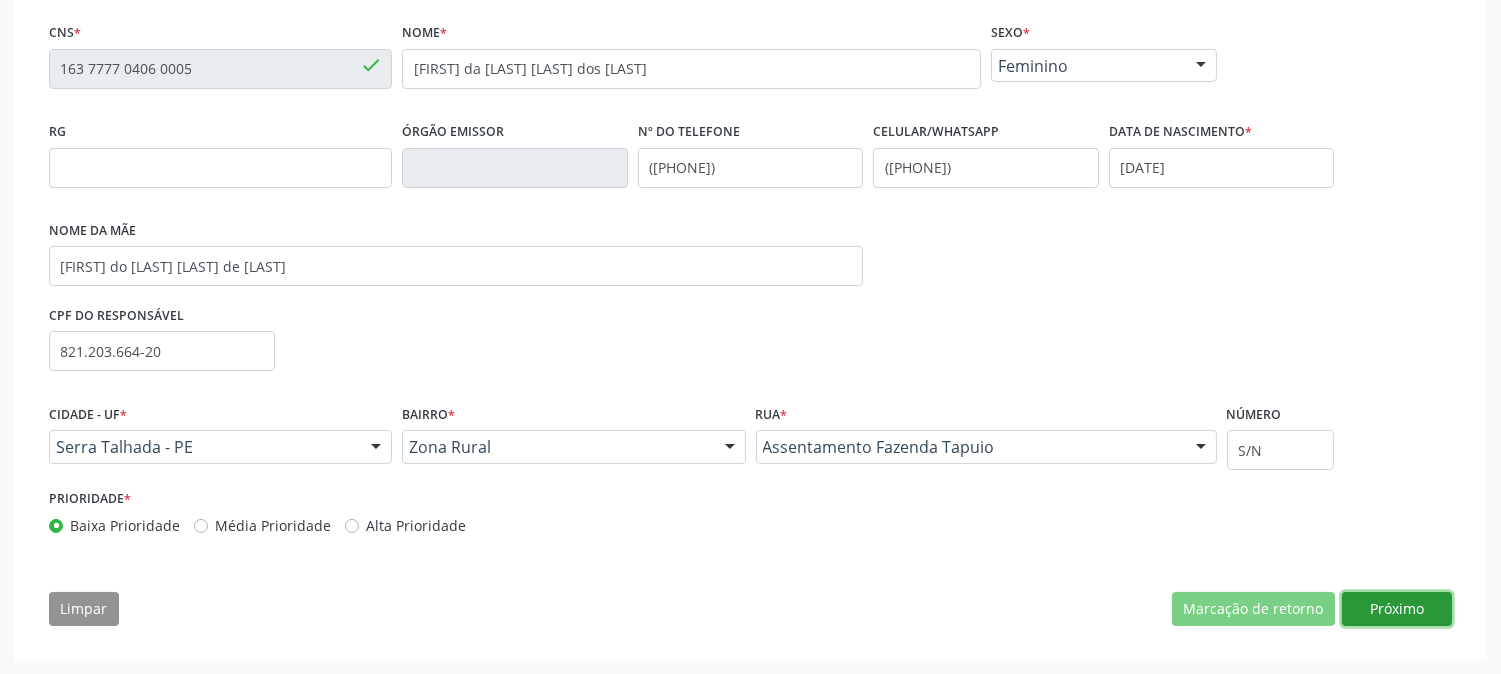 click on "Próximo" at bounding box center [1397, 609] 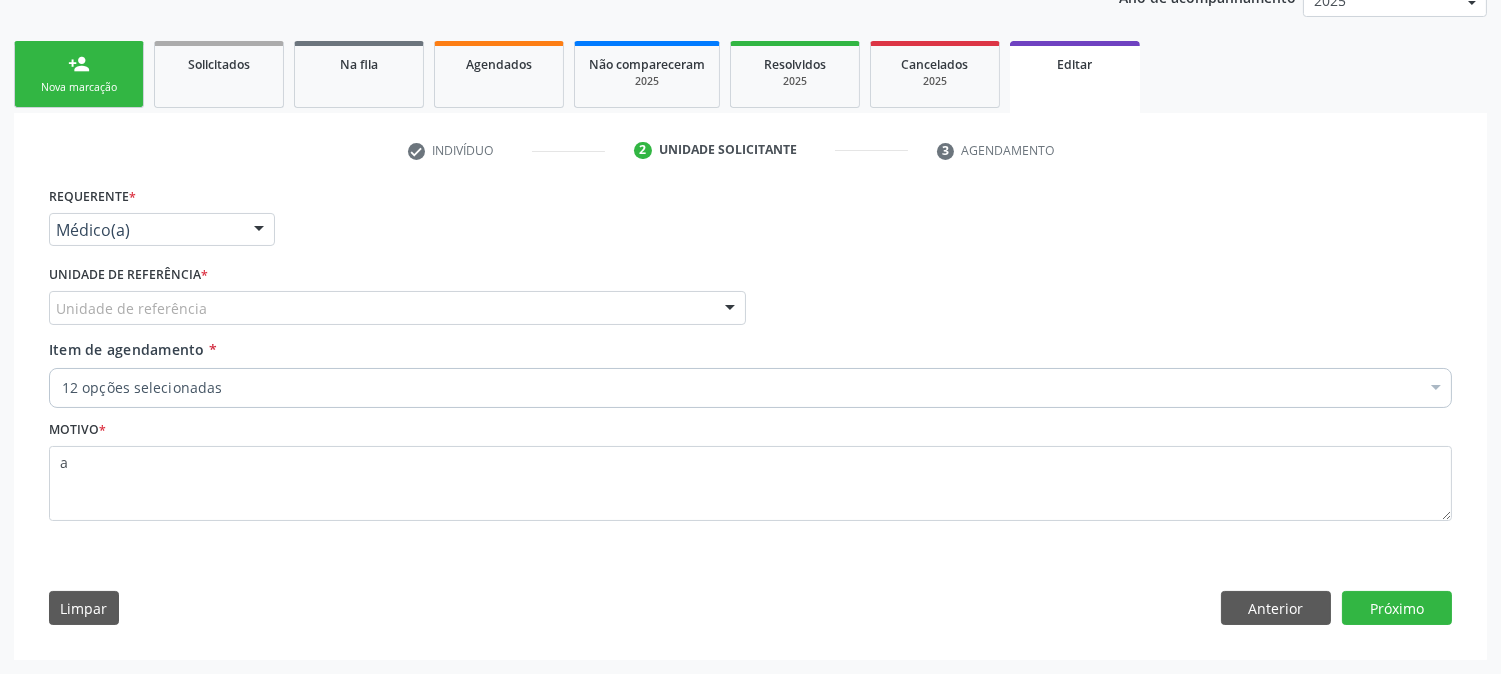 scroll, scrollTop: 257, scrollLeft: 0, axis: vertical 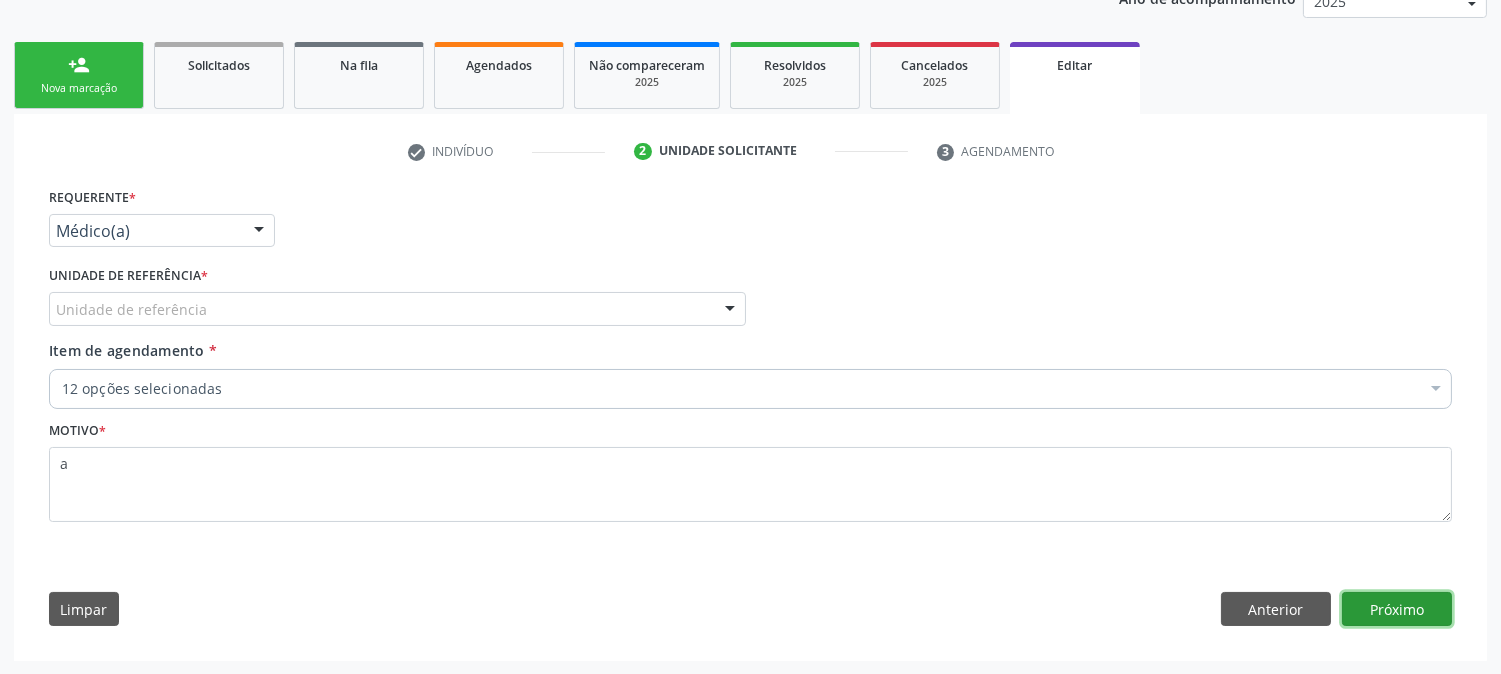 click on "Próximo" at bounding box center (1397, 609) 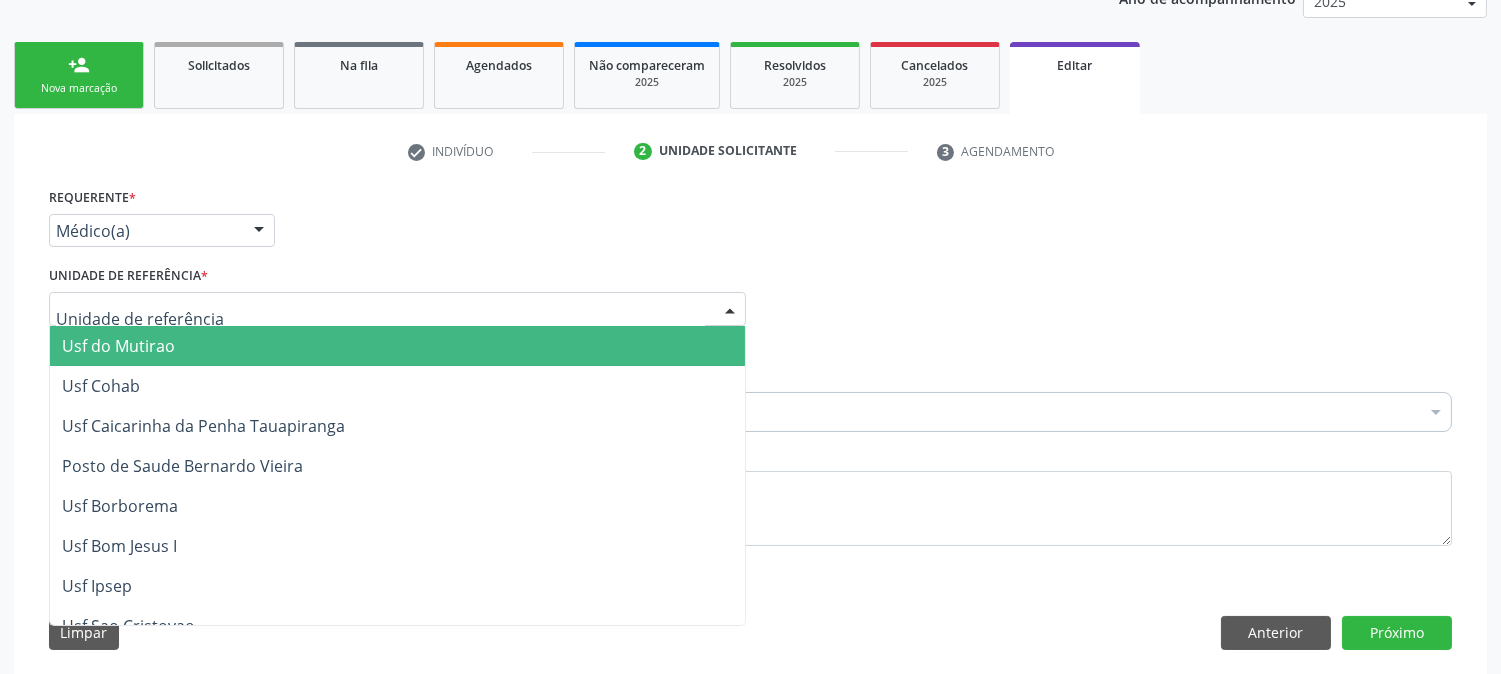click at bounding box center (397, 309) 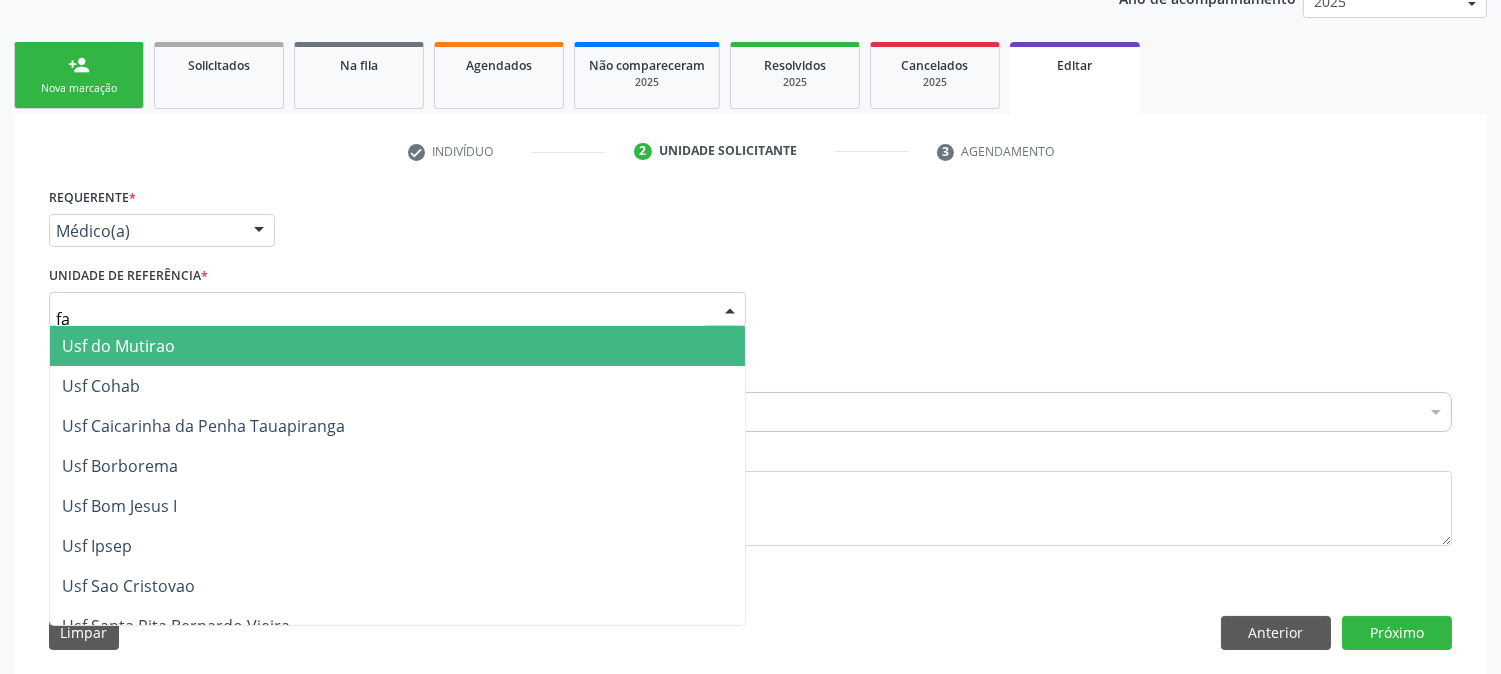 type on "faz" 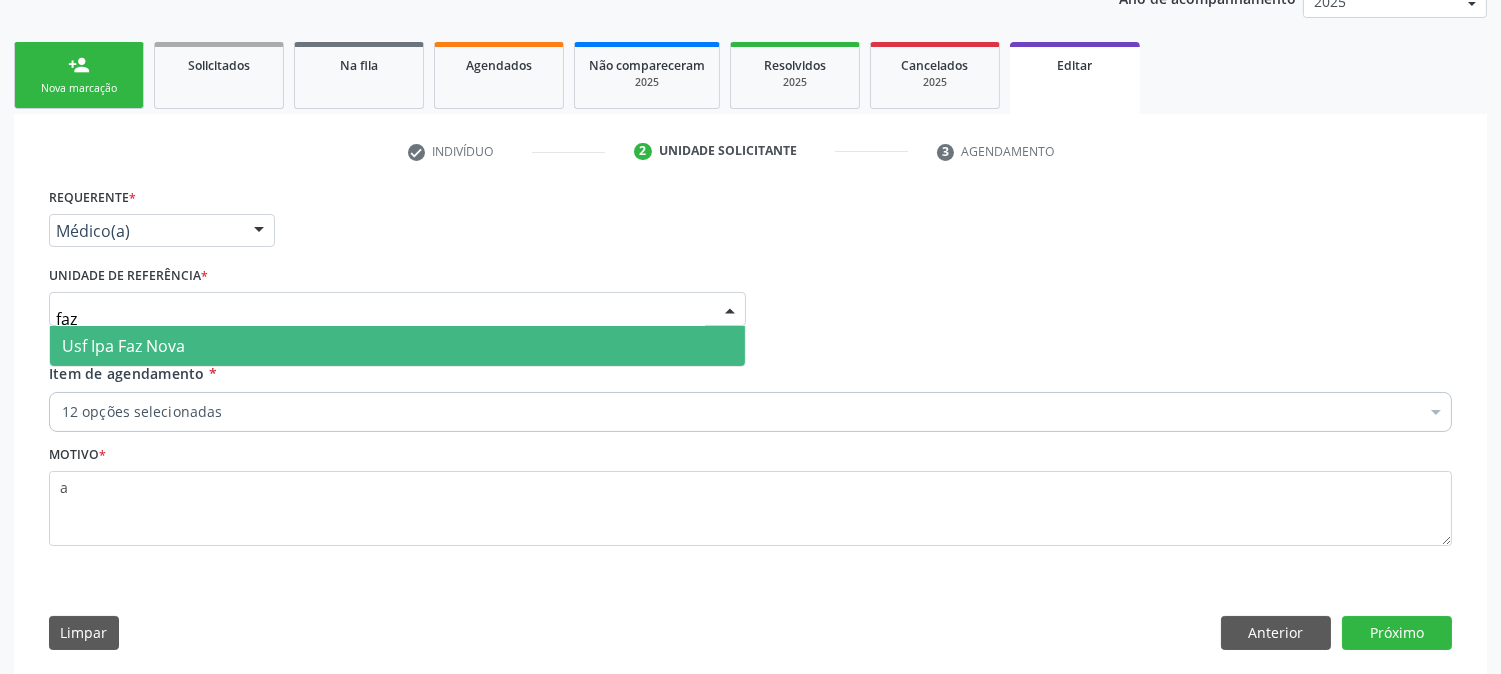 click on "Usf Ipa Faz Nova" at bounding box center (397, 346) 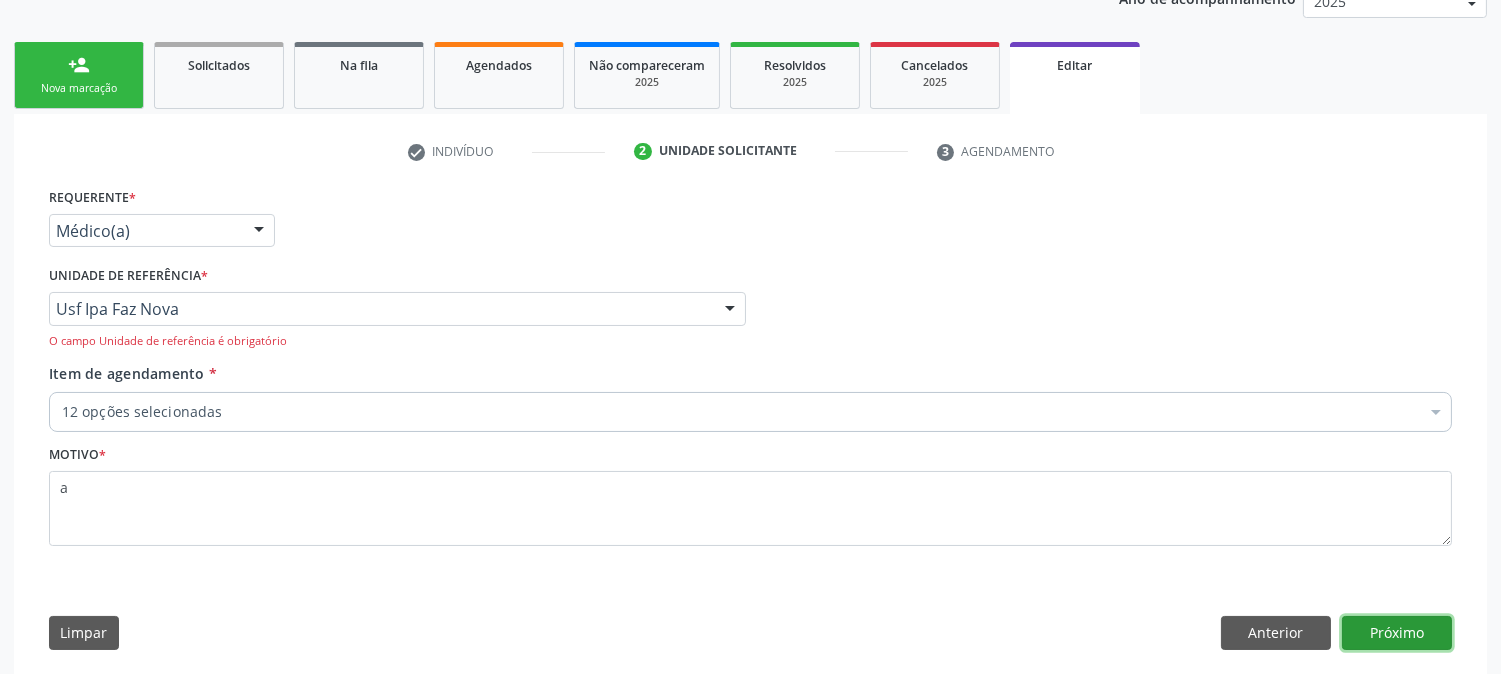 click on "Próximo" at bounding box center (1397, 633) 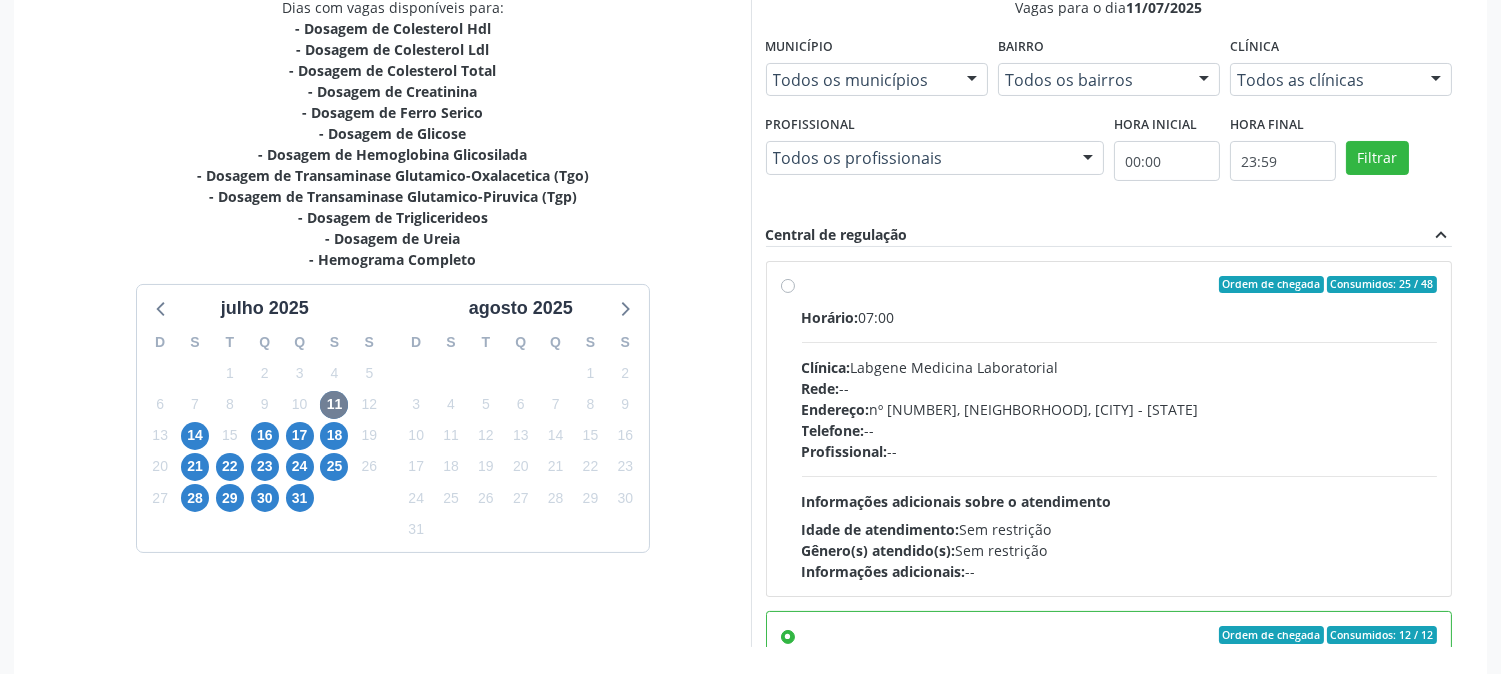 scroll, scrollTop: 453, scrollLeft: 0, axis: vertical 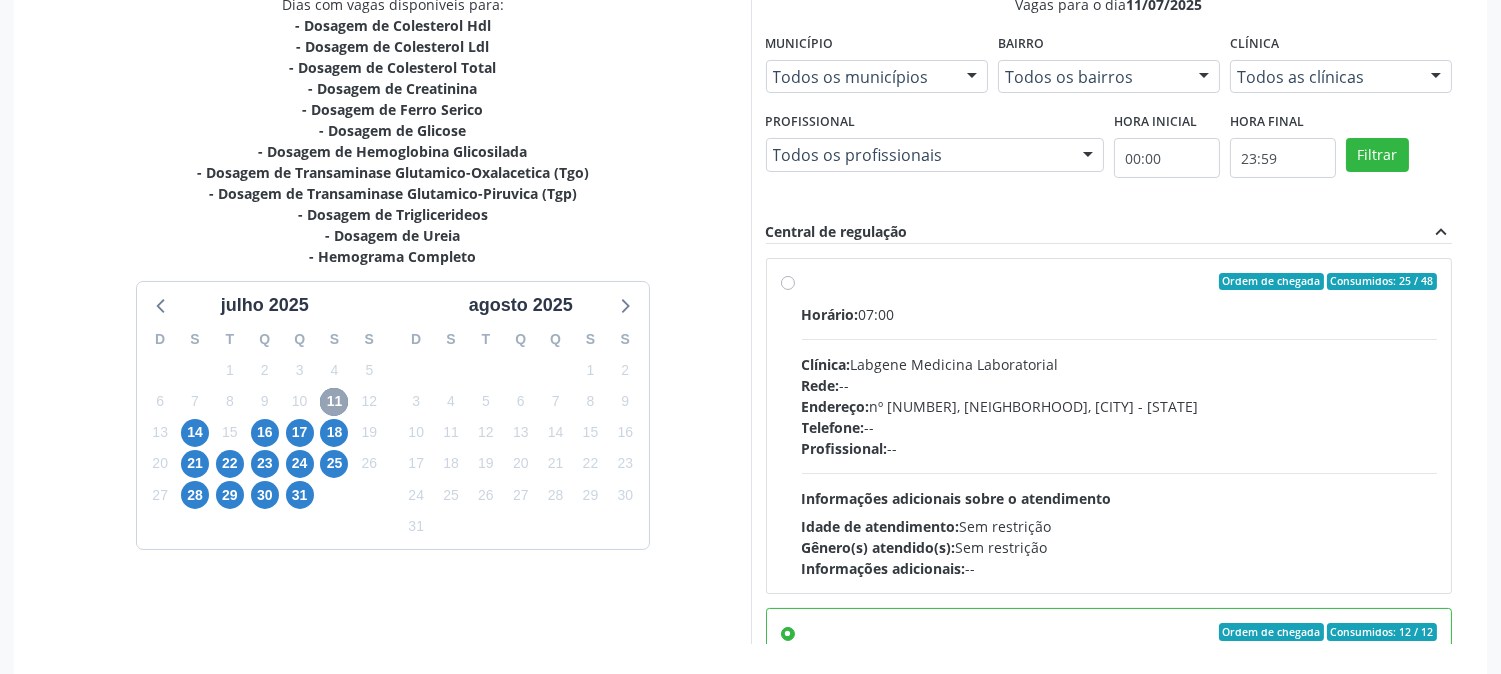 click on "11" at bounding box center (334, 402) 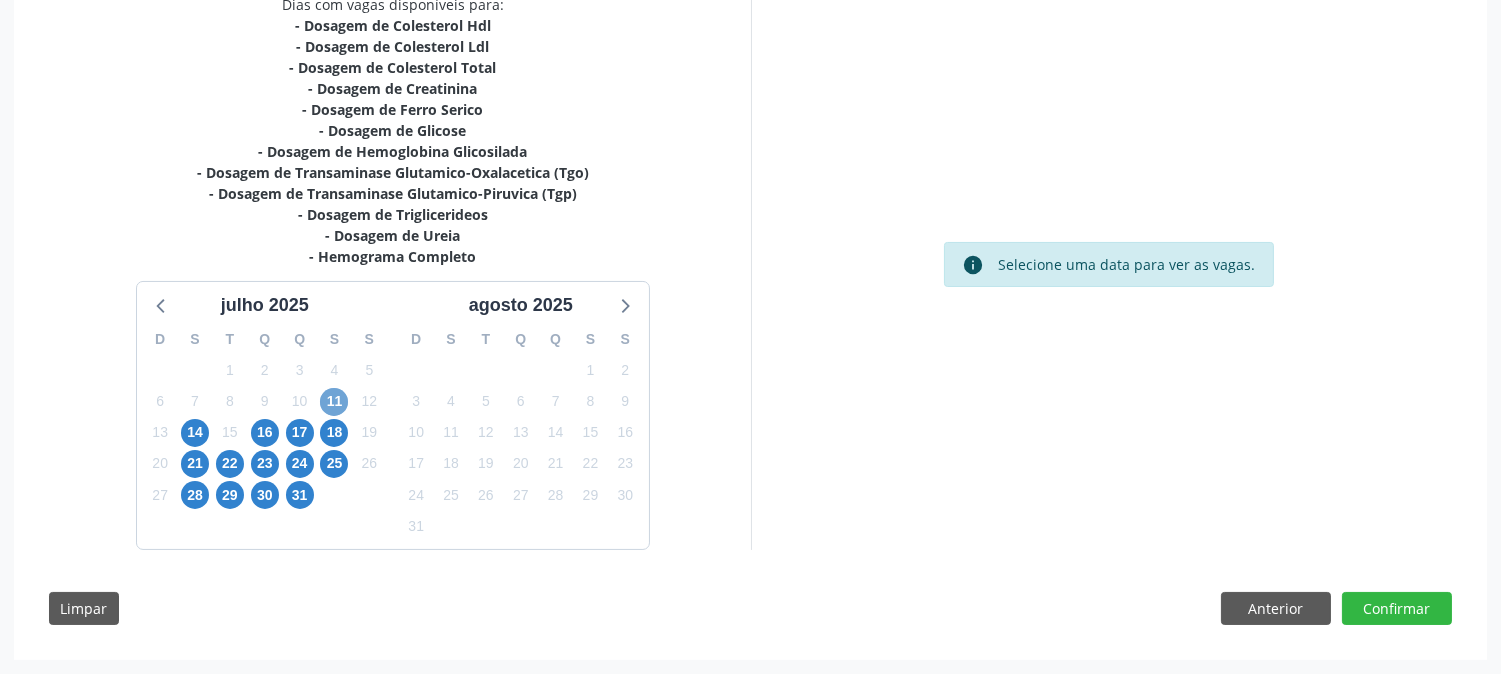 click on "11" at bounding box center (334, 402) 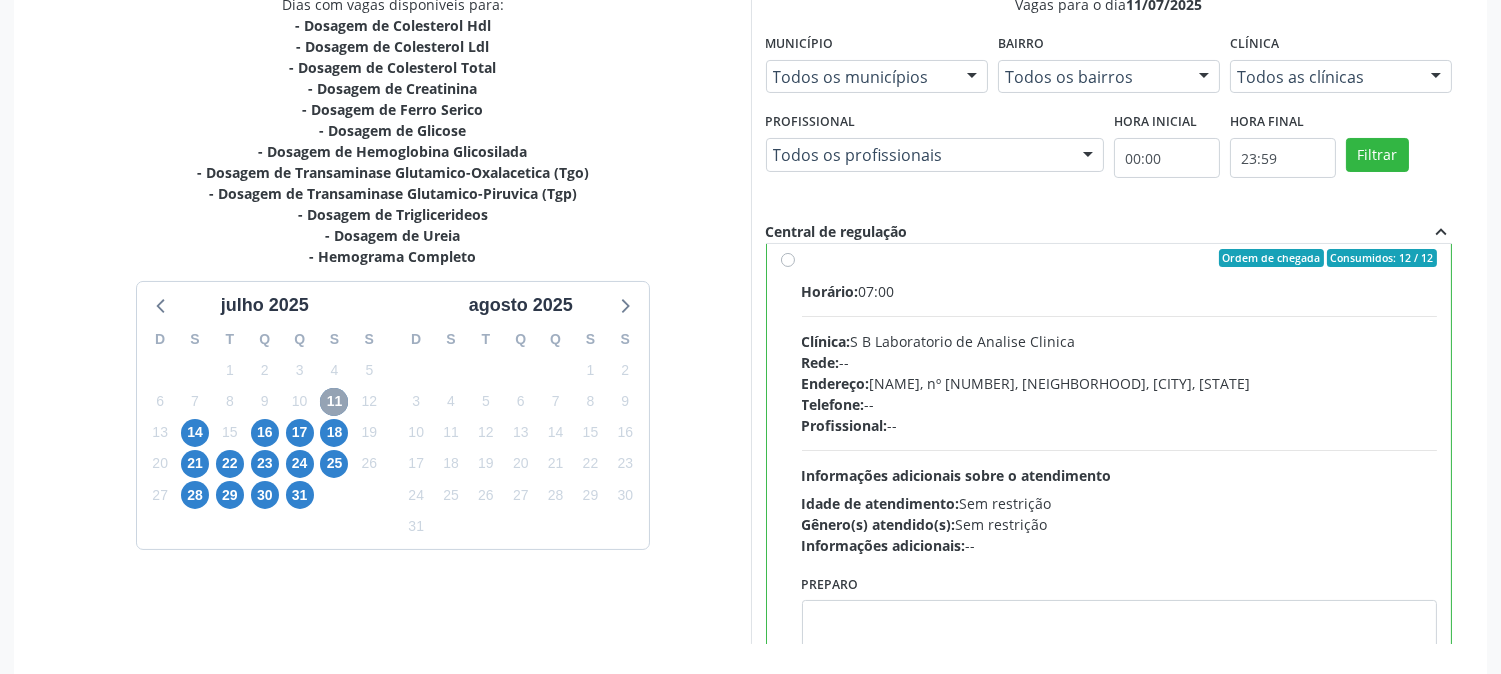scroll, scrollTop: 338, scrollLeft: 0, axis: vertical 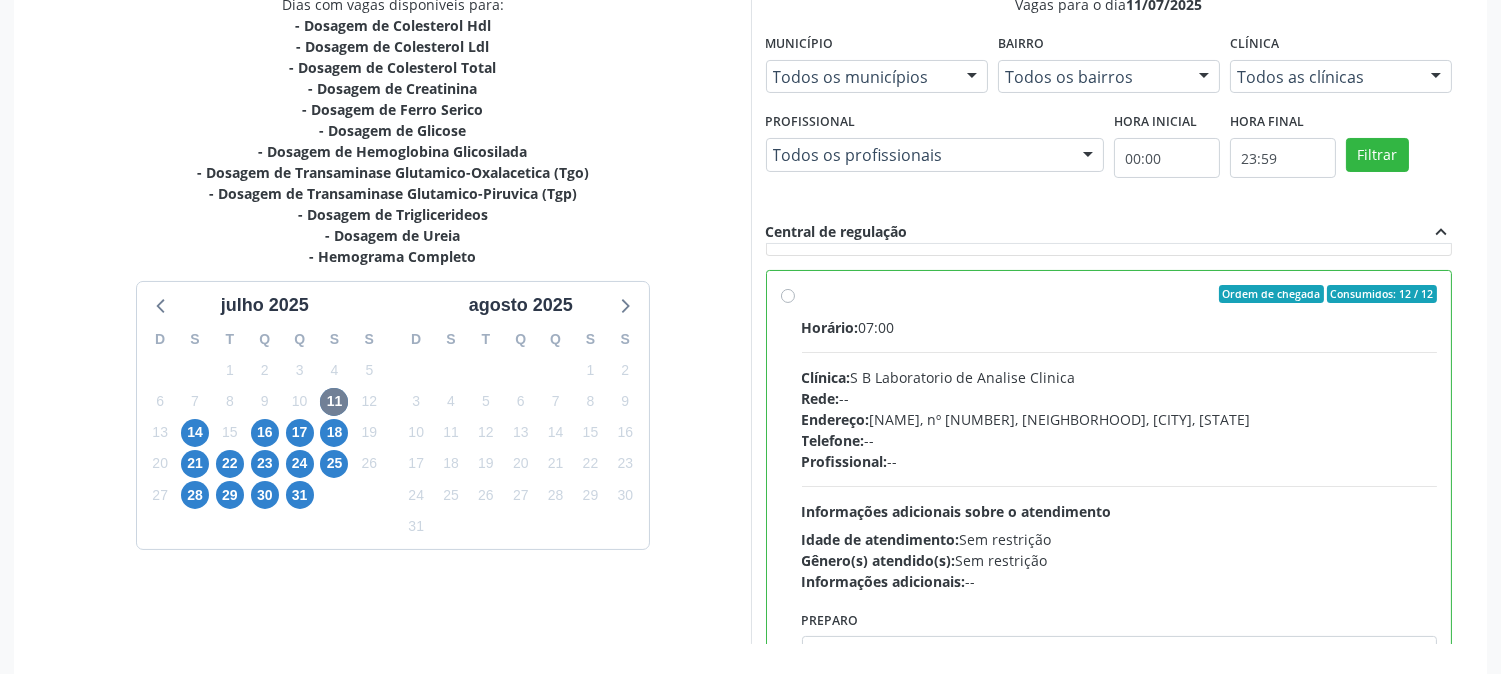 click on "Telefone:   --" at bounding box center (1120, 440) 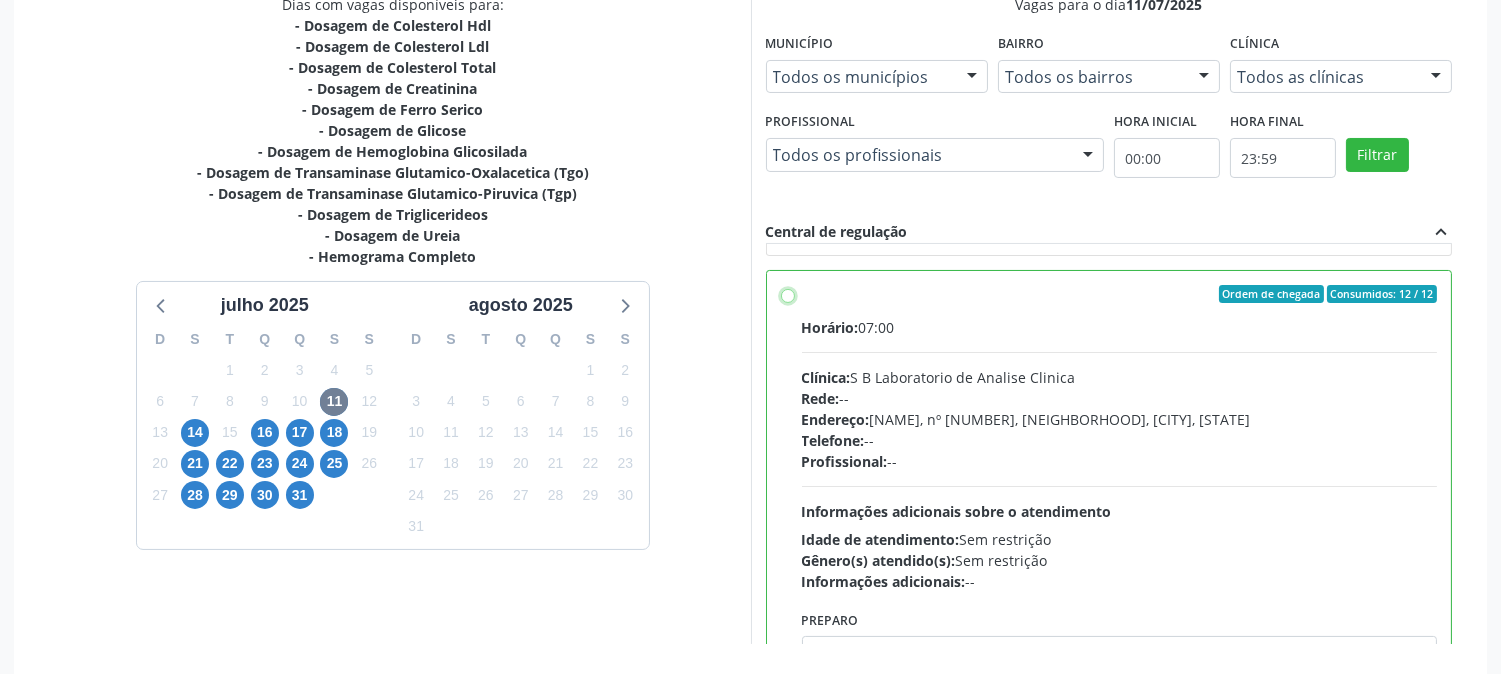 click on "Endereço: Casa, nº [NUMBER], [CITY], [STATE]" at bounding box center (788, 294) 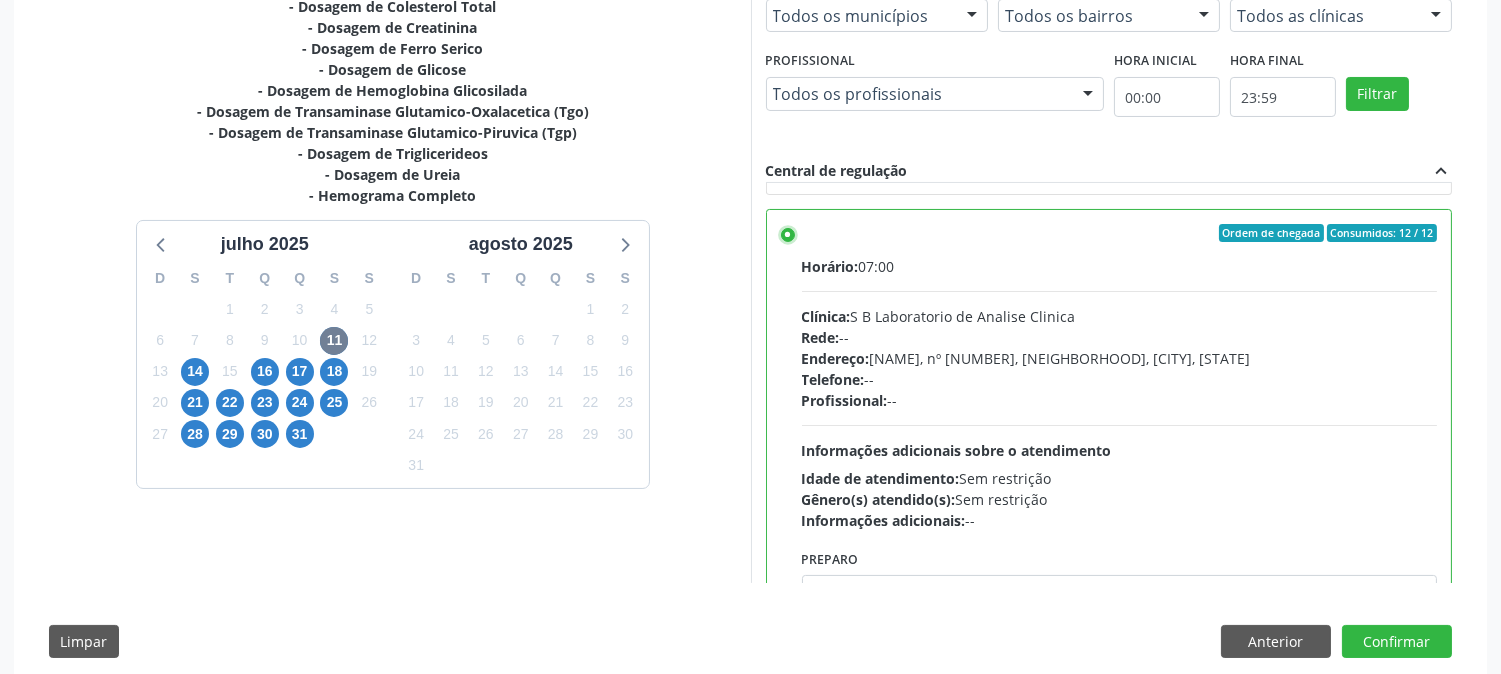 scroll, scrollTop: 546, scrollLeft: 0, axis: vertical 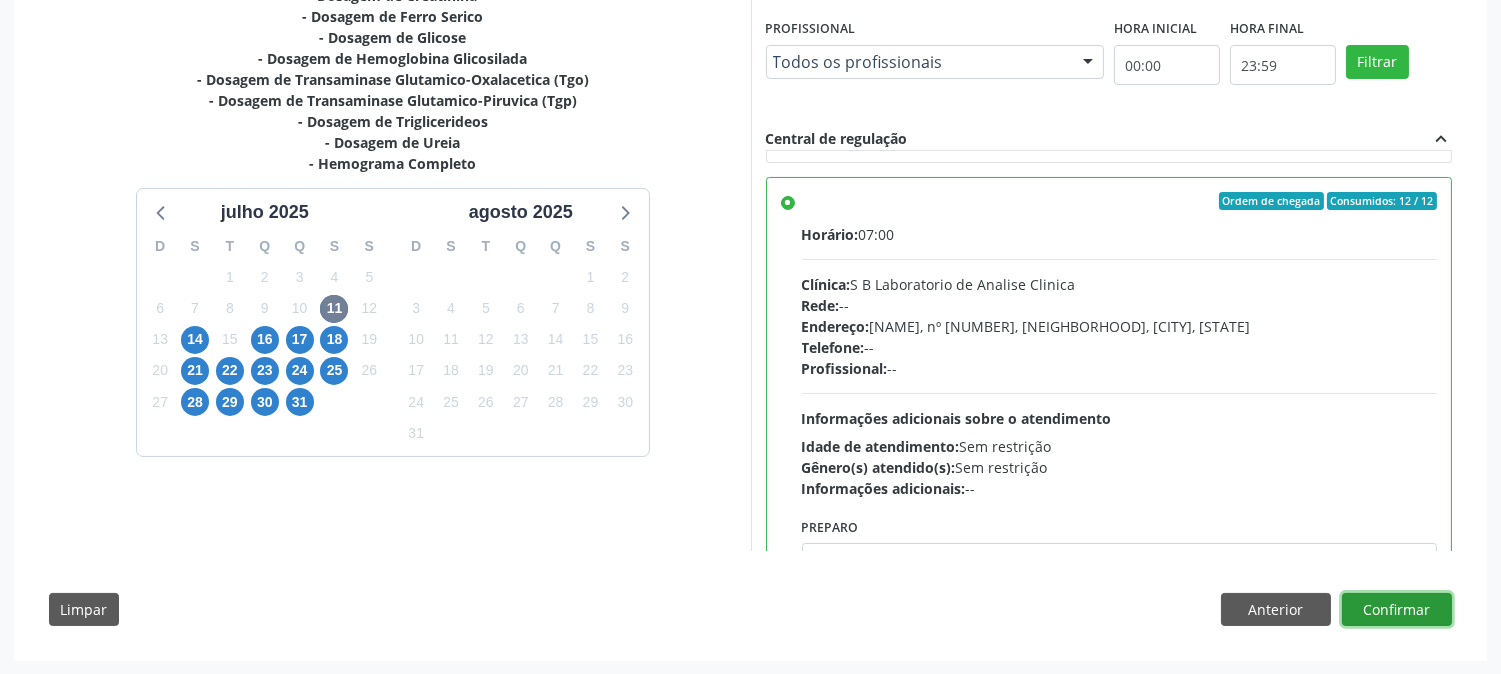 click on "Confirmar" at bounding box center [1397, 610] 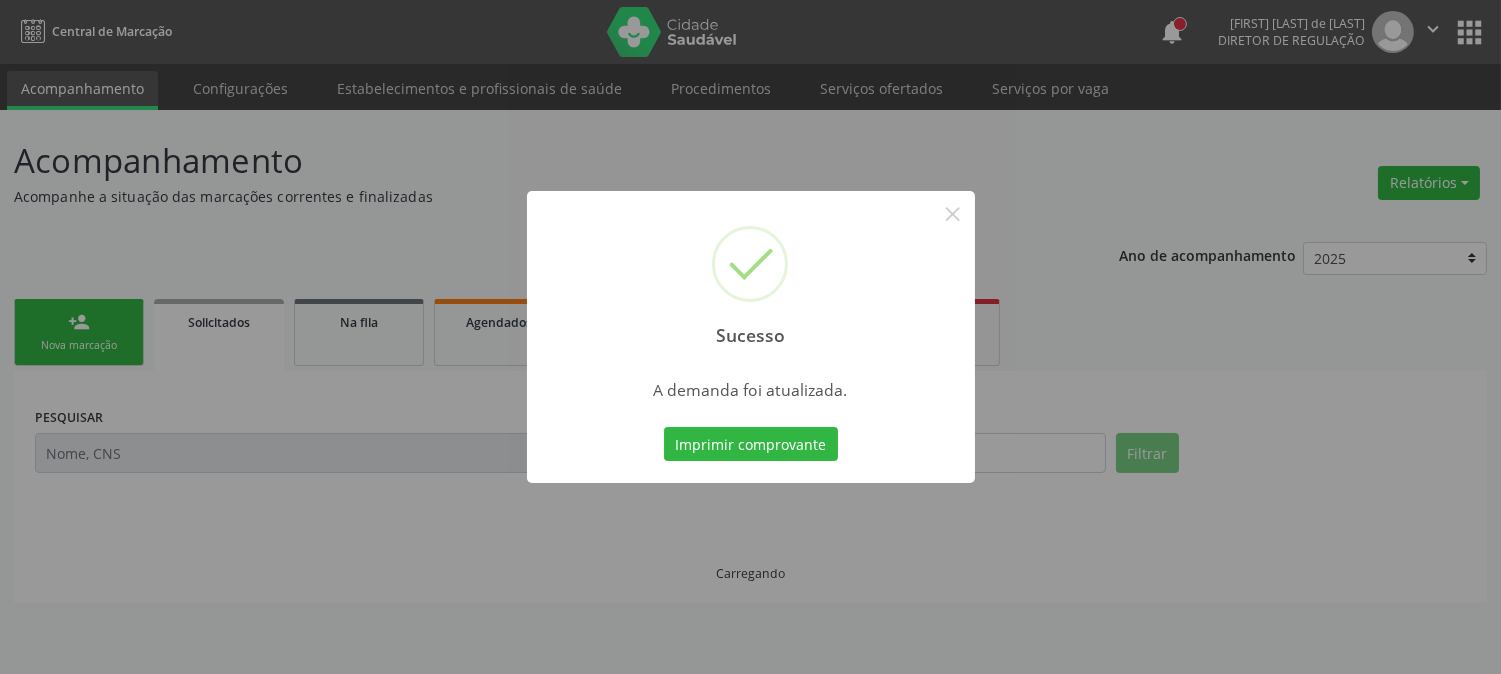 scroll, scrollTop: 0, scrollLeft: 0, axis: both 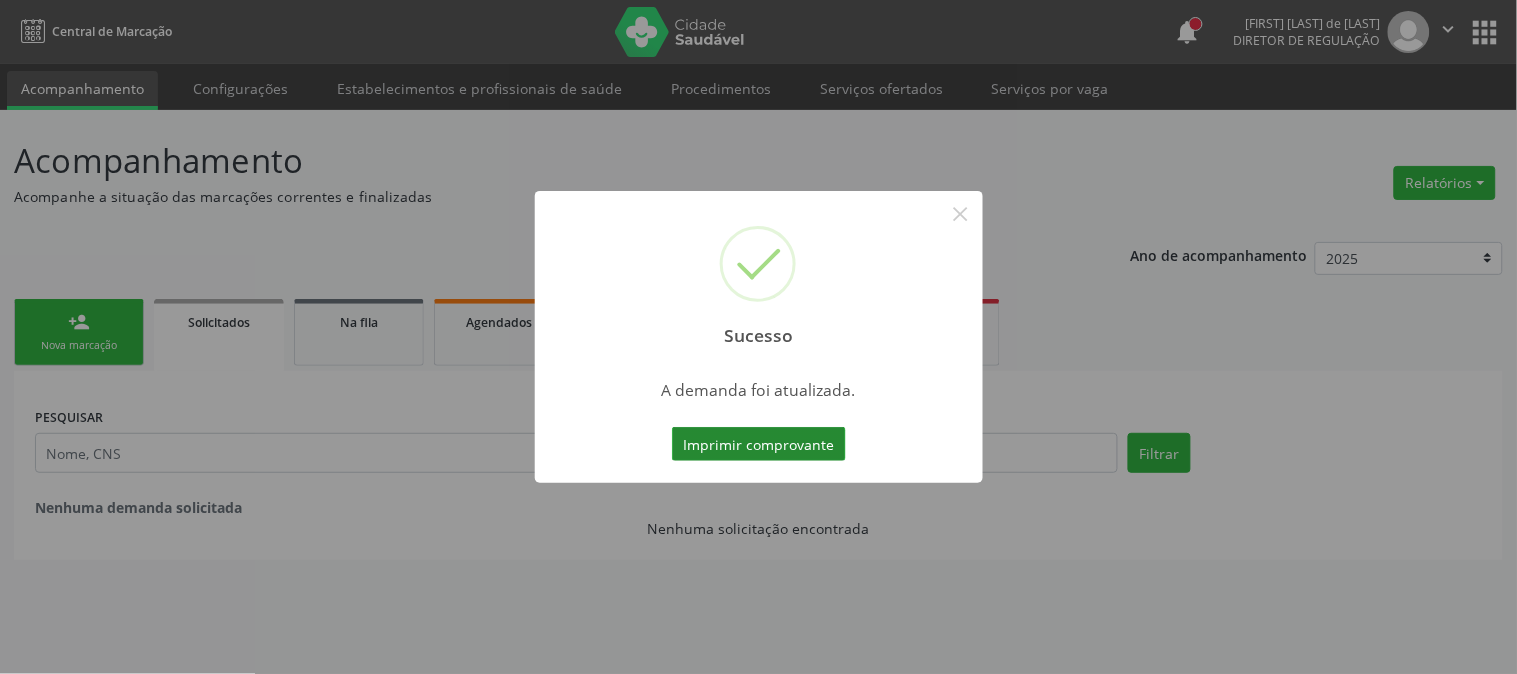 click on "Imprimir comprovante" at bounding box center (759, 444) 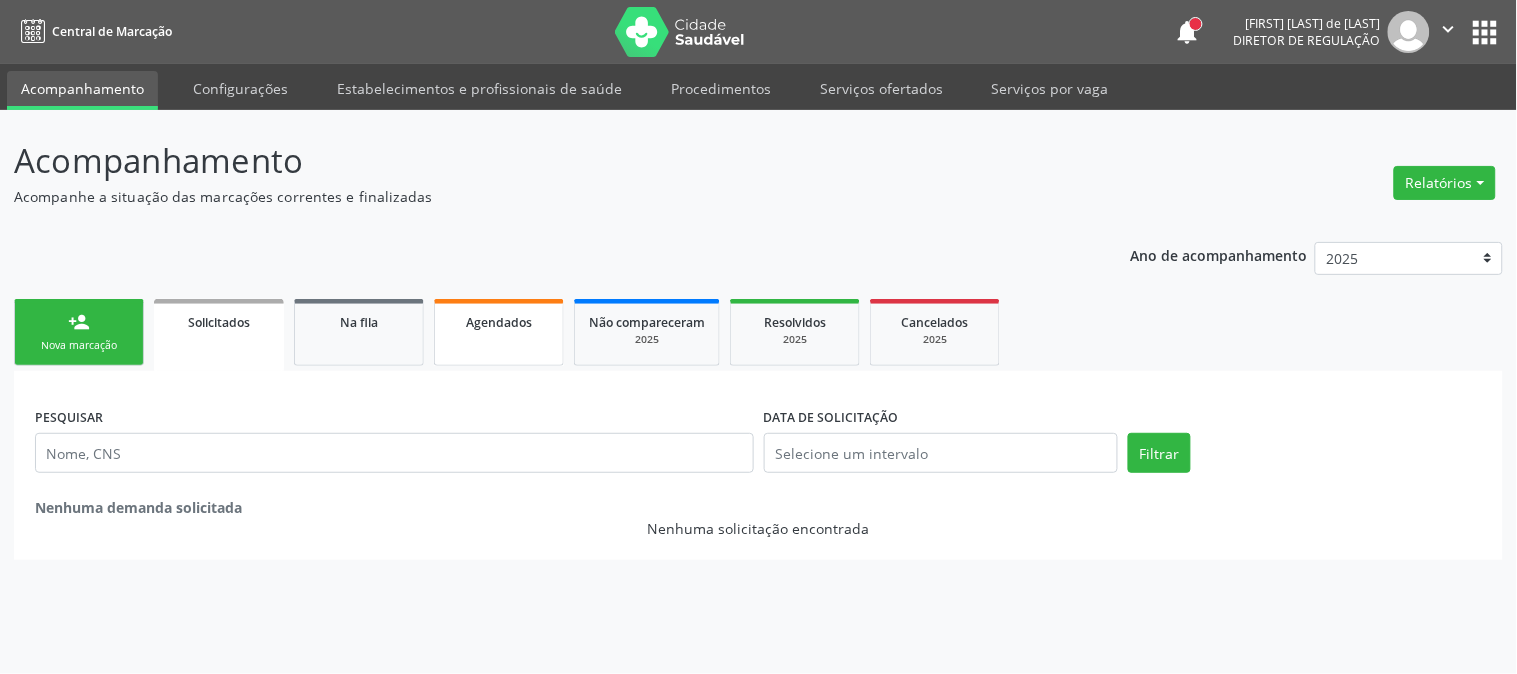 click on "Agendados" at bounding box center [499, 322] 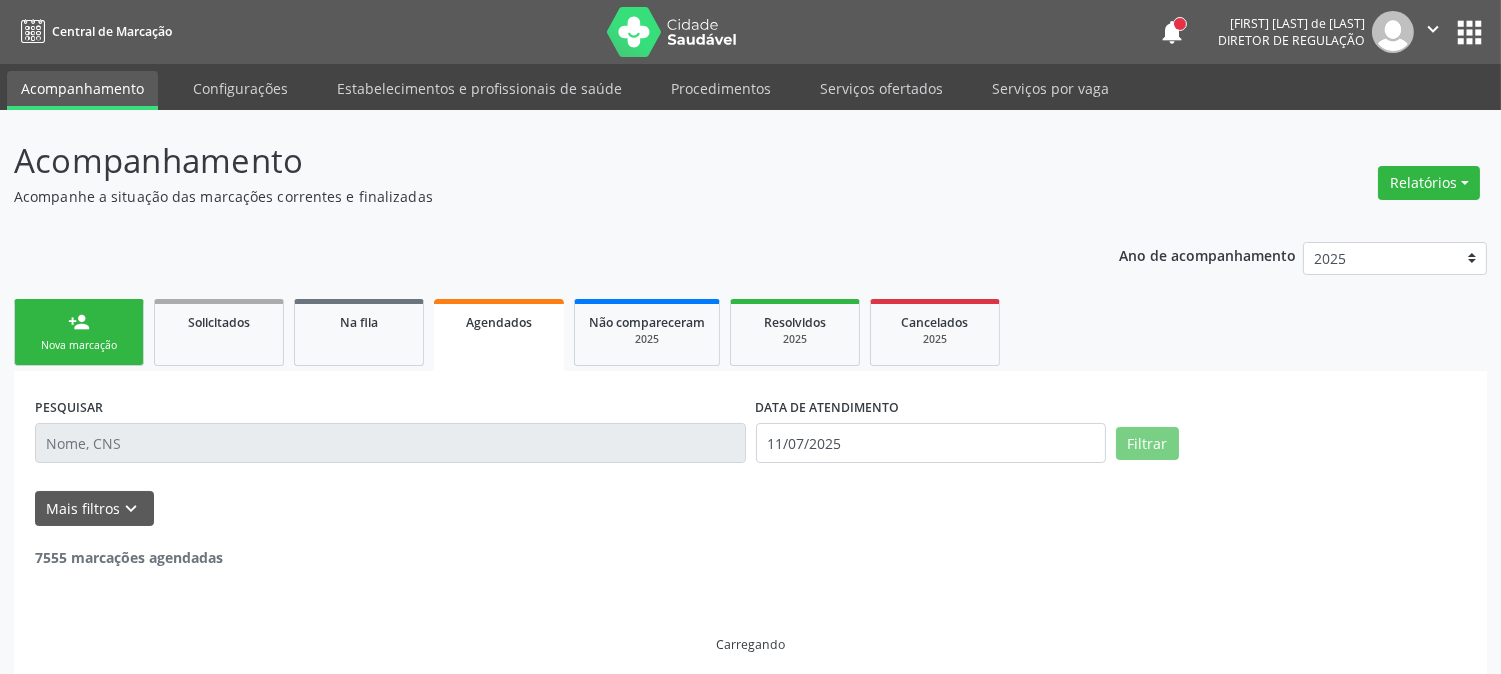 click on "Agendados" at bounding box center (499, 322) 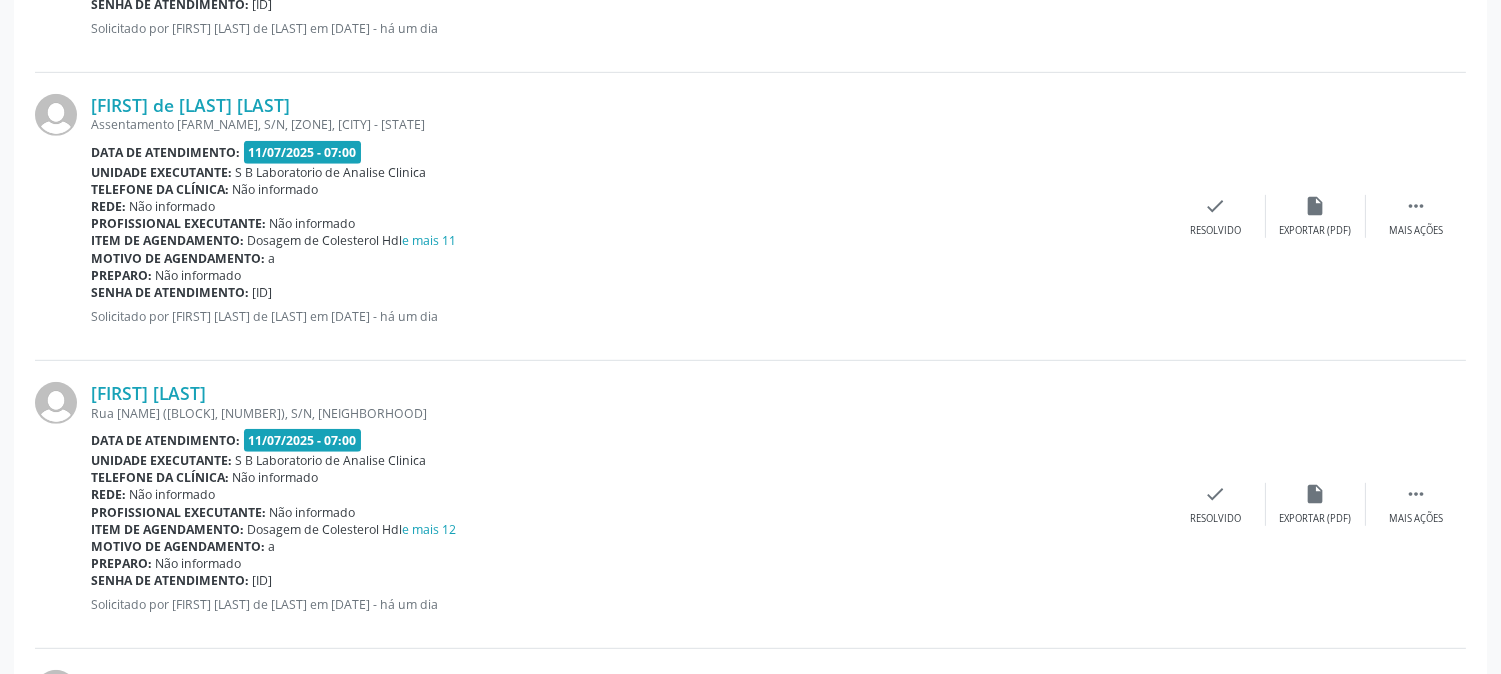 scroll, scrollTop: 2000, scrollLeft: 0, axis: vertical 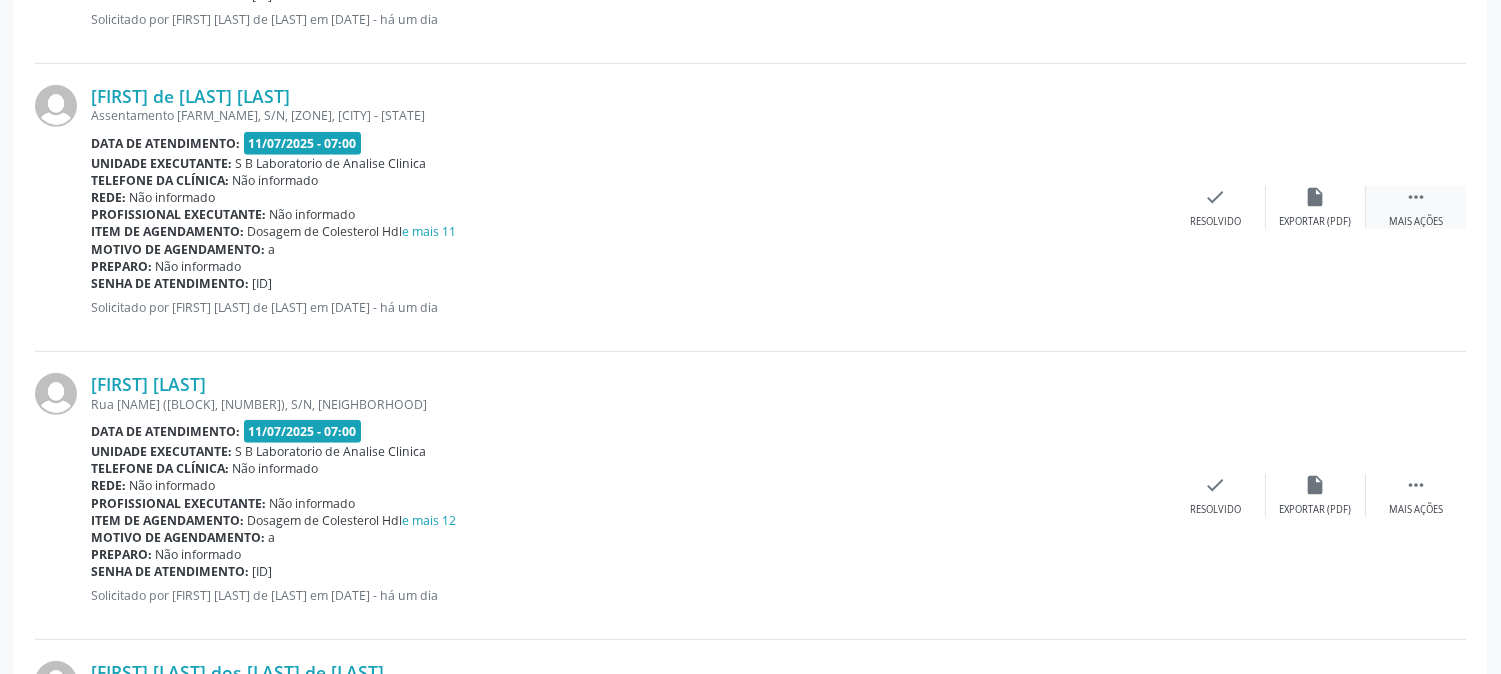 click on "" at bounding box center (1416, 197) 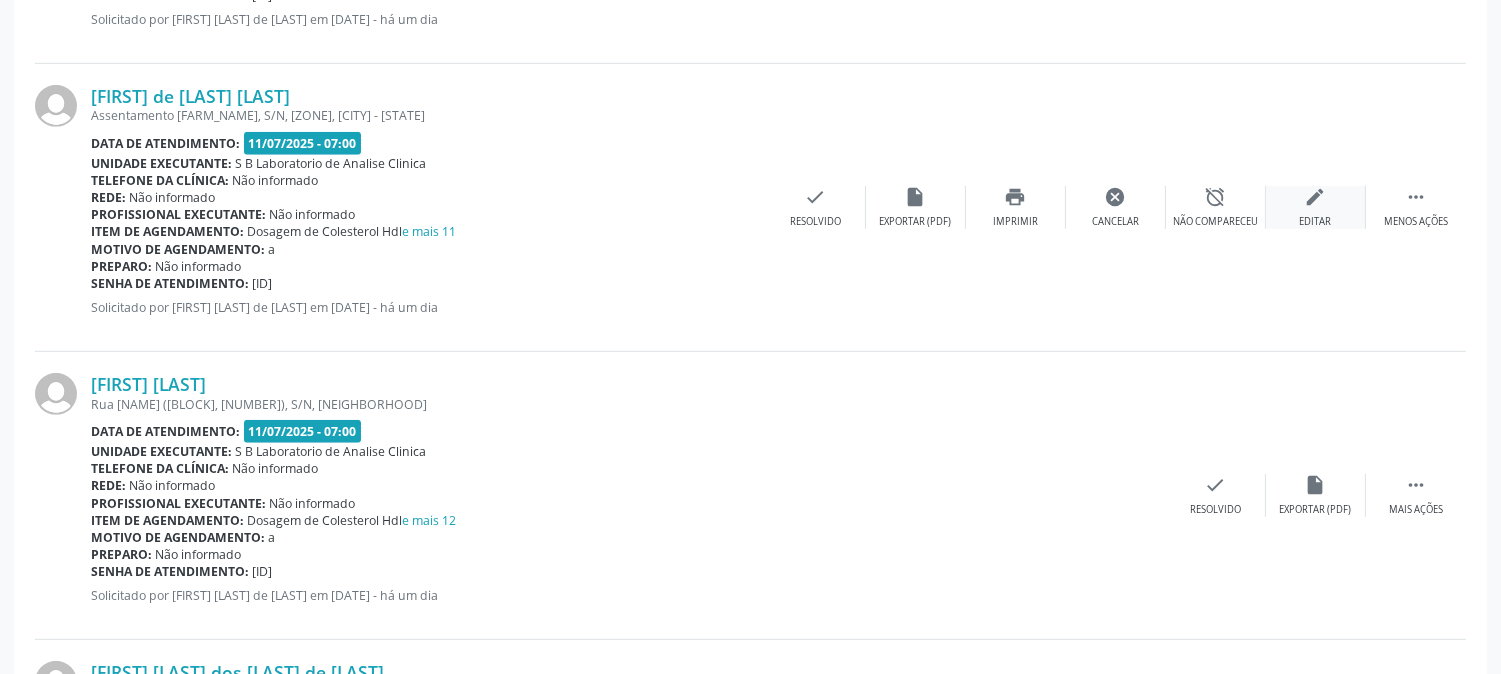 click on "edit" at bounding box center [1316, 197] 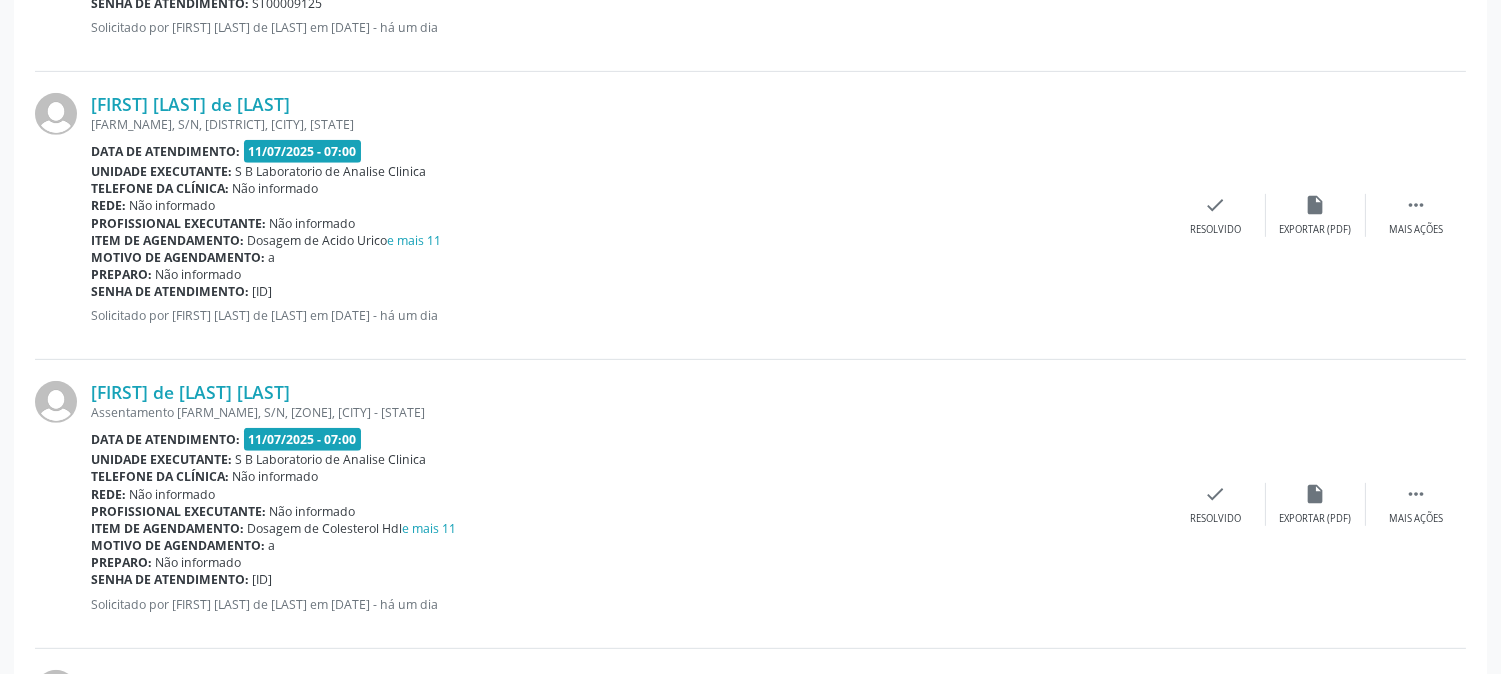 scroll, scrollTop: 1666, scrollLeft: 0, axis: vertical 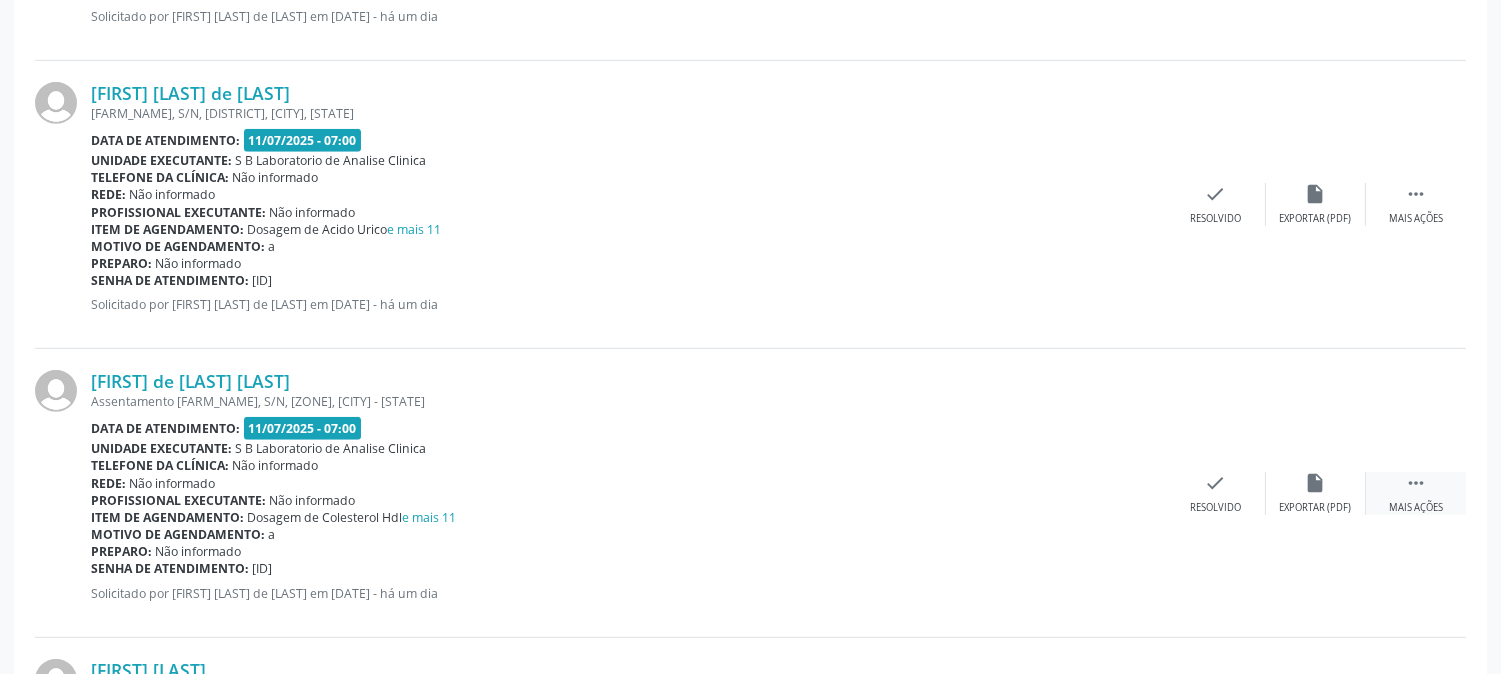 click on "
Mais ações" at bounding box center [1416, 493] 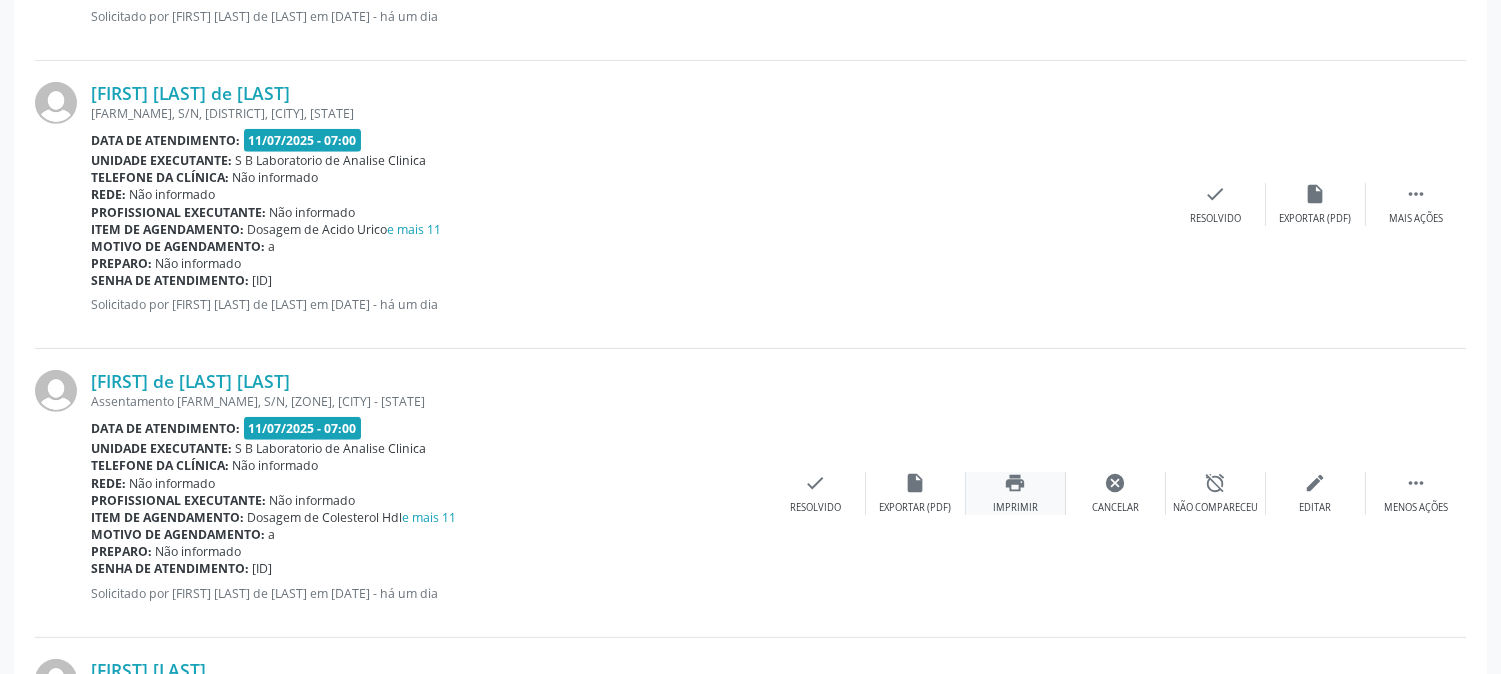 click on "print" at bounding box center (1016, 483) 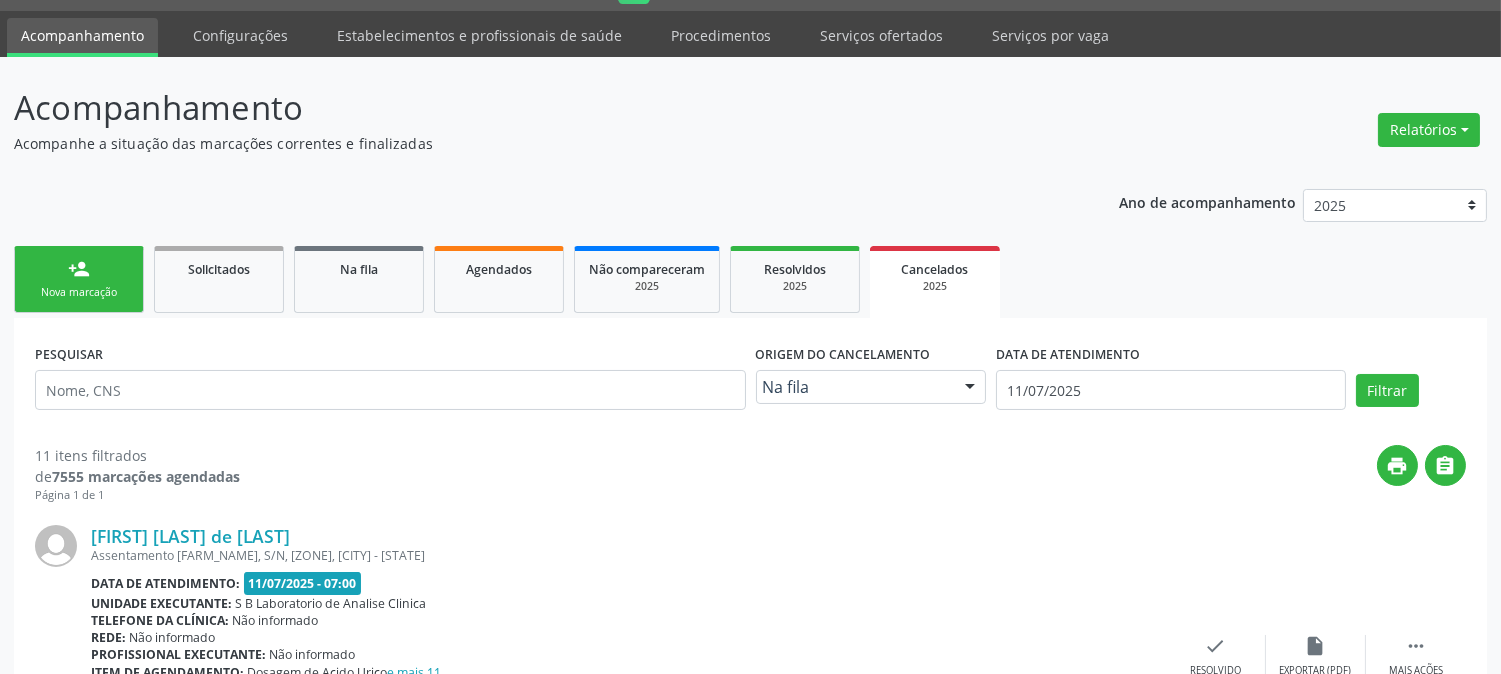 scroll, scrollTop: 0, scrollLeft: 0, axis: both 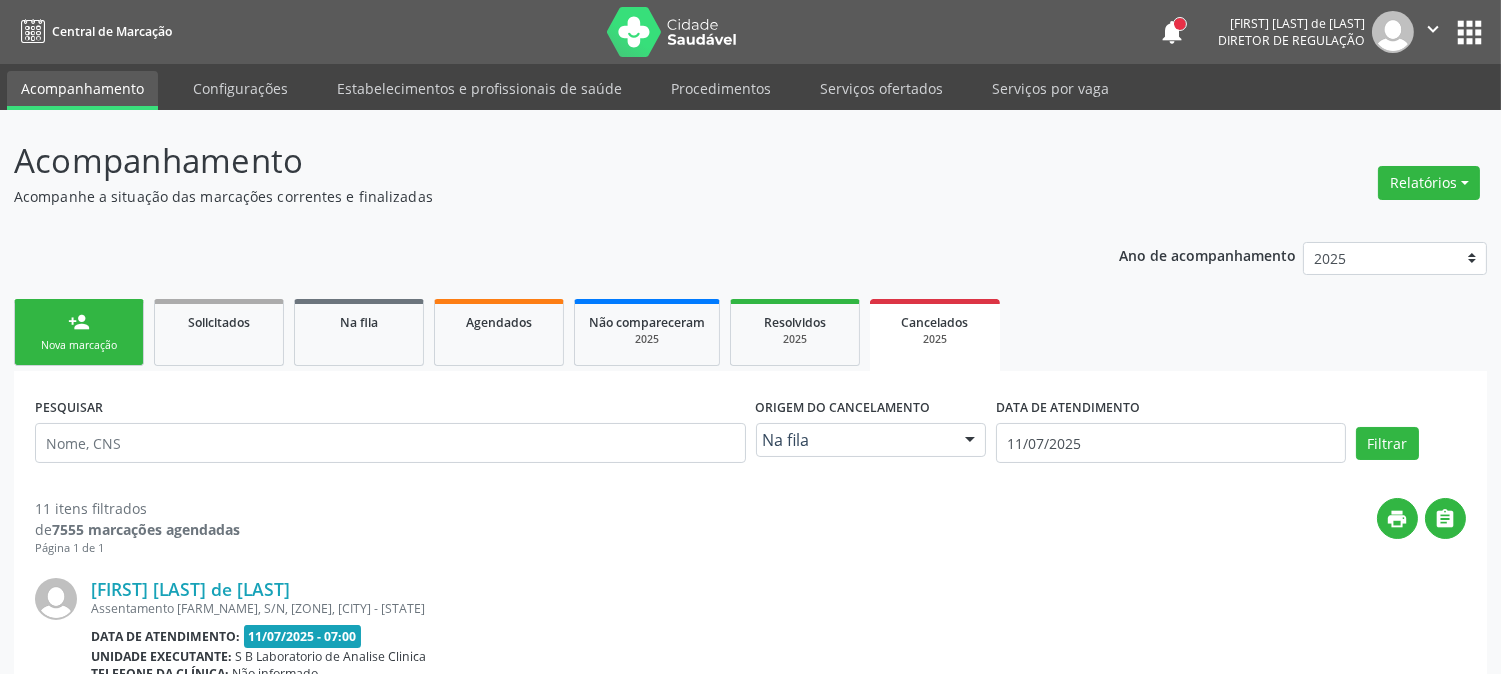 click on "person_add
Nova marcação" at bounding box center (79, 332) 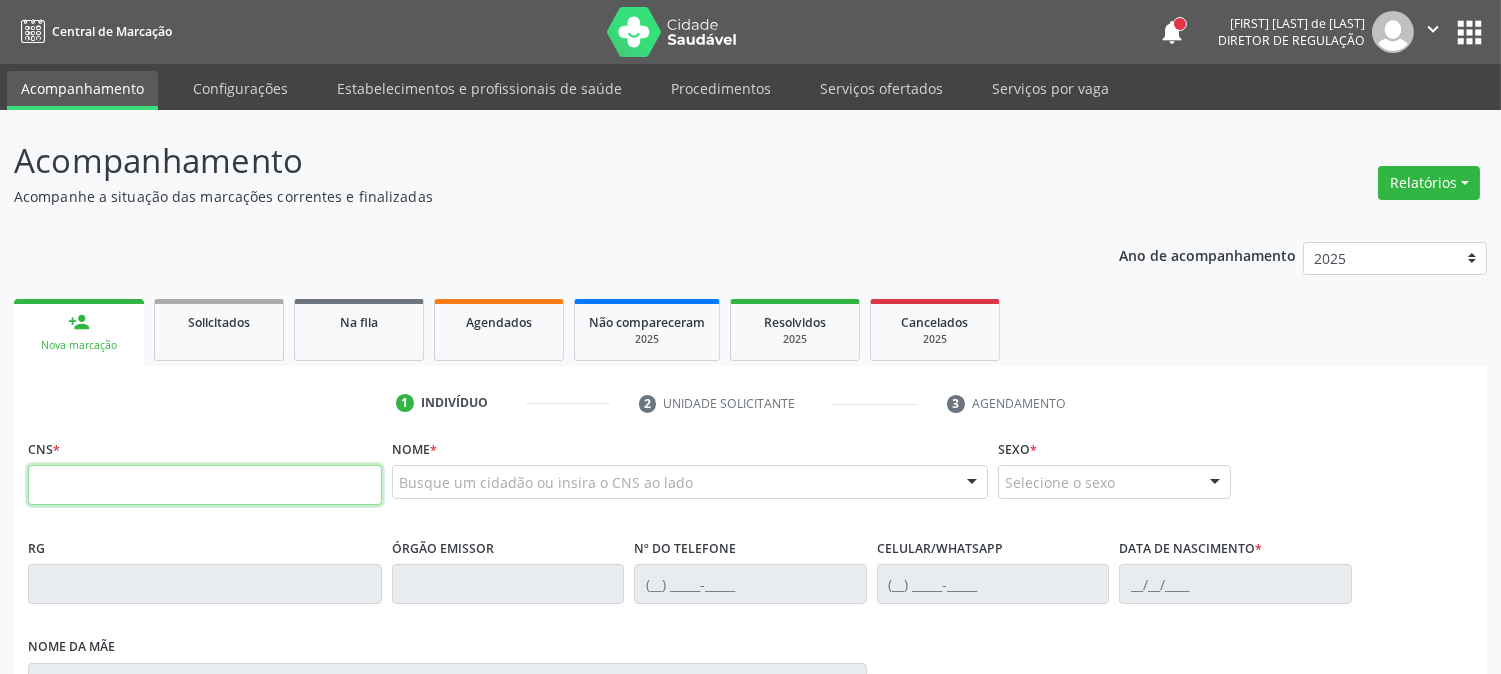 click at bounding box center (205, 485) 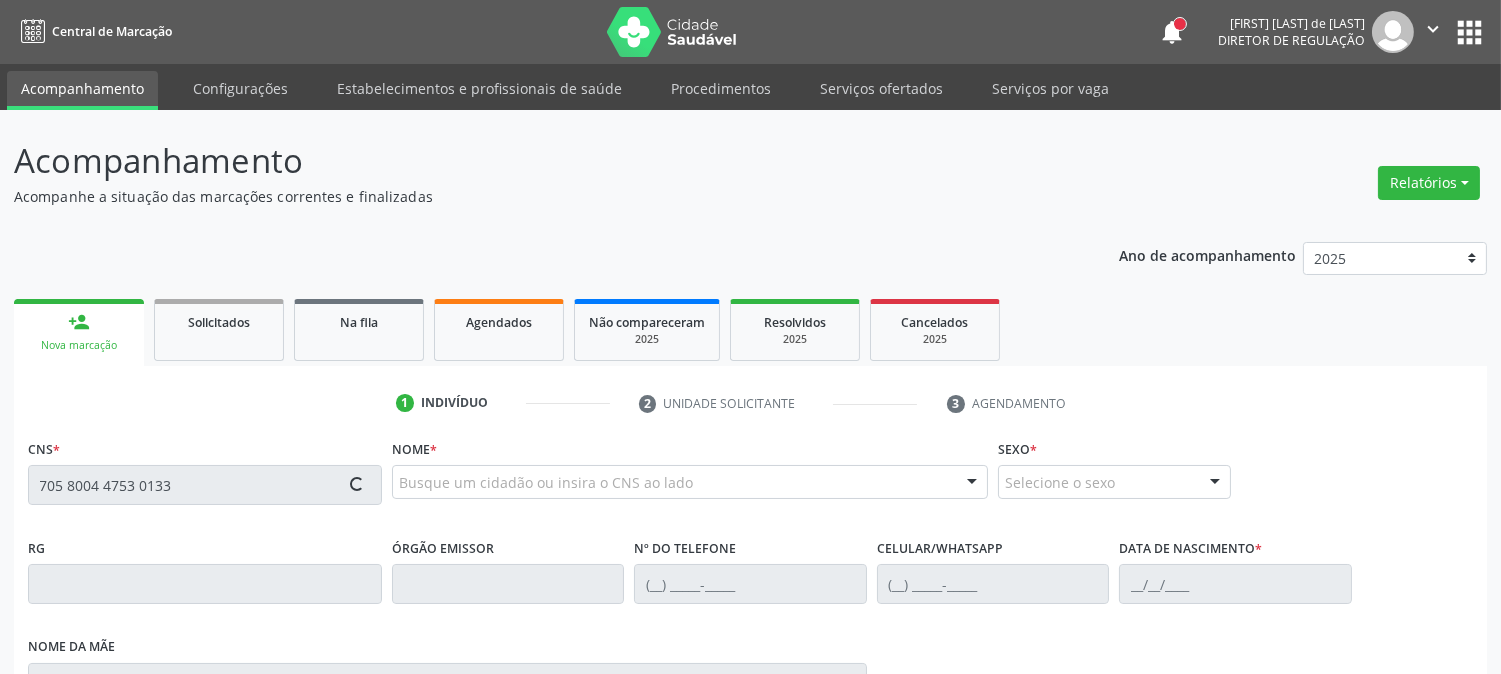 type on "705 8004 4753 0133" 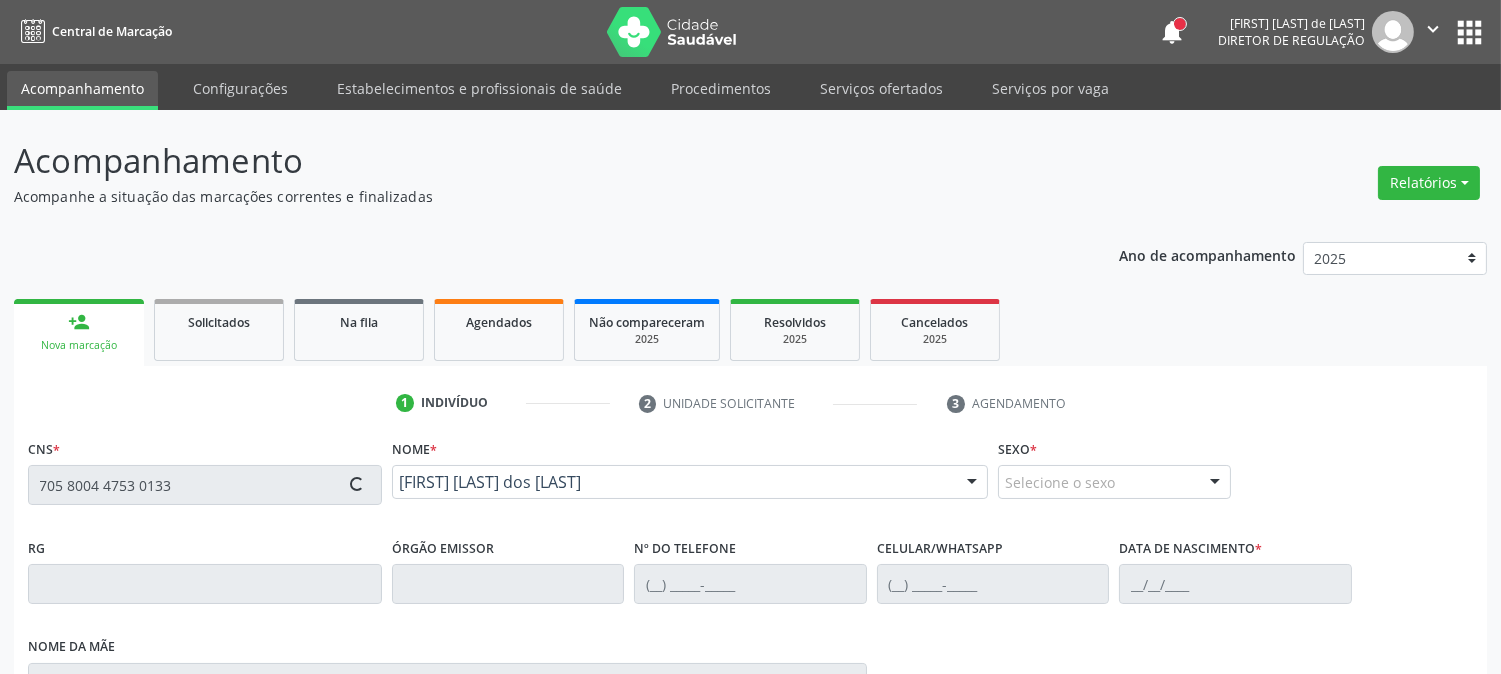 type on "[PHONE]" 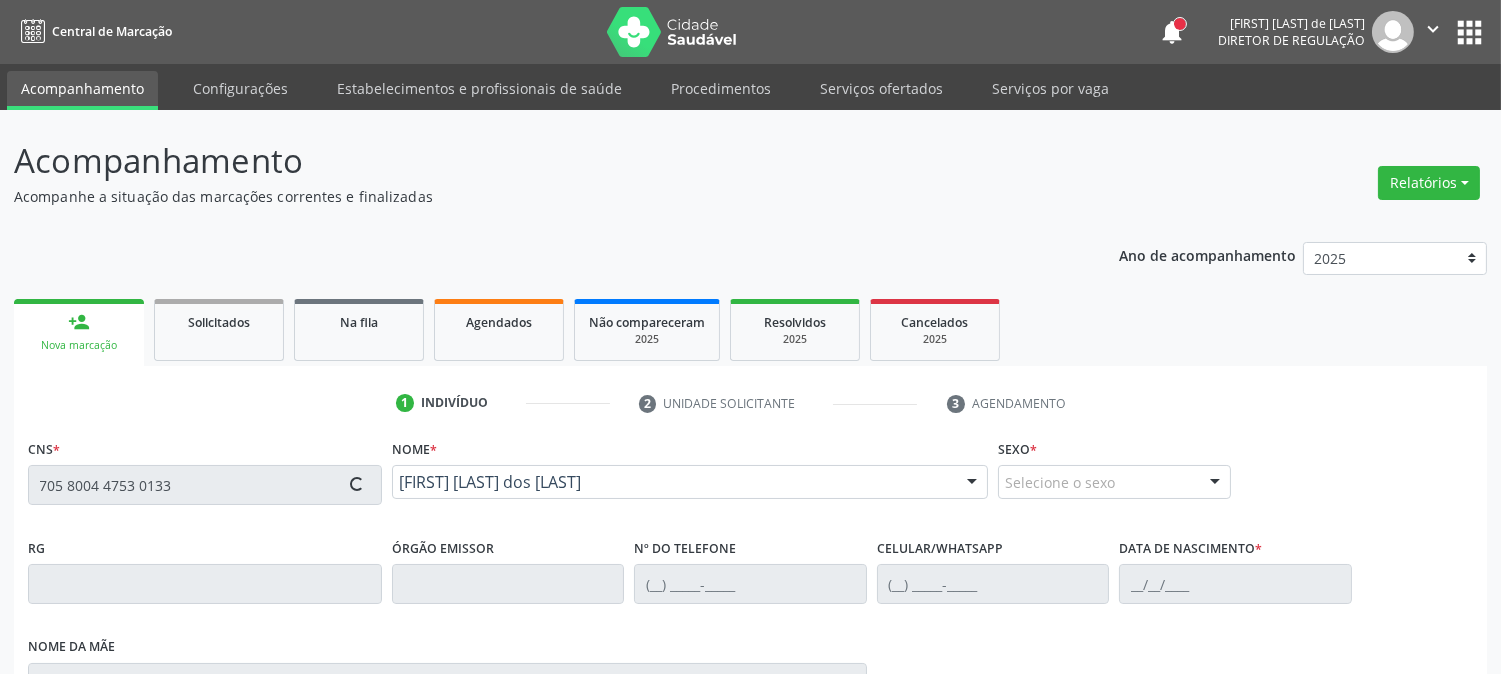 type on "[PHONE]" 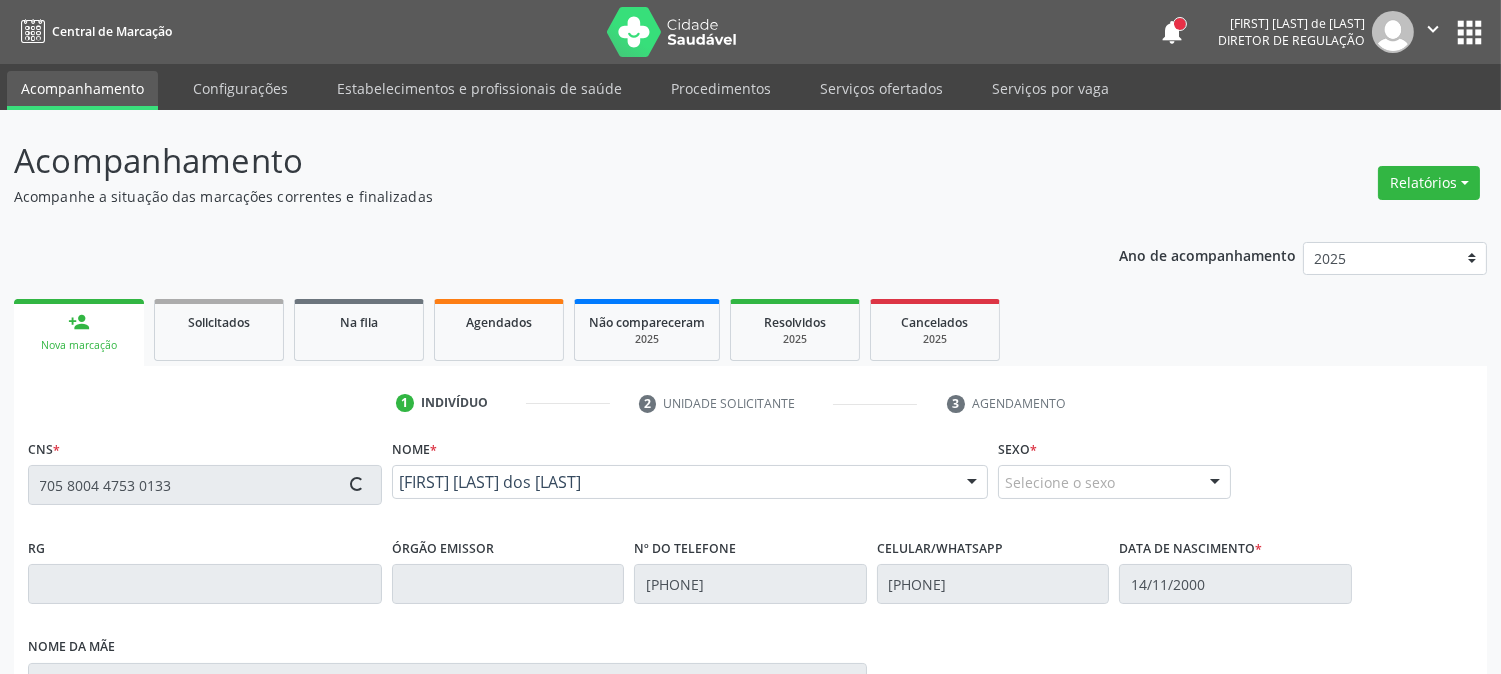 type on "101.465.404-17" 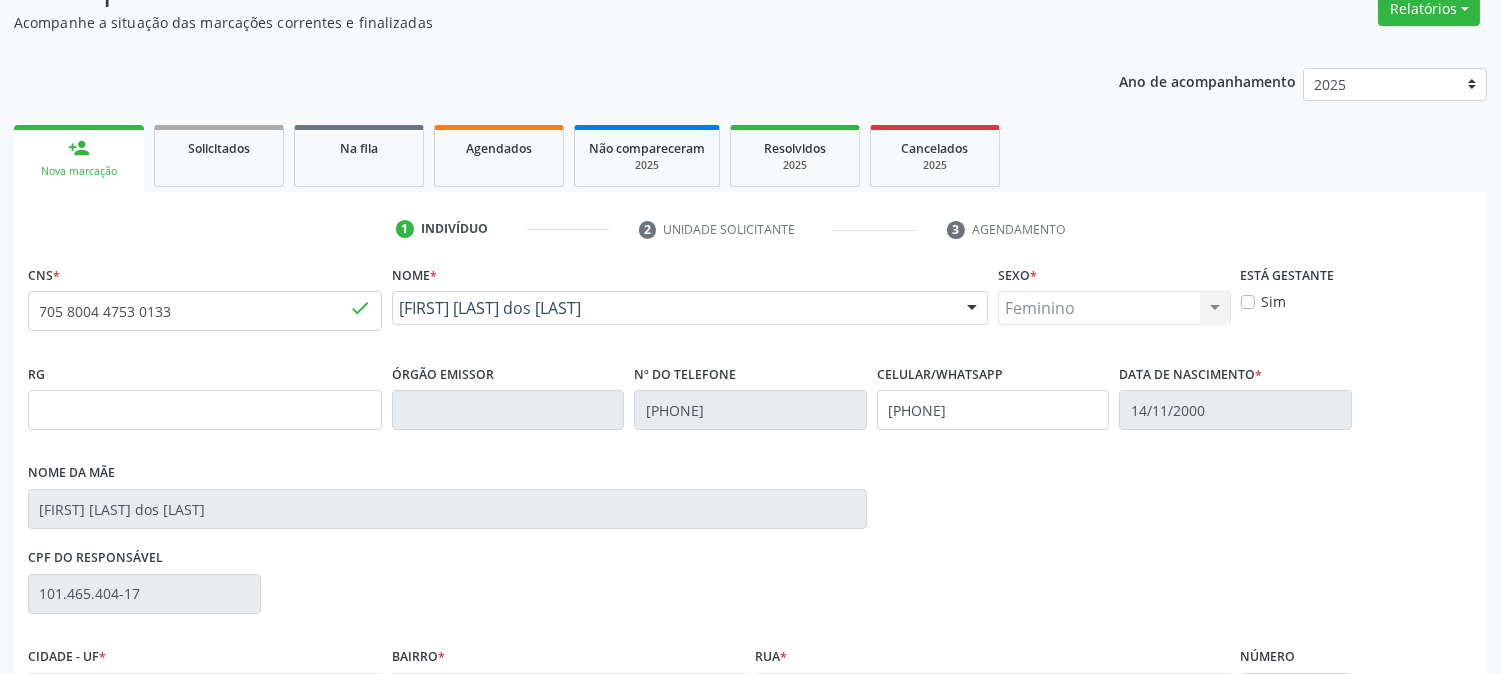 scroll, scrollTop: 395, scrollLeft: 0, axis: vertical 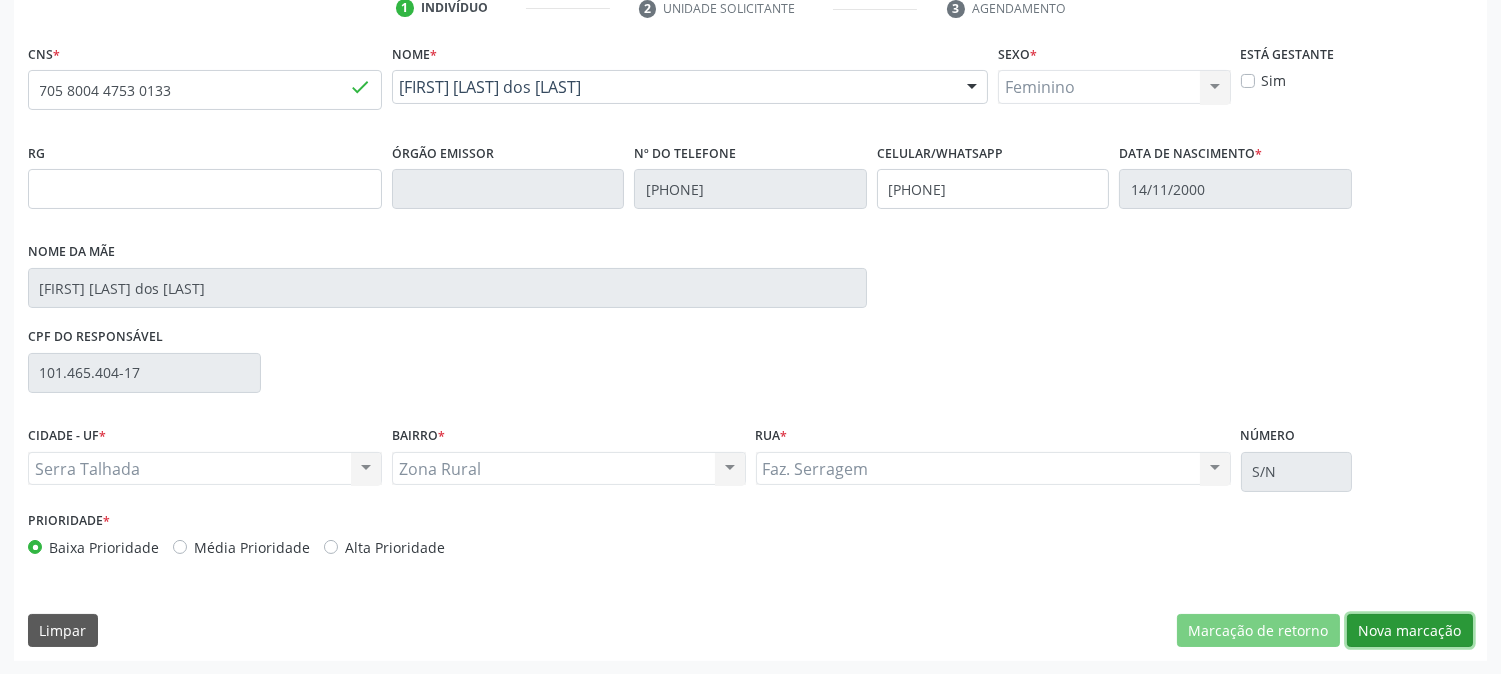 click on "Nova marcação" at bounding box center [1410, 631] 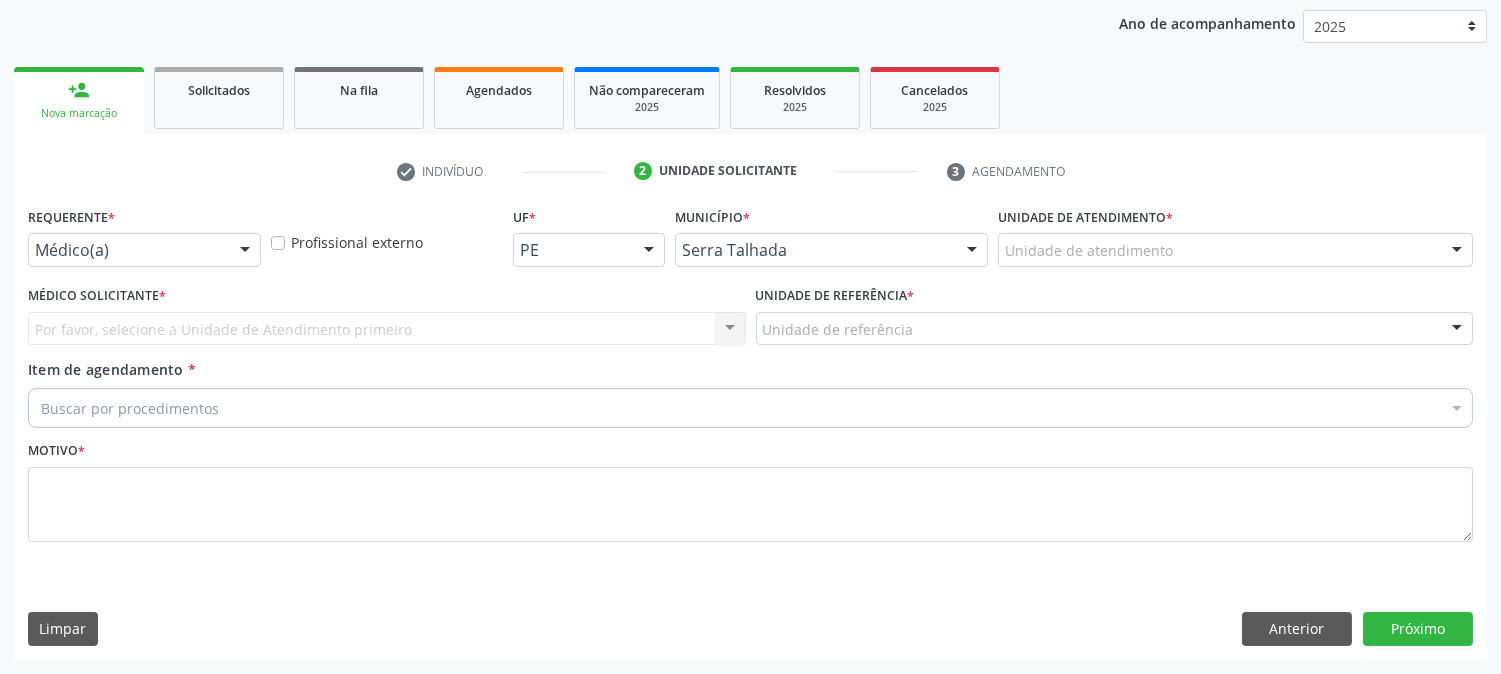 scroll, scrollTop: 231, scrollLeft: 0, axis: vertical 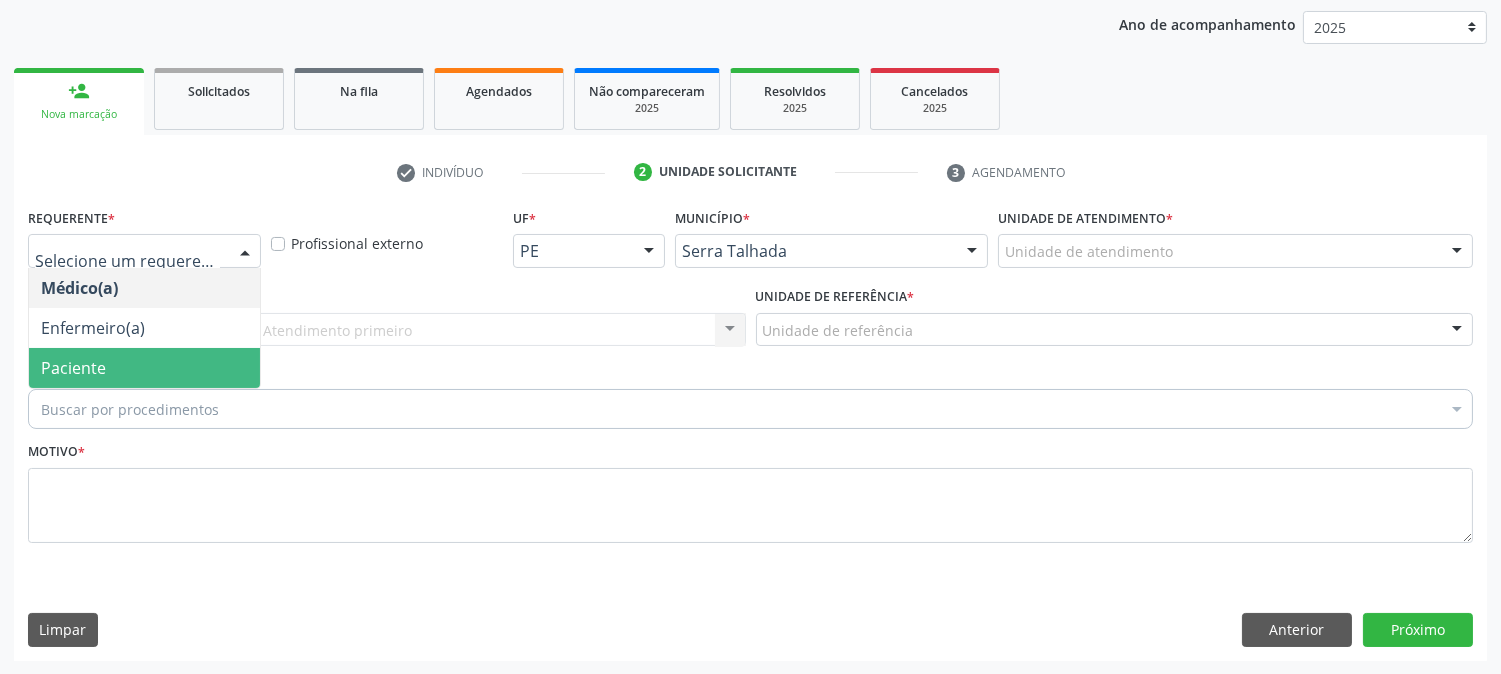 drag, startPoint x: 141, startPoint y: 362, endPoint x: 154, endPoint y: 362, distance: 13 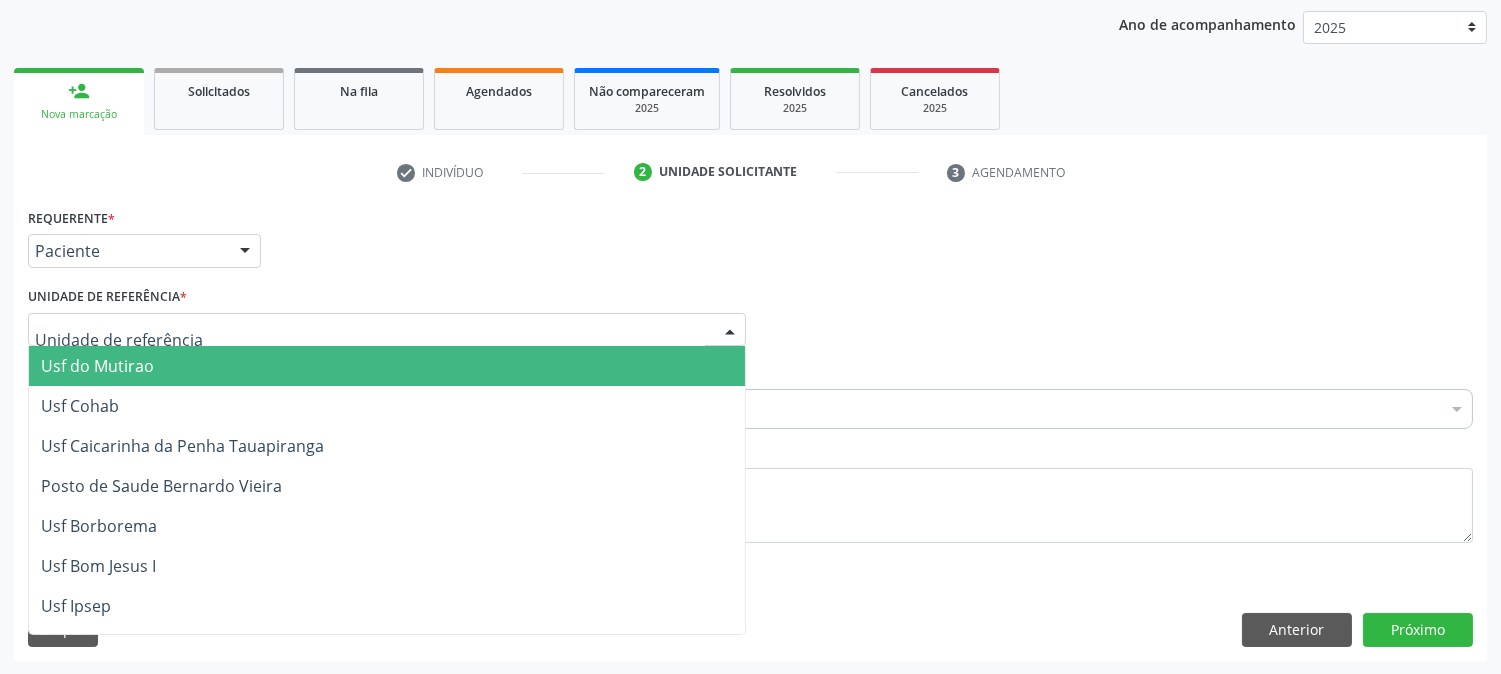 click at bounding box center (387, 330) 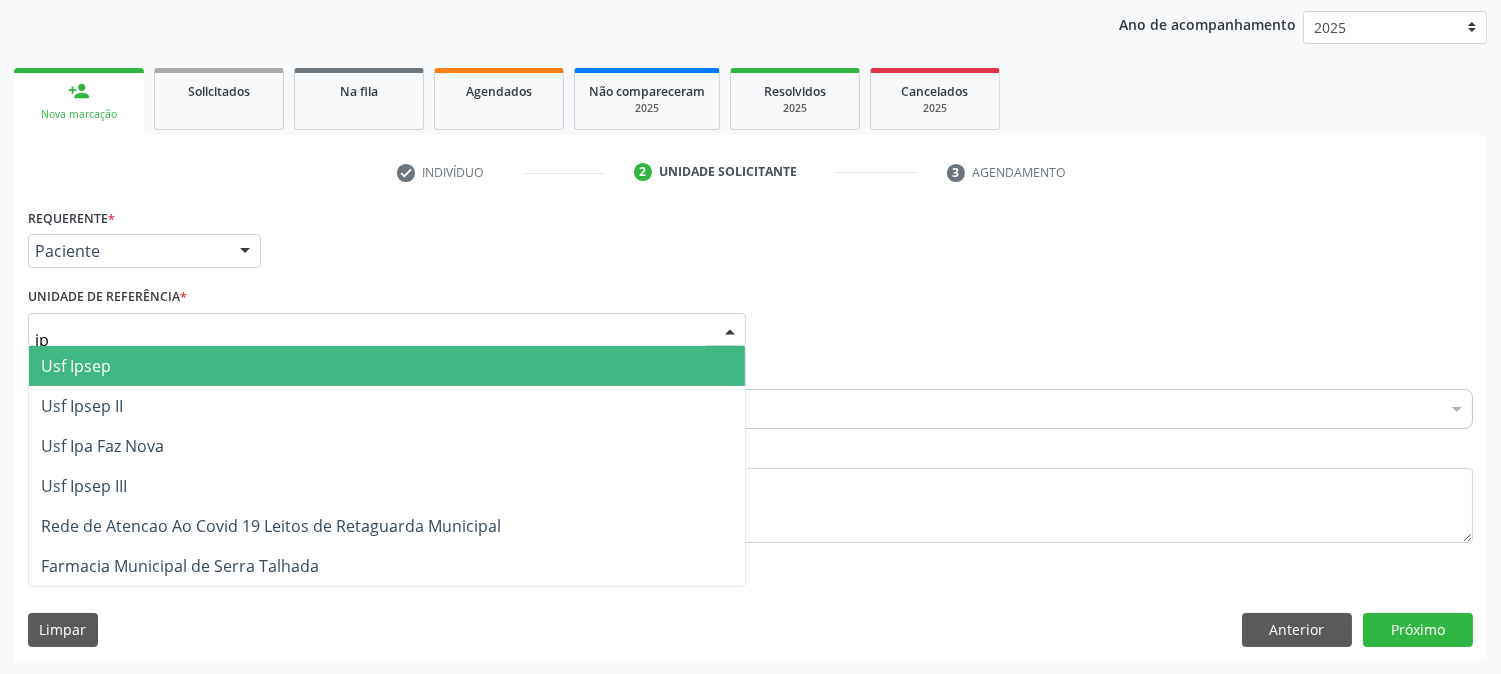 type on "ipa" 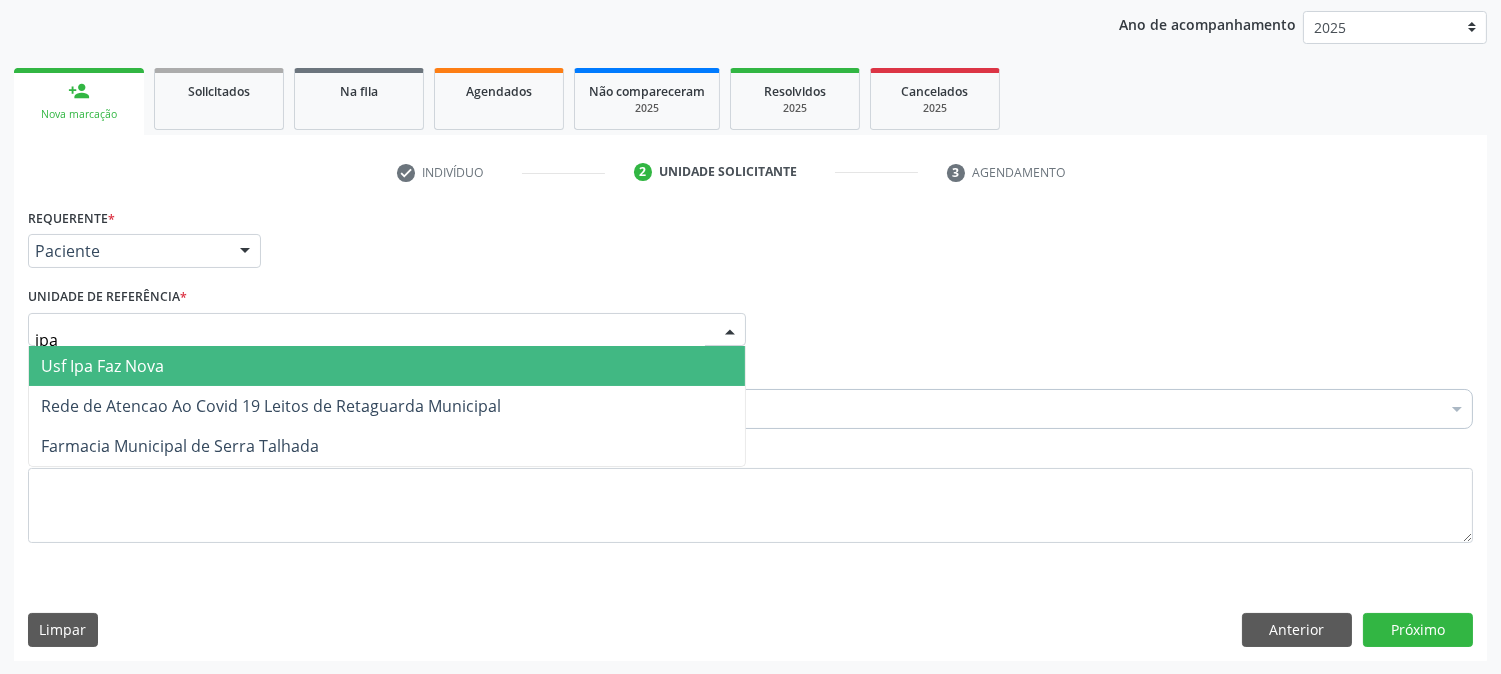 click on "Usf Ipa Faz Nova" at bounding box center [387, 366] 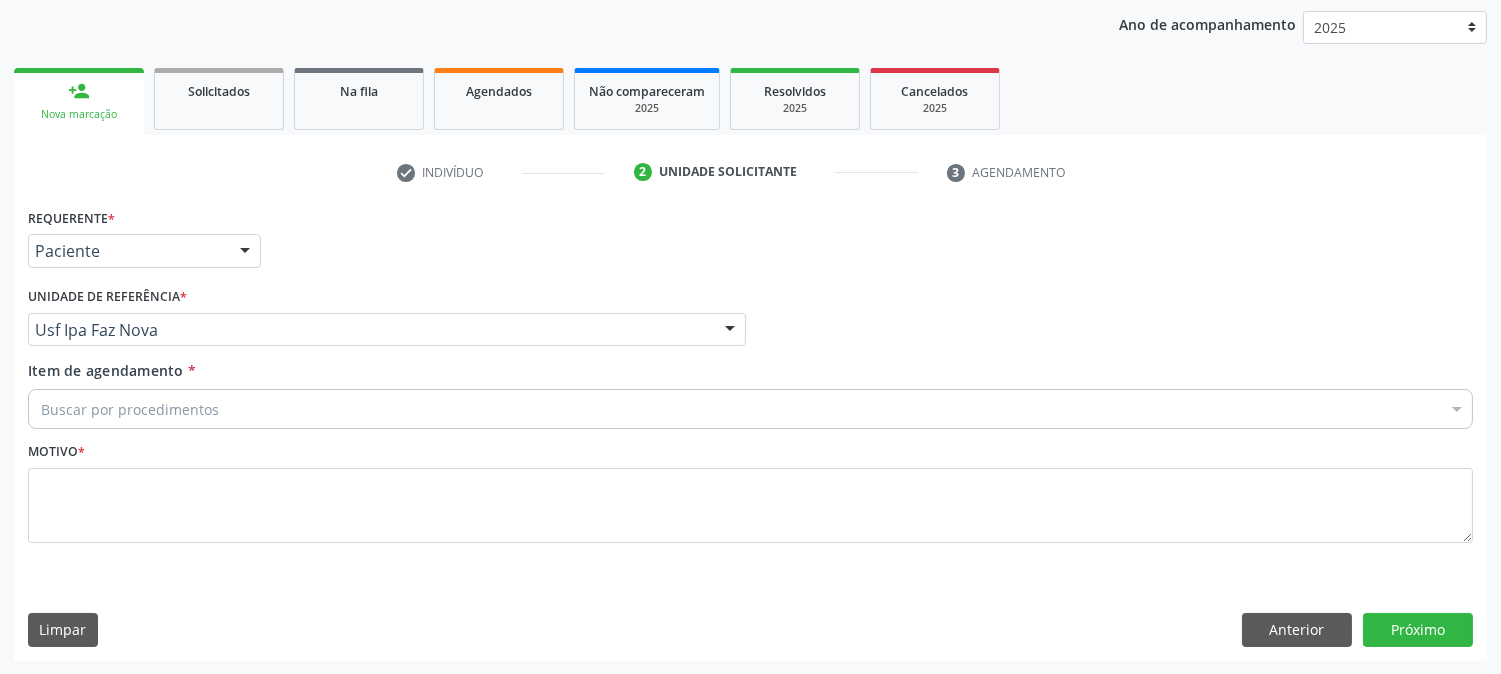 click on "Buscar por procedimentos" at bounding box center [750, 409] 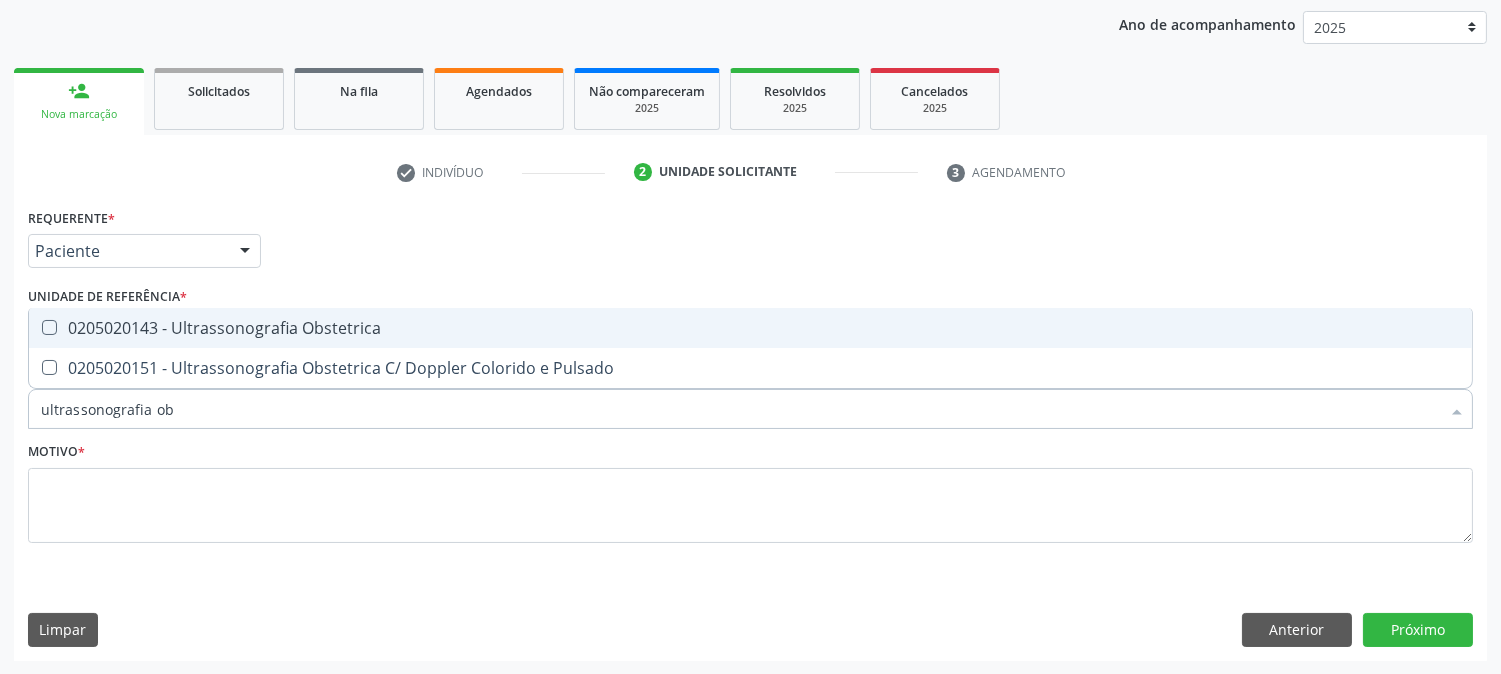 type on "ultrassonografia obs" 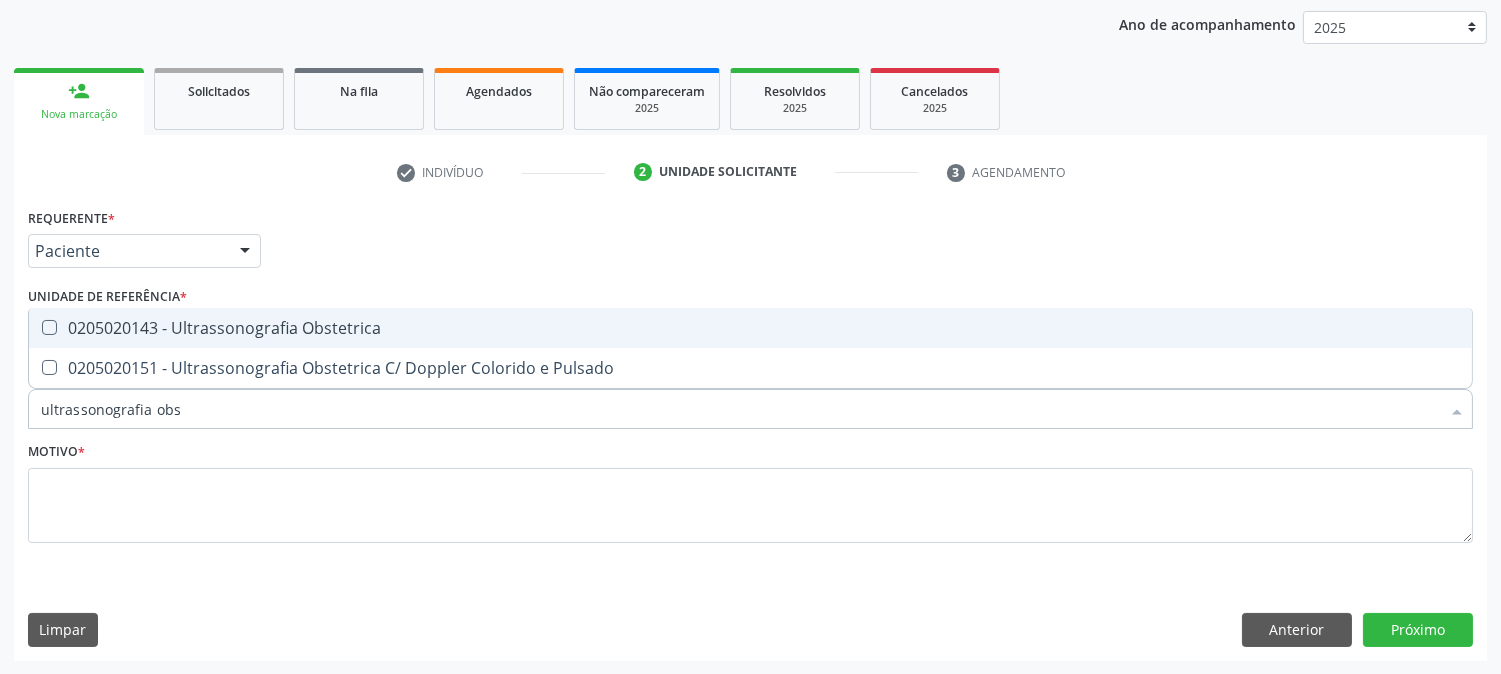 click on "0205020143 - Ultrassonografia Obstetrica" at bounding box center (750, 328) 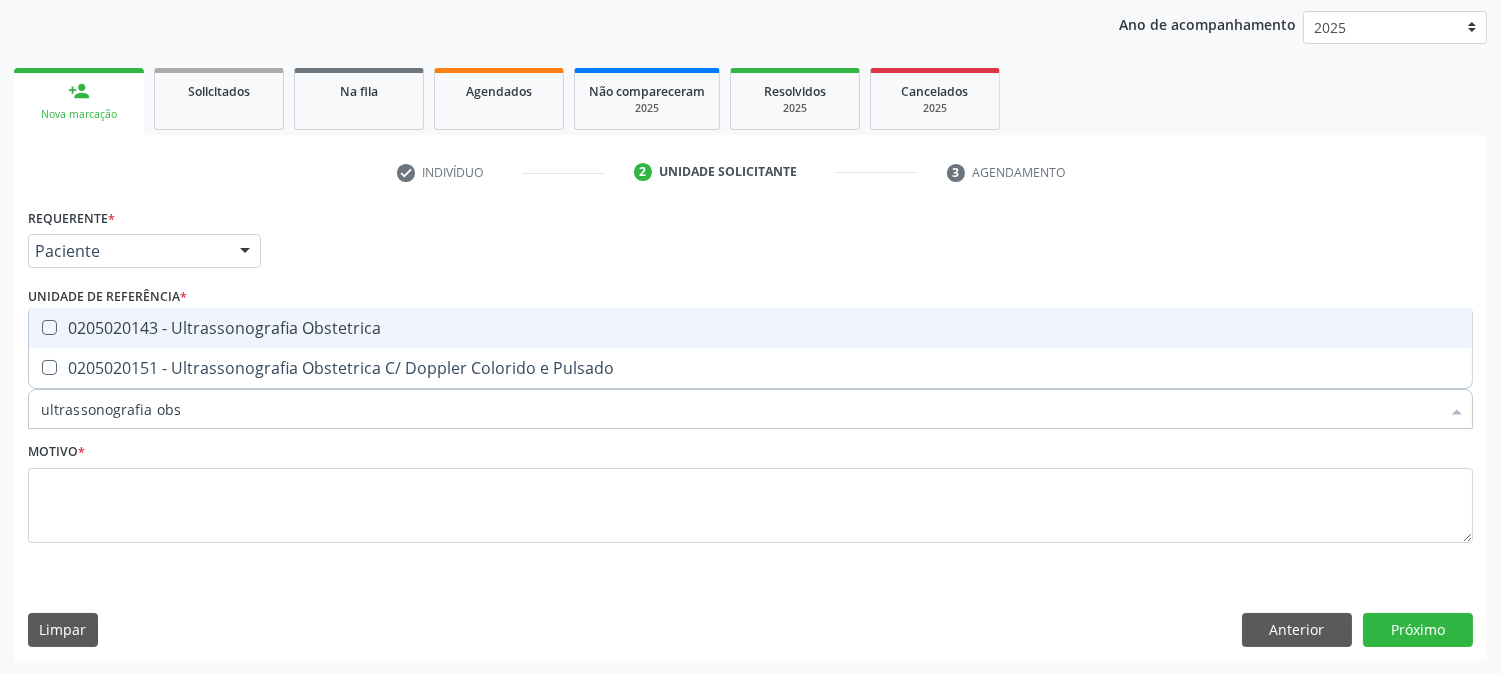 checkbox on "true" 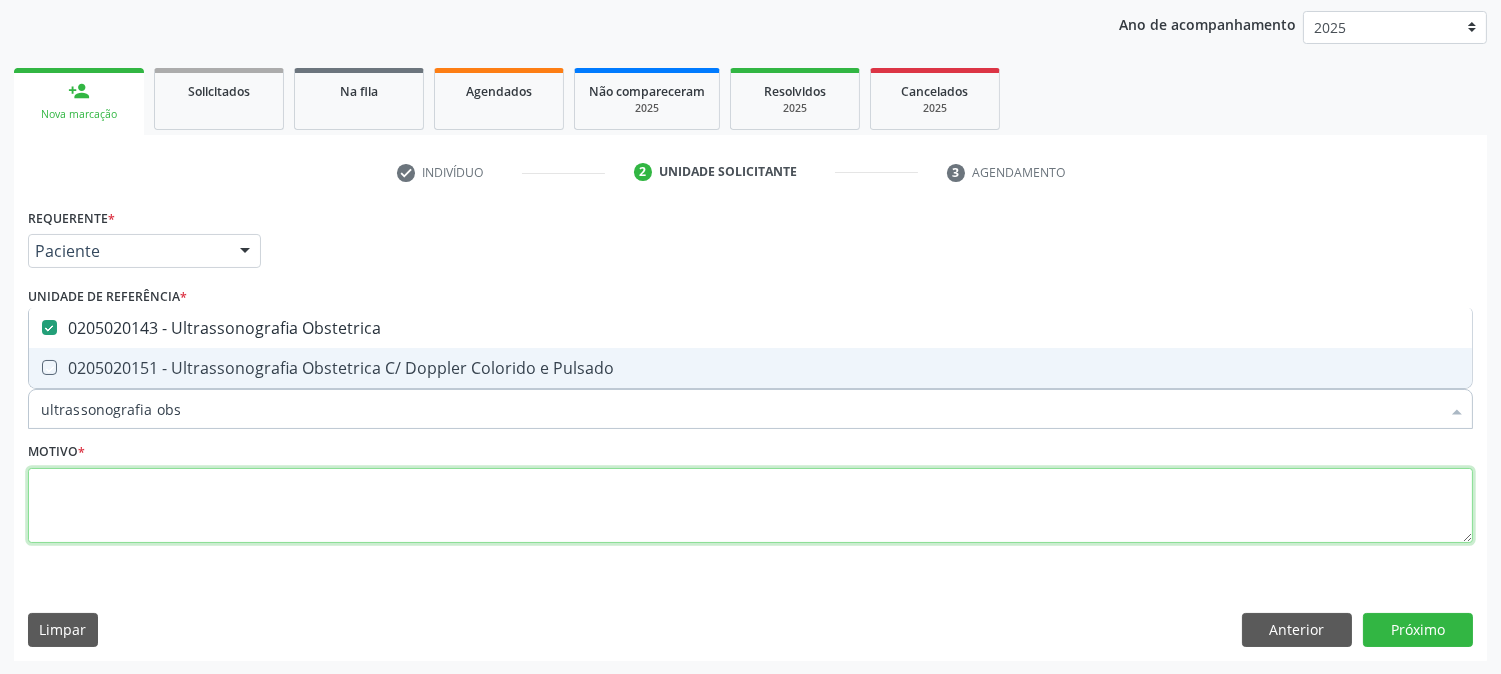 click at bounding box center [750, 506] 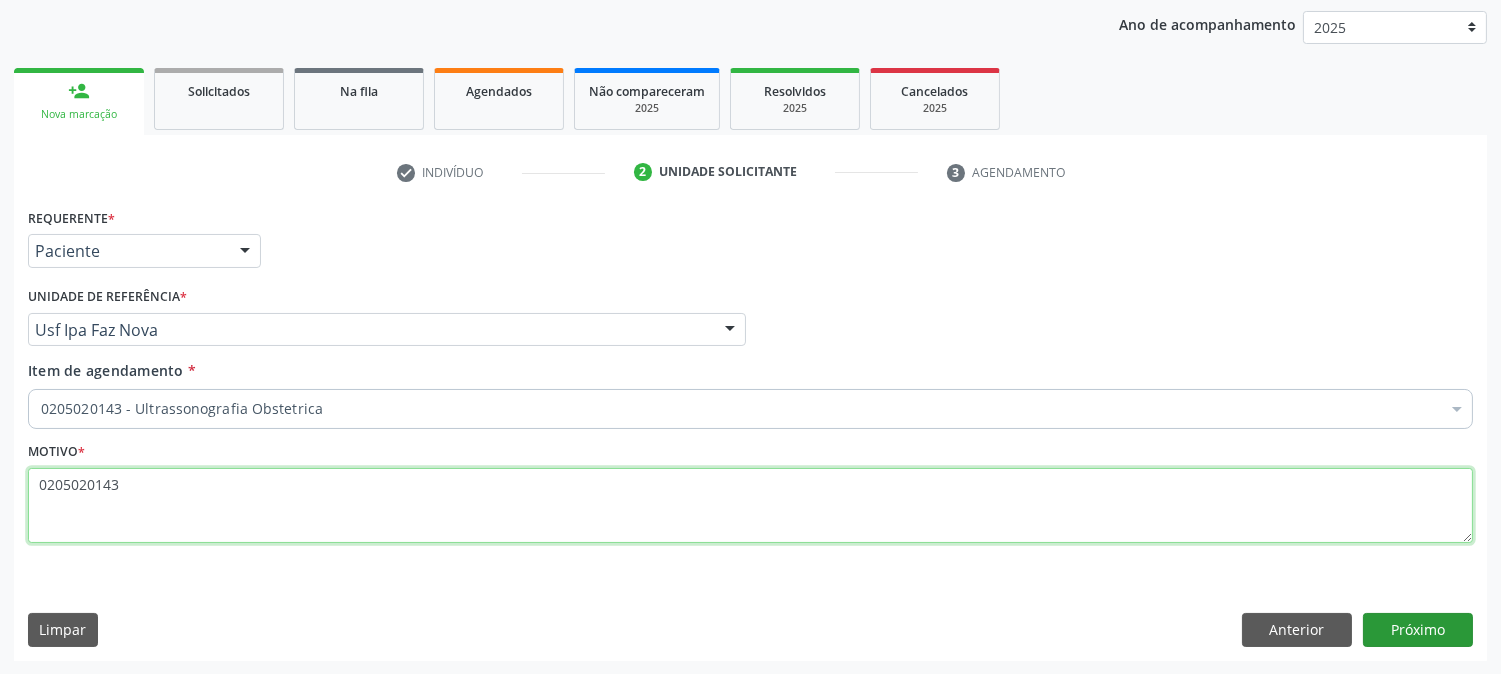type on "0205020143" 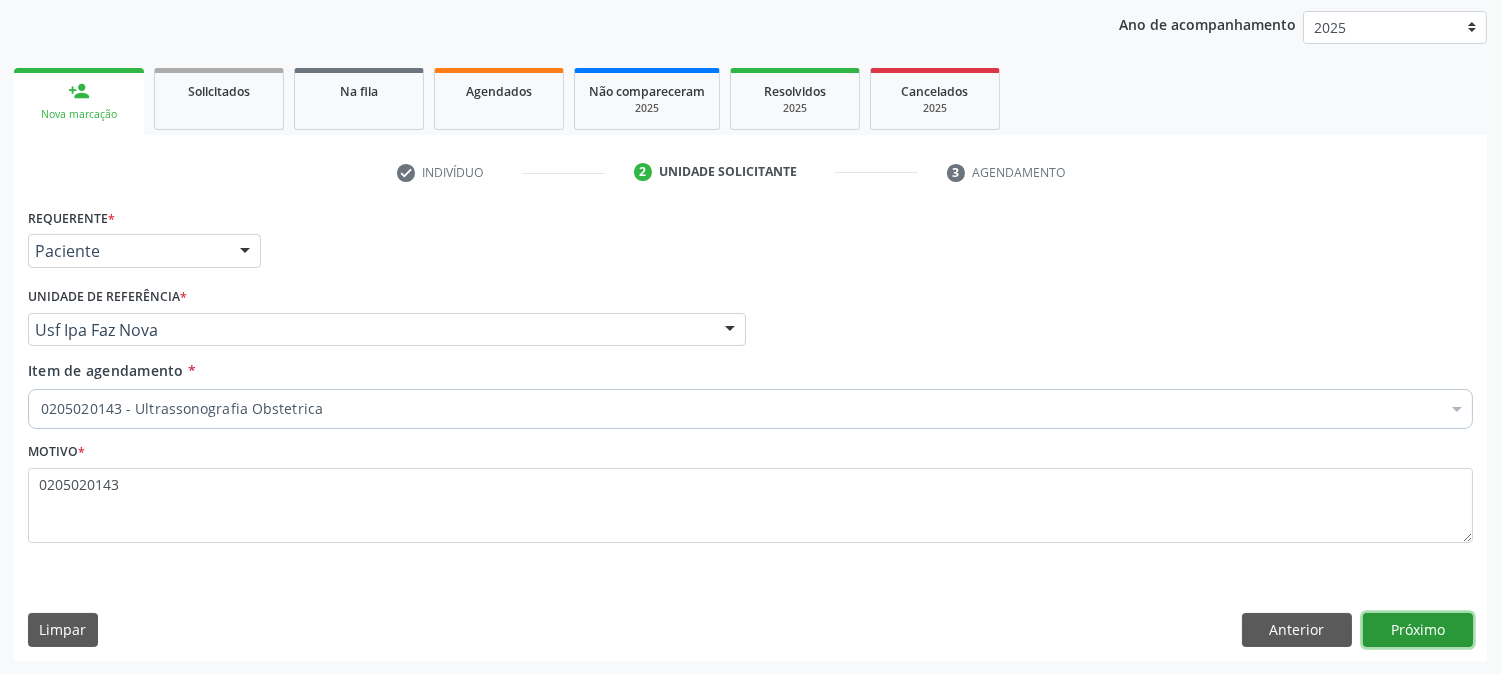 click on "Próximo" at bounding box center (1418, 630) 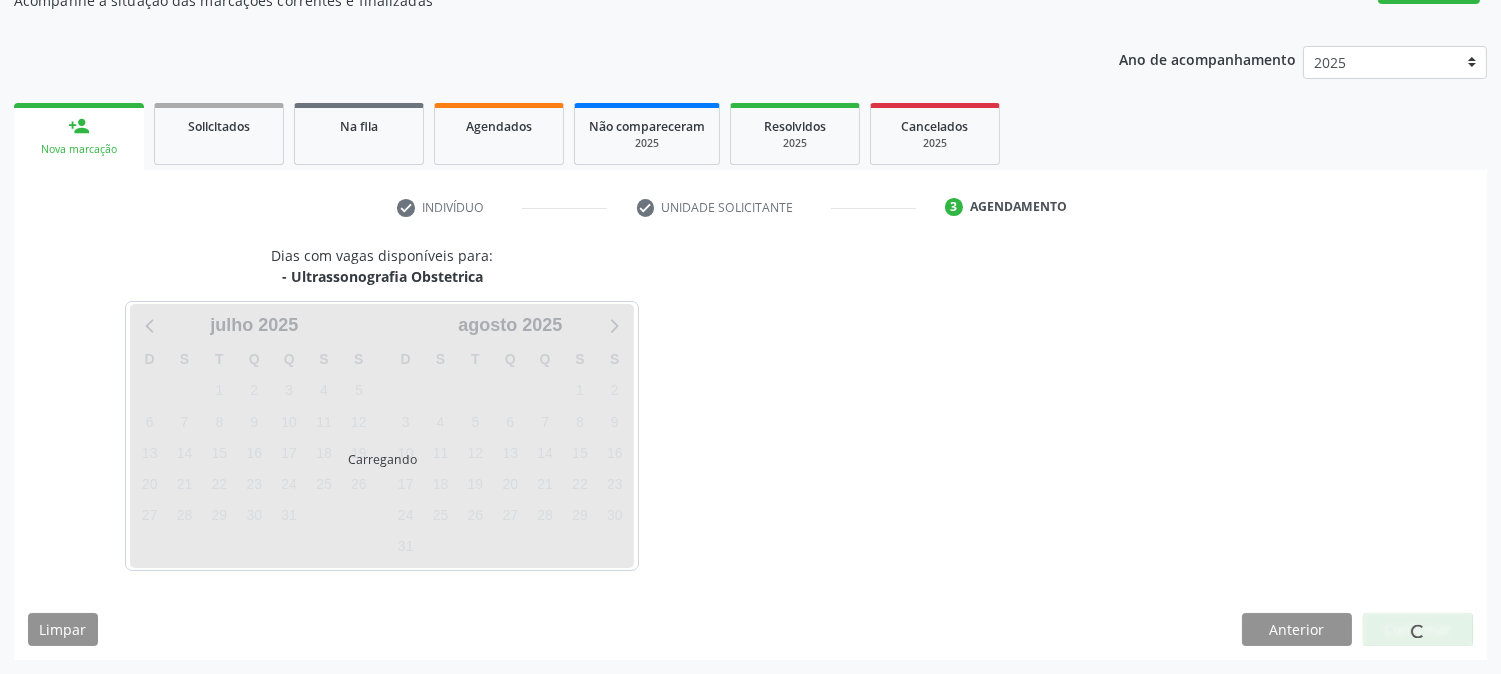 scroll, scrollTop: 195, scrollLeft: 0, axis: vertical 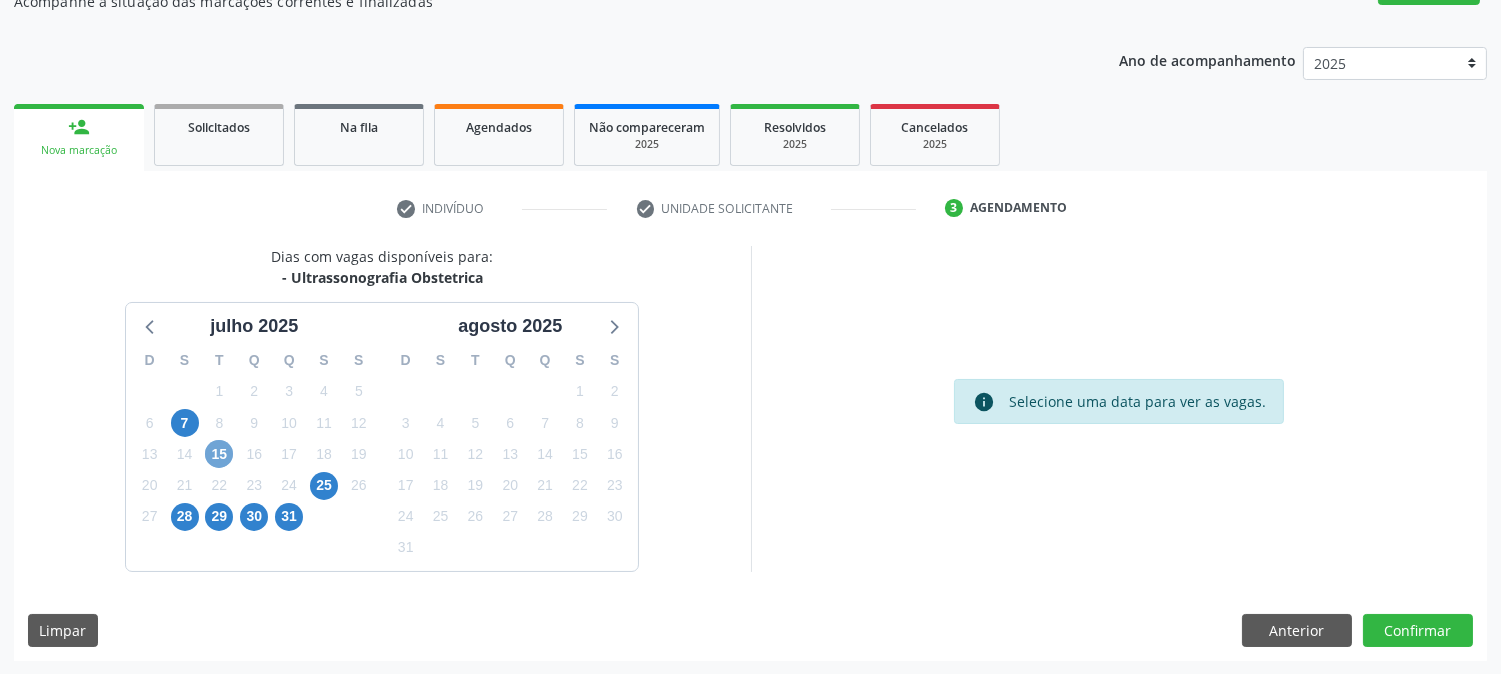 click on "15" at bounding box center [219, 454] 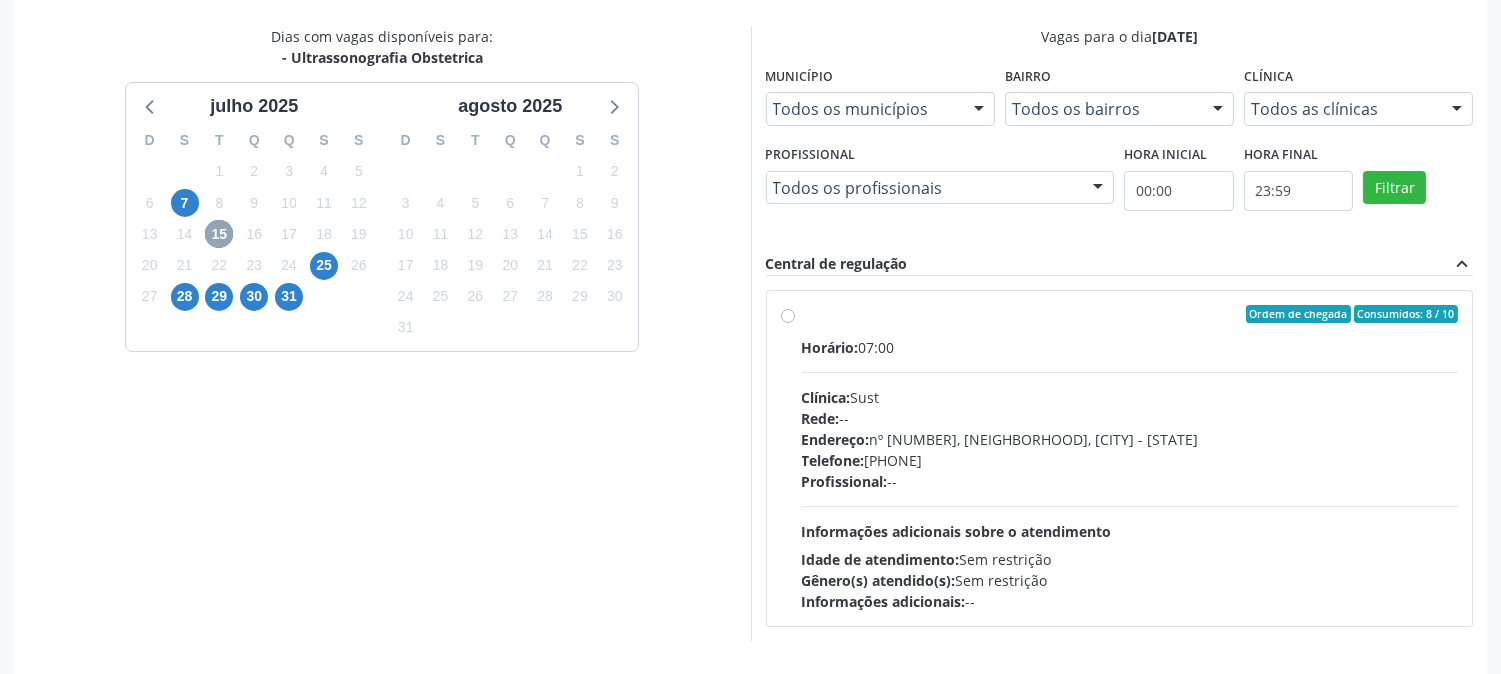 scroll, scrollTop: 417, scrollLeft: 0, axis: vertical 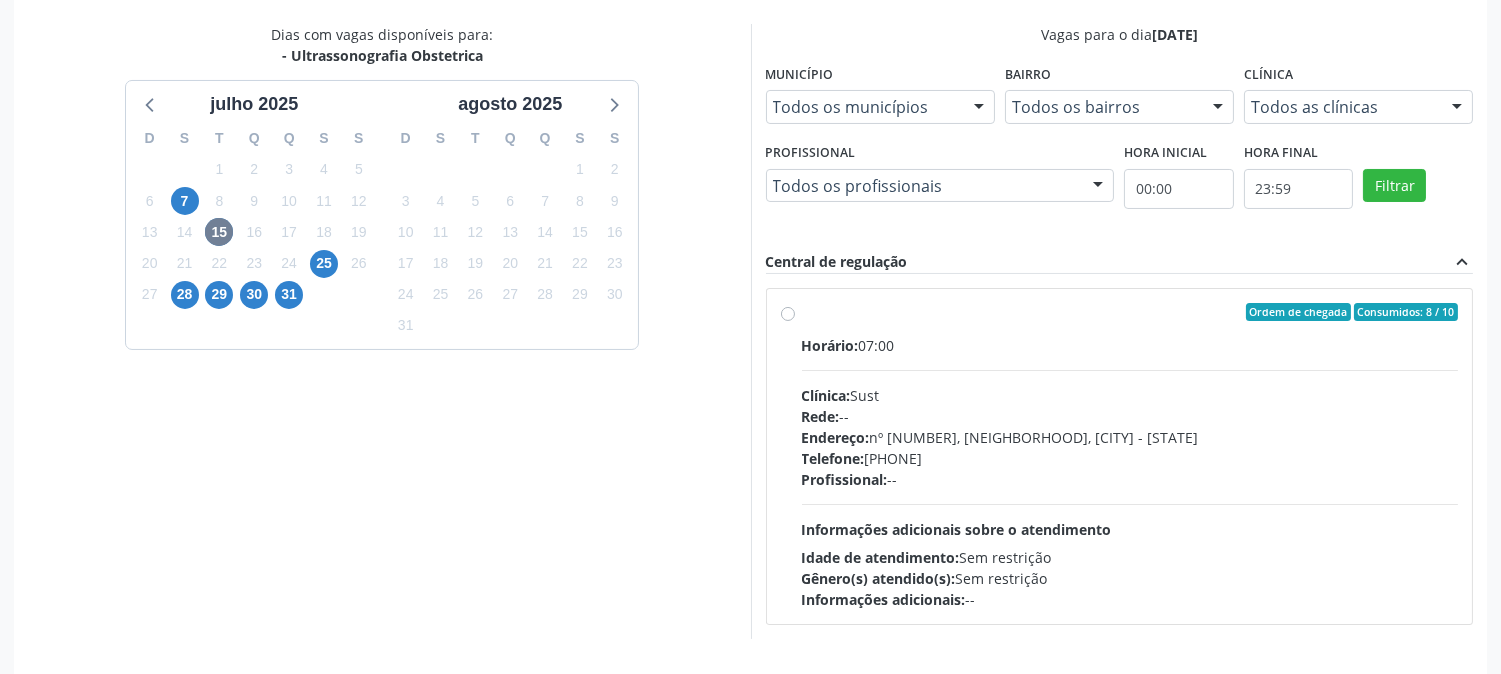 click on "Endereço: nº [NUMBER], [NEIGHBORHOOD], [CITY] - [STATE]
Telefone:   [PHONE]" at bounding box center (1130, 472) 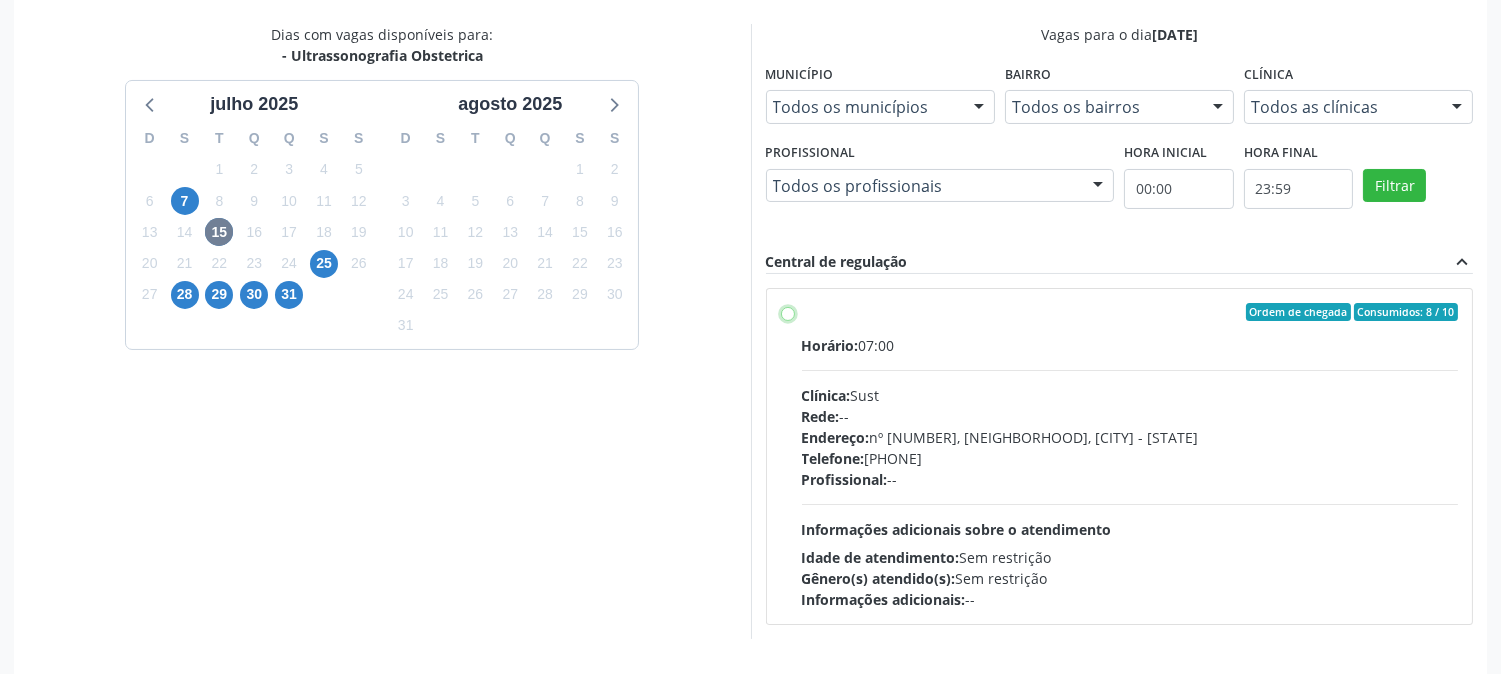 click on "Endereço: nº [NUMBER], [NEIGHBORHOOD], [CITY] - [STATE]
Telefone:   [PHONE]" at bounding box center [788, 312] 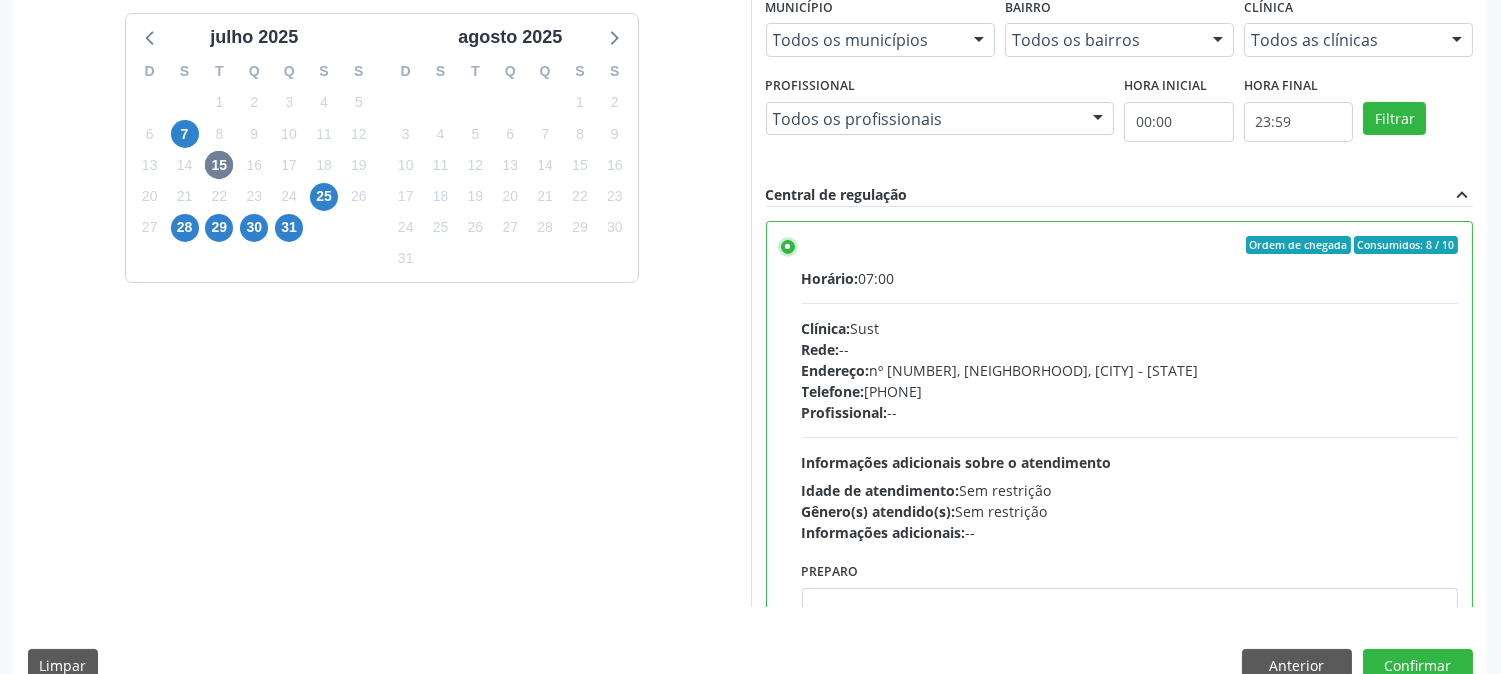scroll, scrollTop: 520, scrollLeft: 0, axis: vertical 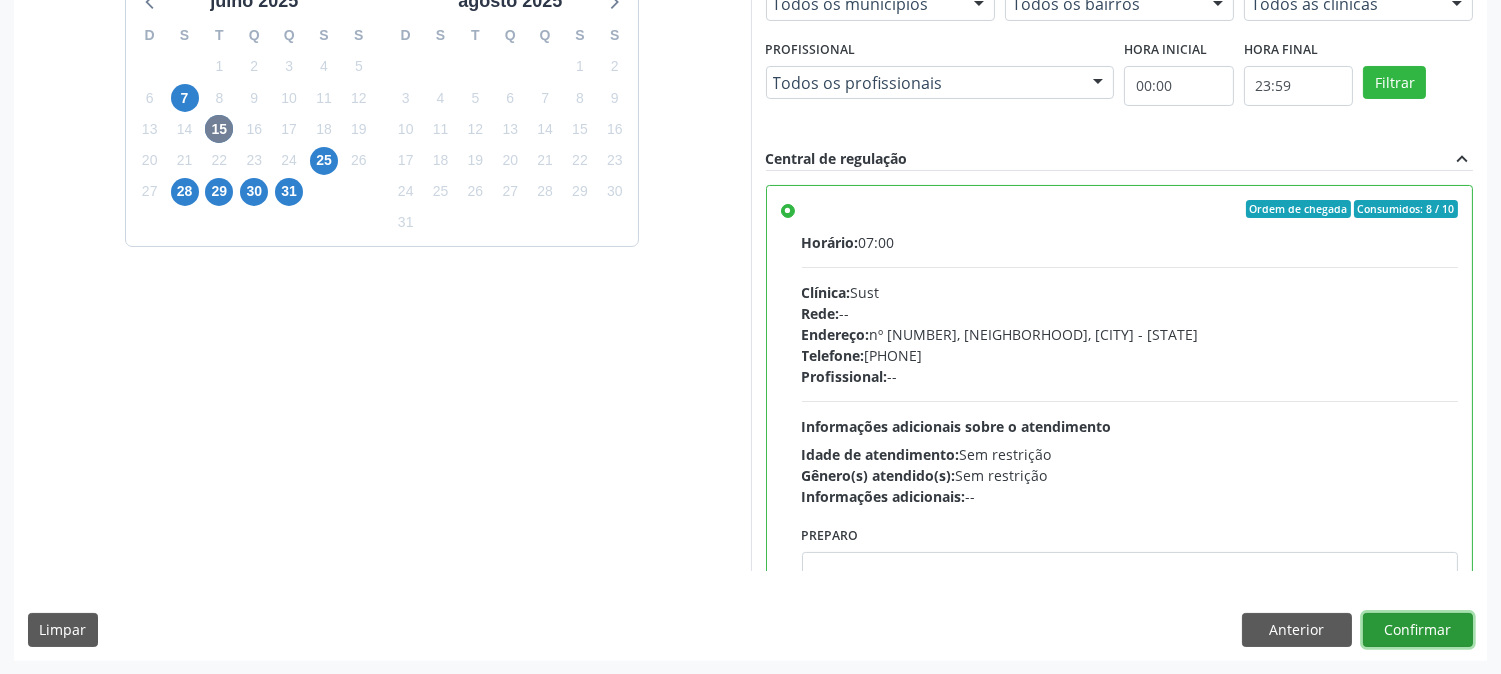 click on "Confirmar" at bounding box center [1418, 630] 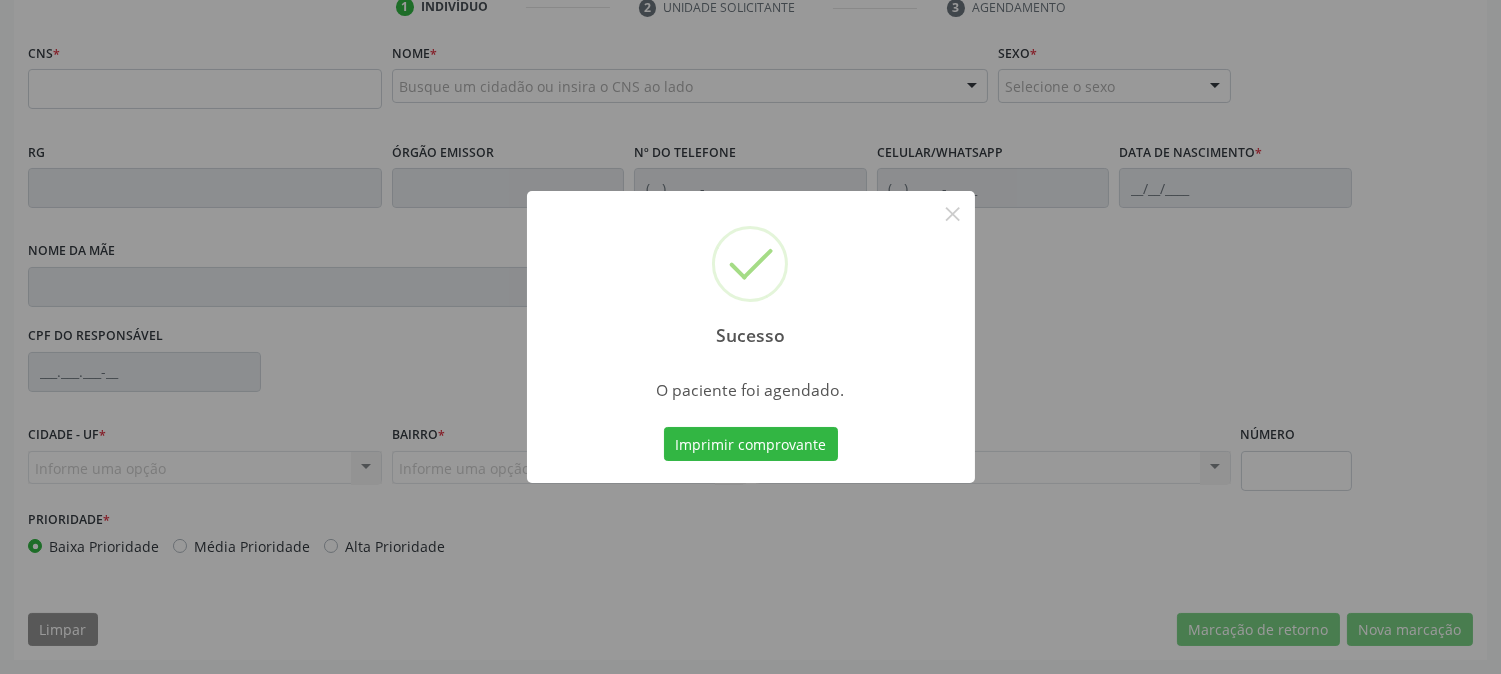 scroll, scrollTop: 395, scrollLeft: 0, axis: vertical 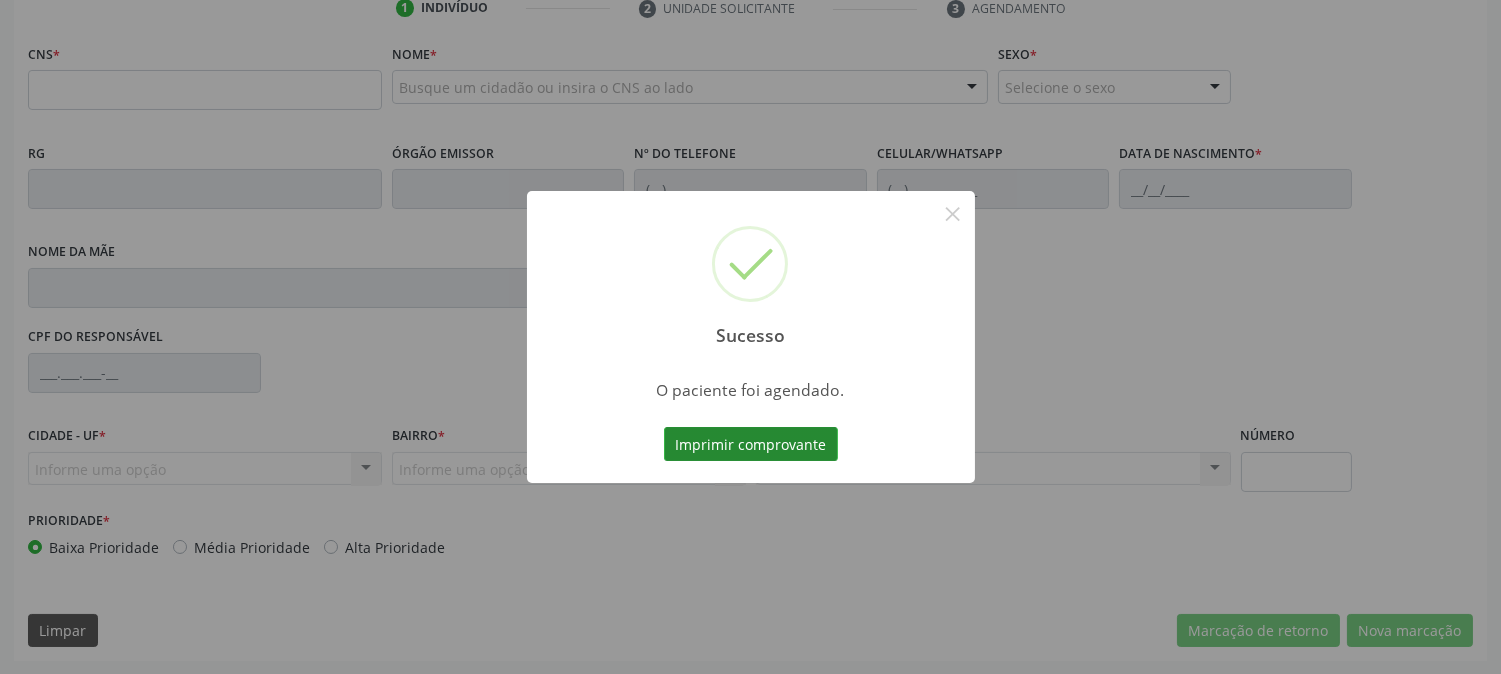 click on "Imprimir comprovante" at bounding box center [751, 444] 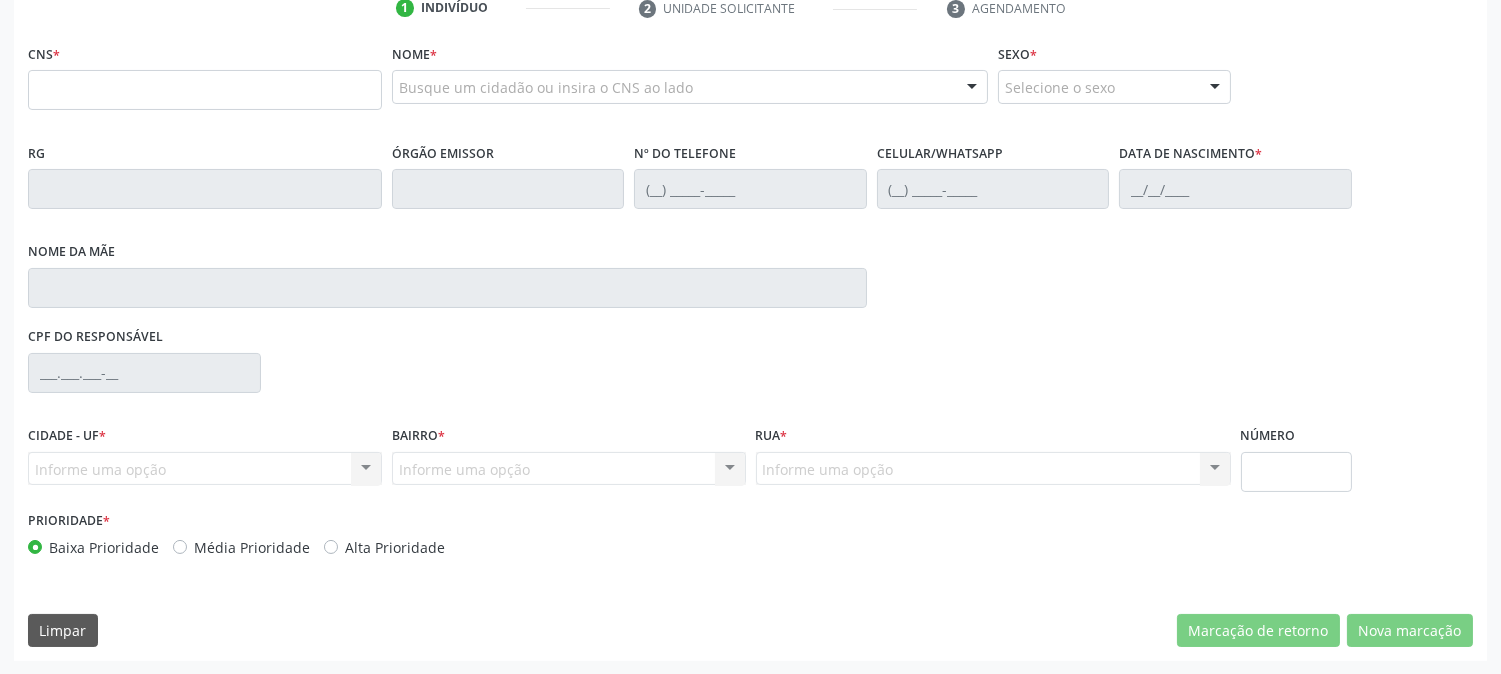 click on "CNS
*" at bounding box center [205, 81] 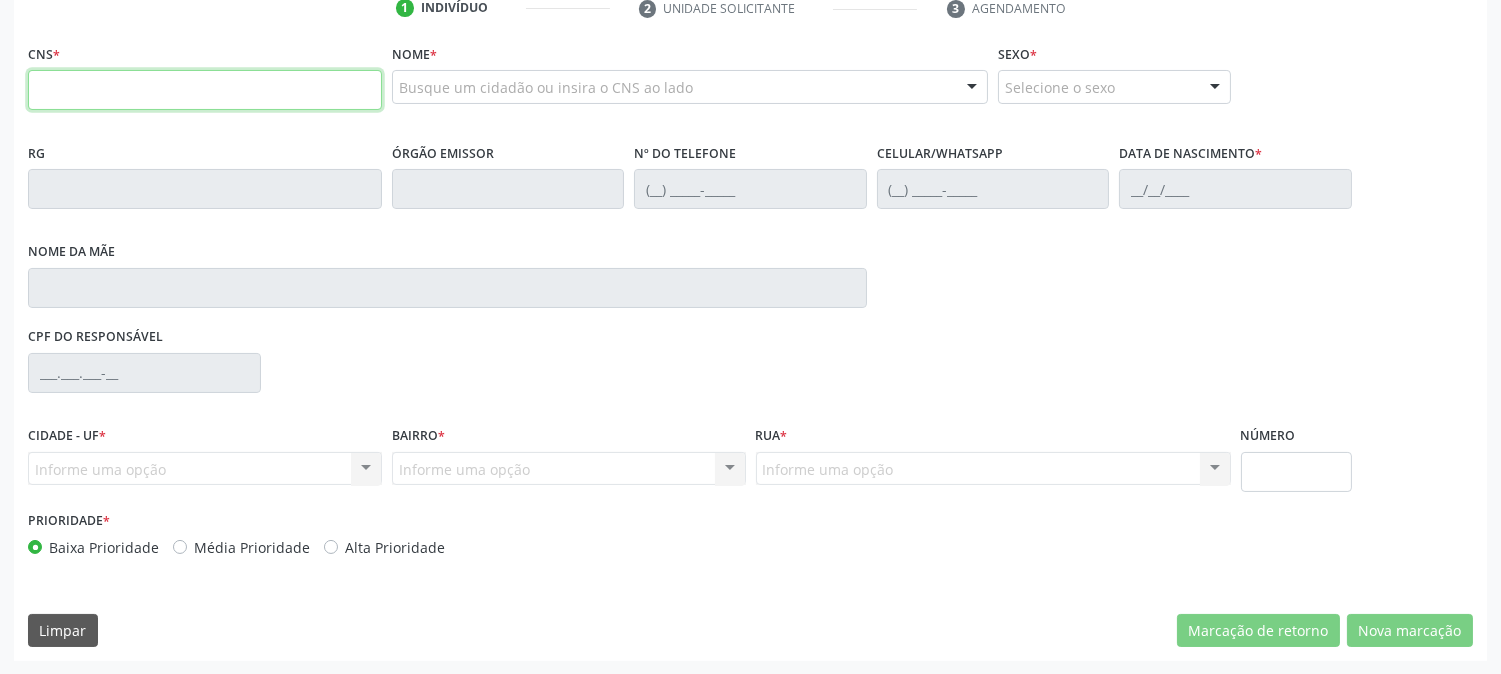 click at bounding box center (205, 90) 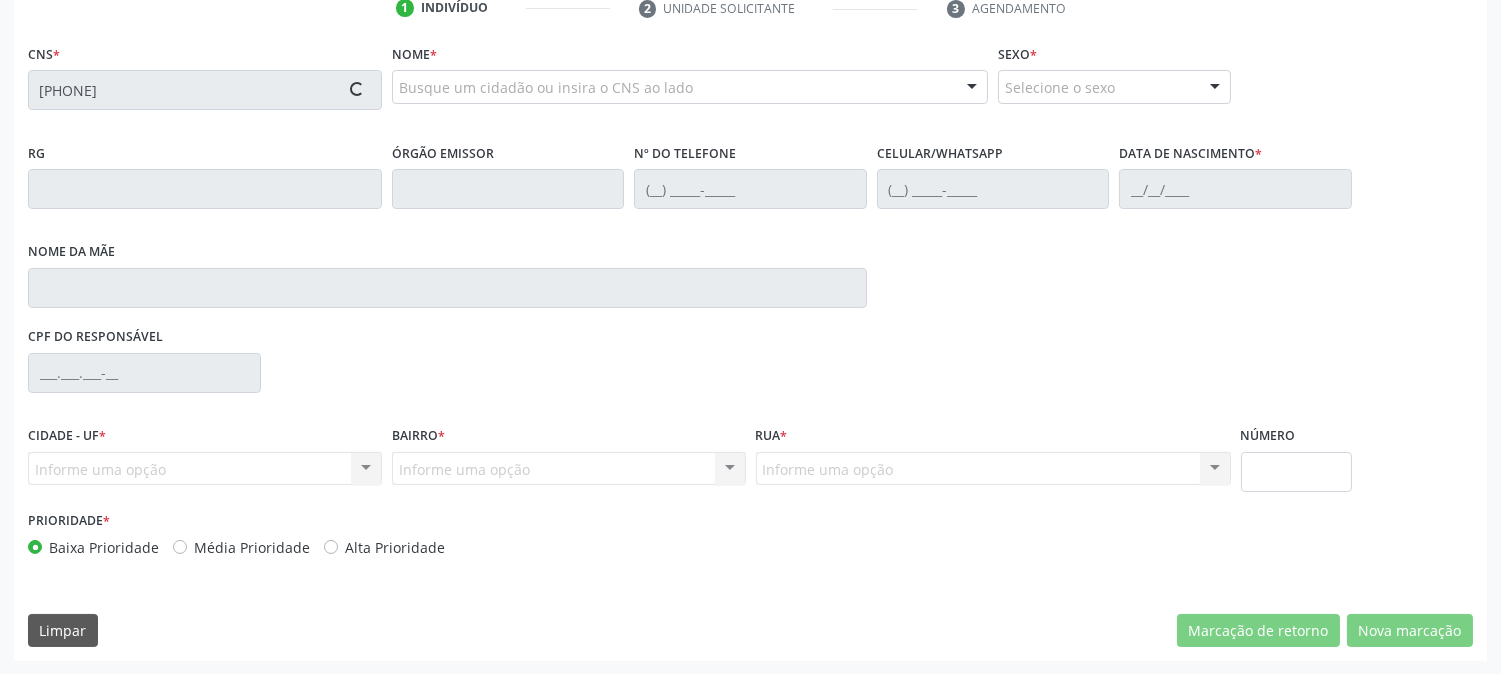 type on "[PHONE]" 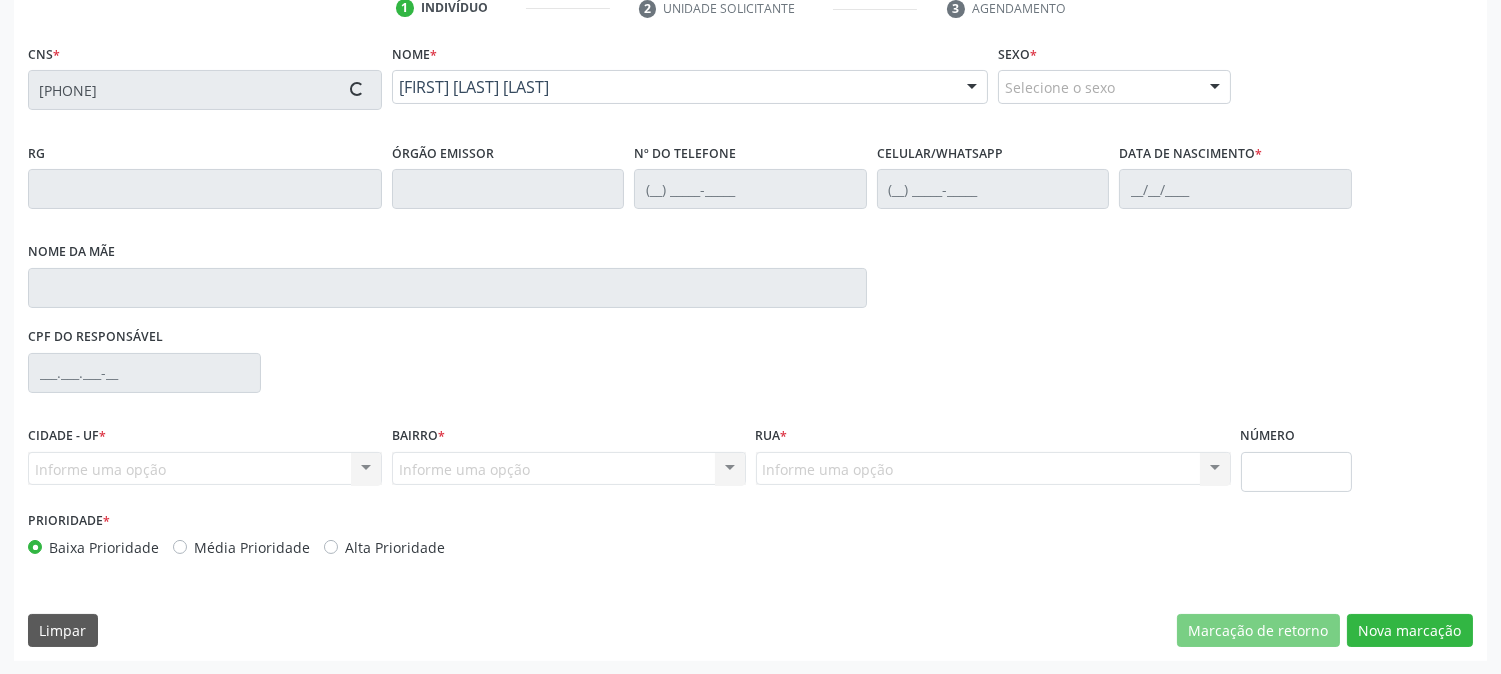 type on "[DATE]" 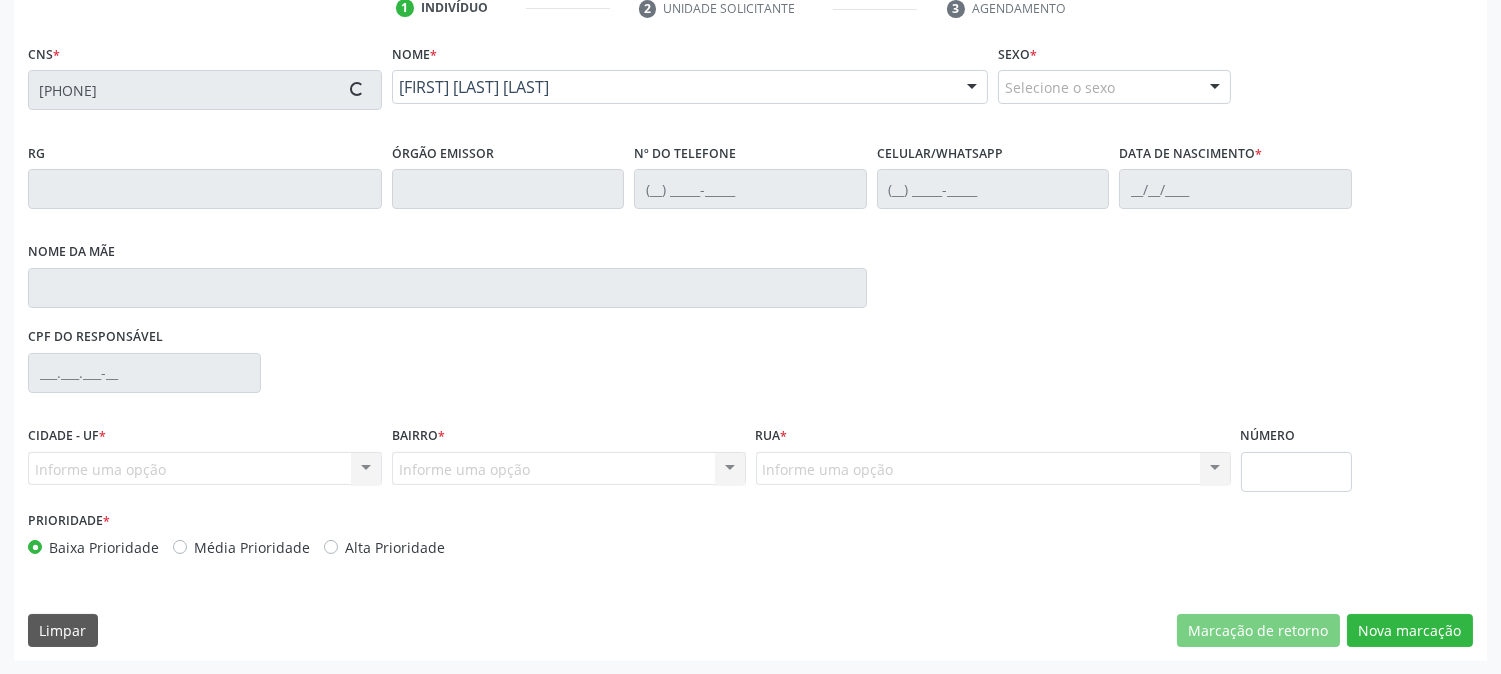 type on "[FIRST] das [LAST] [LAST] [LAST]" 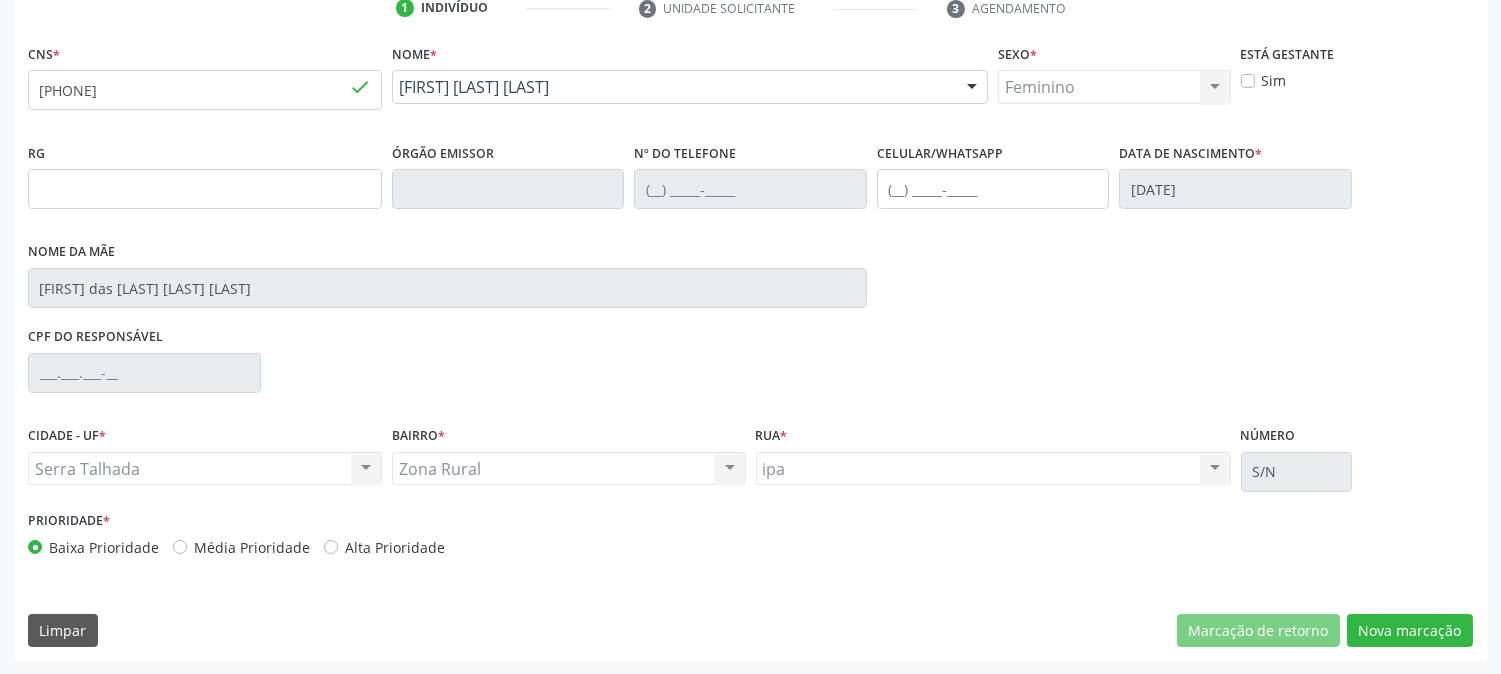 click on "CNS
*
[PHONE]       done
Nome
*
[FIRST] [LAST] [LAST]
[FIRST] [LAST] [LAST]
CNS:
[PHONE]
CPF:    --   Nascimento:
[DATE]
Nenhum resultado encontrado para: "   "
Digite o nome ou CNS para buscar um indivíduo
Sexo
*
Feminino         Masculino   Feminino
Nenhum resultado encontrado para: "   "
Não há nenhuma opção para ser exibida.
Está gestante
Sim
RG
Órgão emissor
Nº do Telefone
Celular/WhatsApp
Data de nascimento
*
[DATE]
Nome da mãe
[FIRST] [LAST] [LAST]
CPF do responsável
CIDADE - UF
*
Serra Talhada         Serra Talhada       "
*" at bounding box center [750, 350] 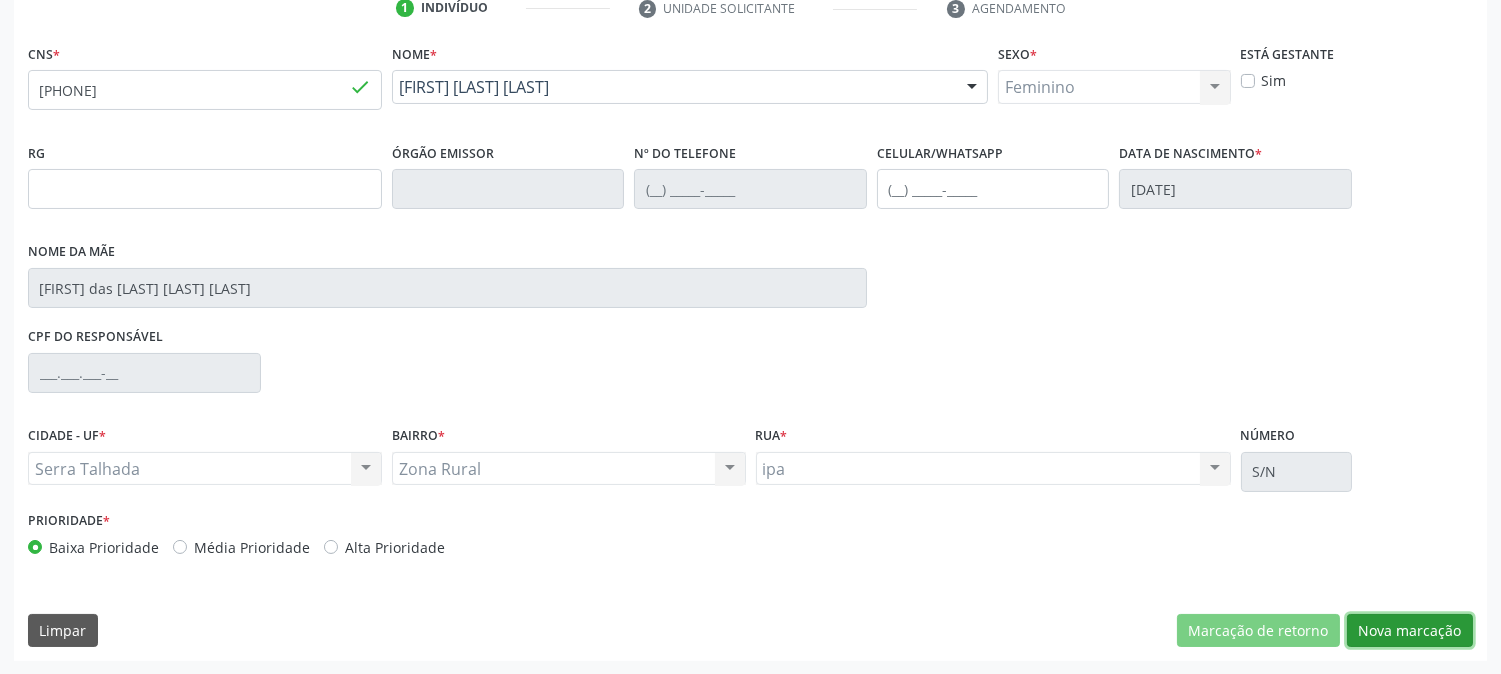 click on "Nova marcação" at bounding box center [1410, 631] 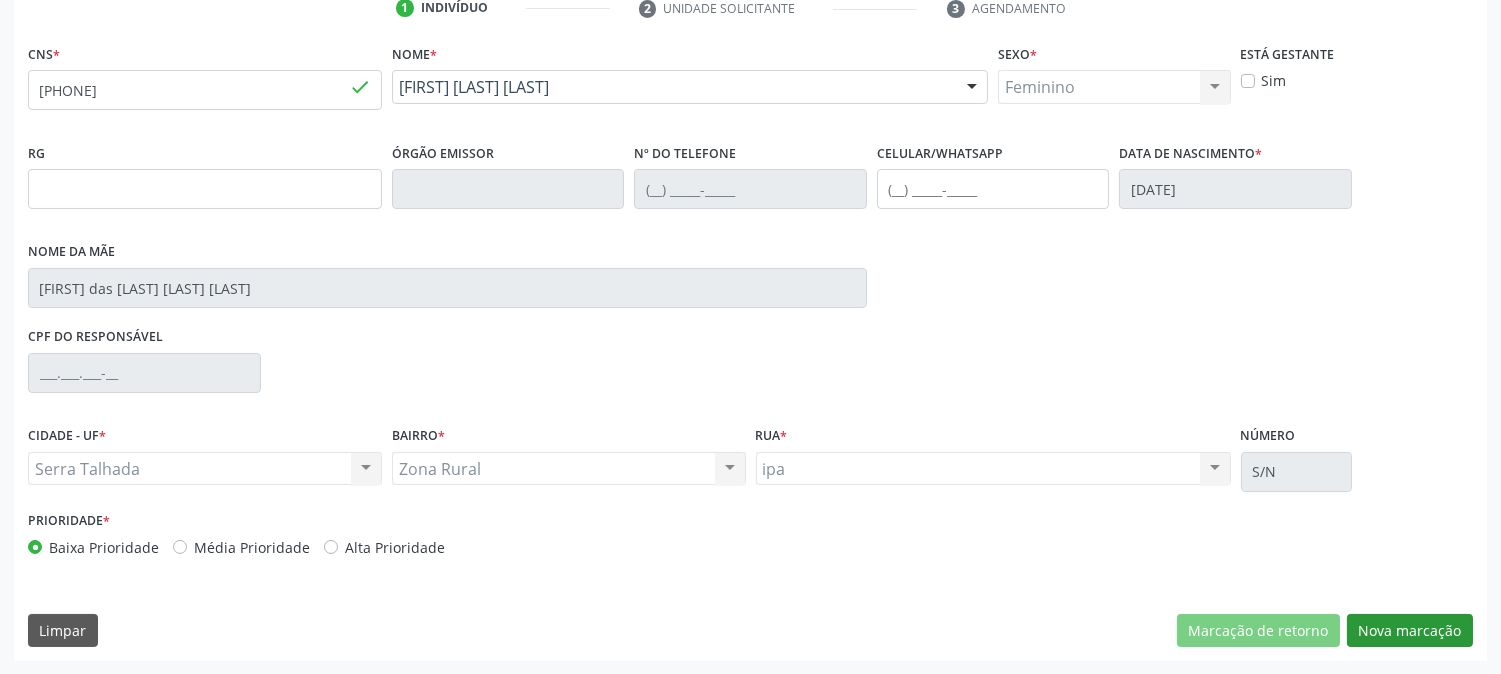 scroll, scrollTop: 231, scrollLeft: 0, axis: vertical 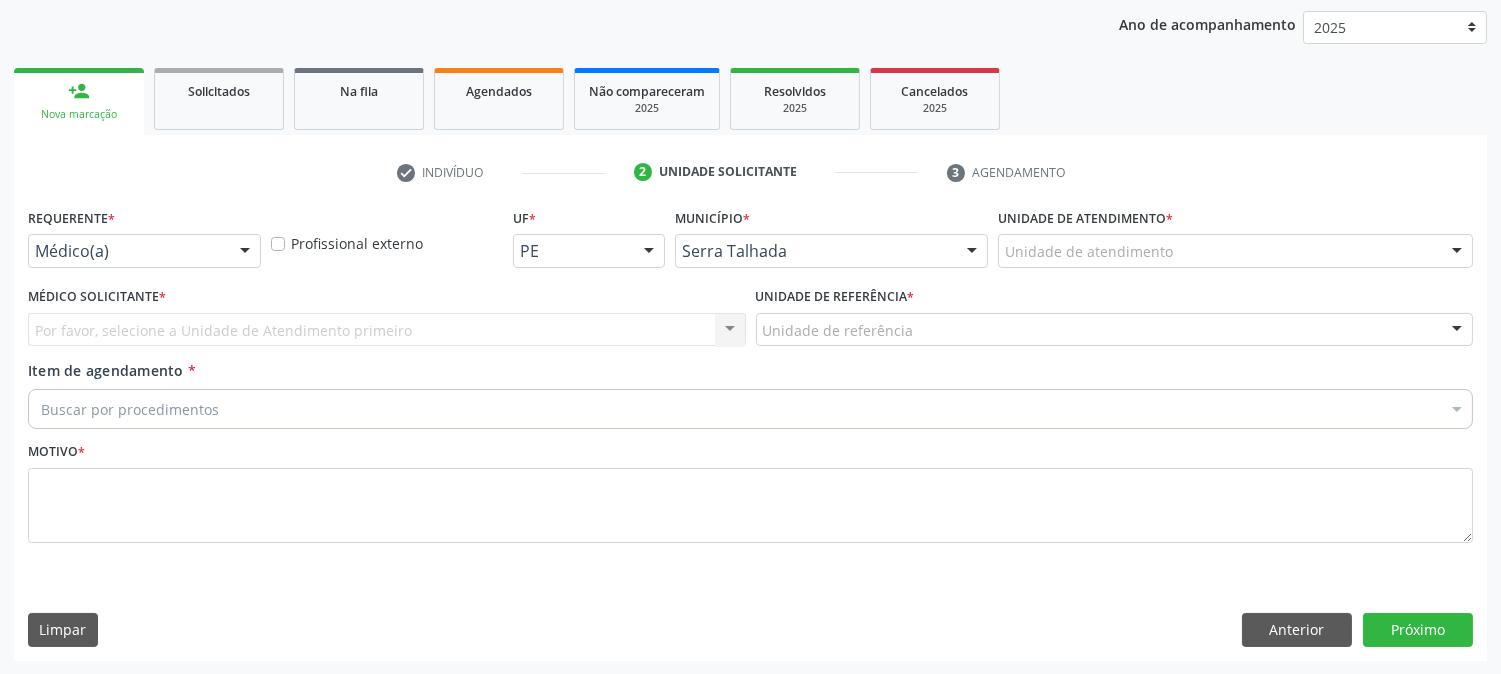 click on "Requerente
*
Médico(a)         Médico(a)   Enfermeiro(a)   Paciente
Nenhum resultado encontrado para: "   "
Não há nenhuma opção para ser exibida." at bounding box center [144, 242] 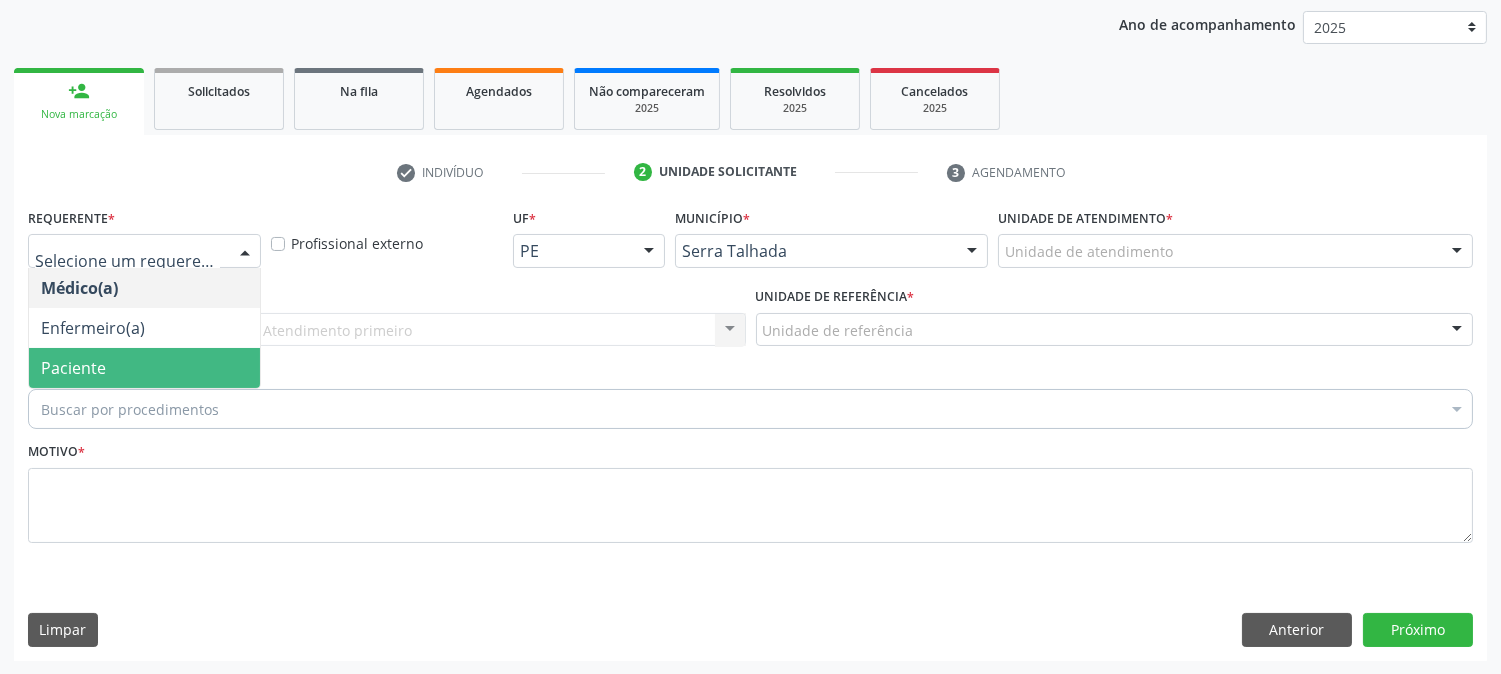 click on "Paciente" at bounding box center (144, 368) 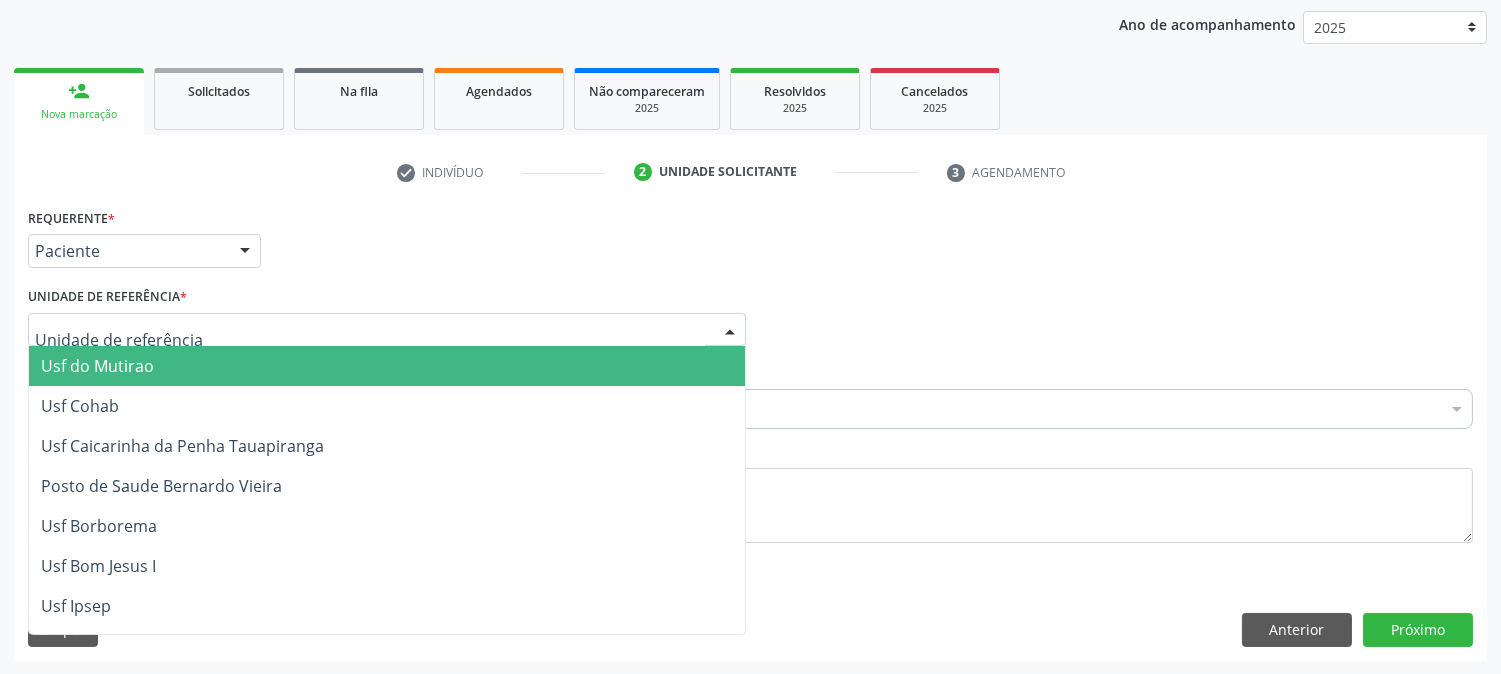 click at bounding box center (387, 330) 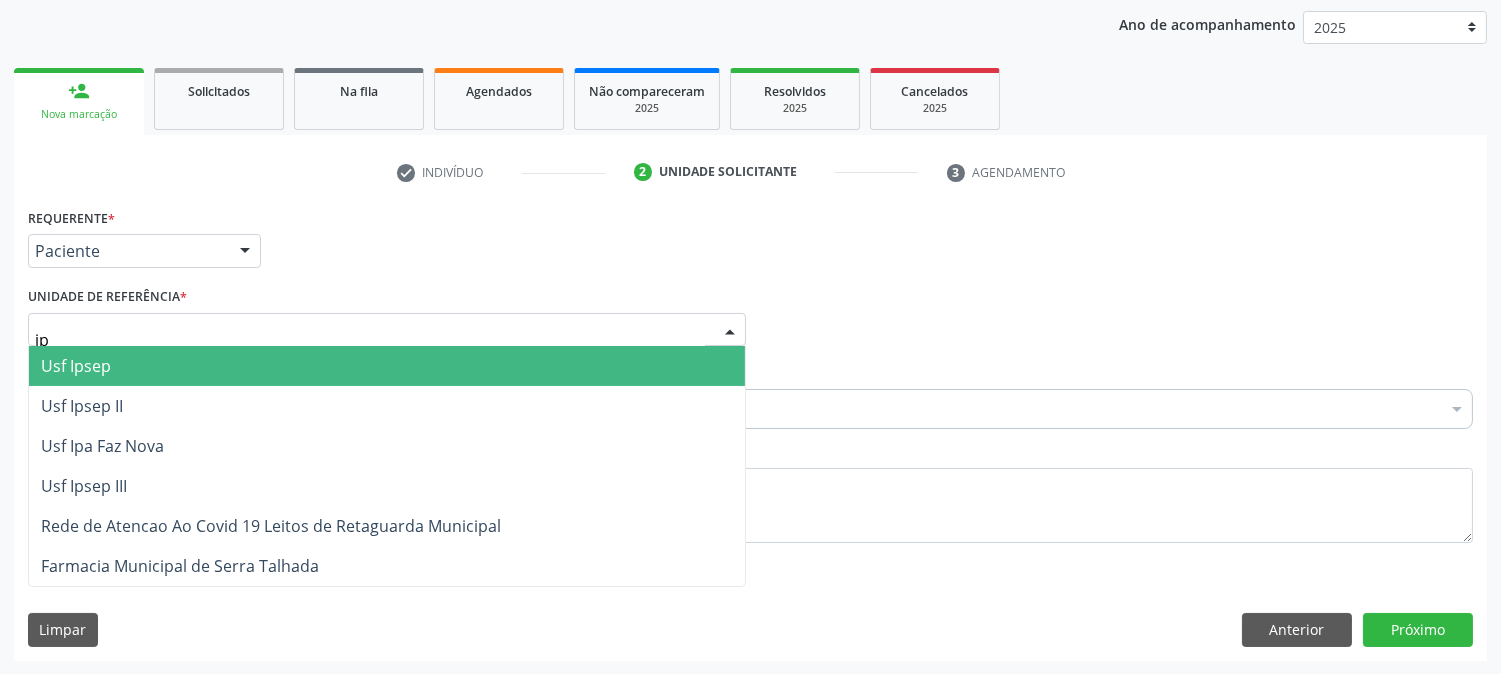 type on "ipa" 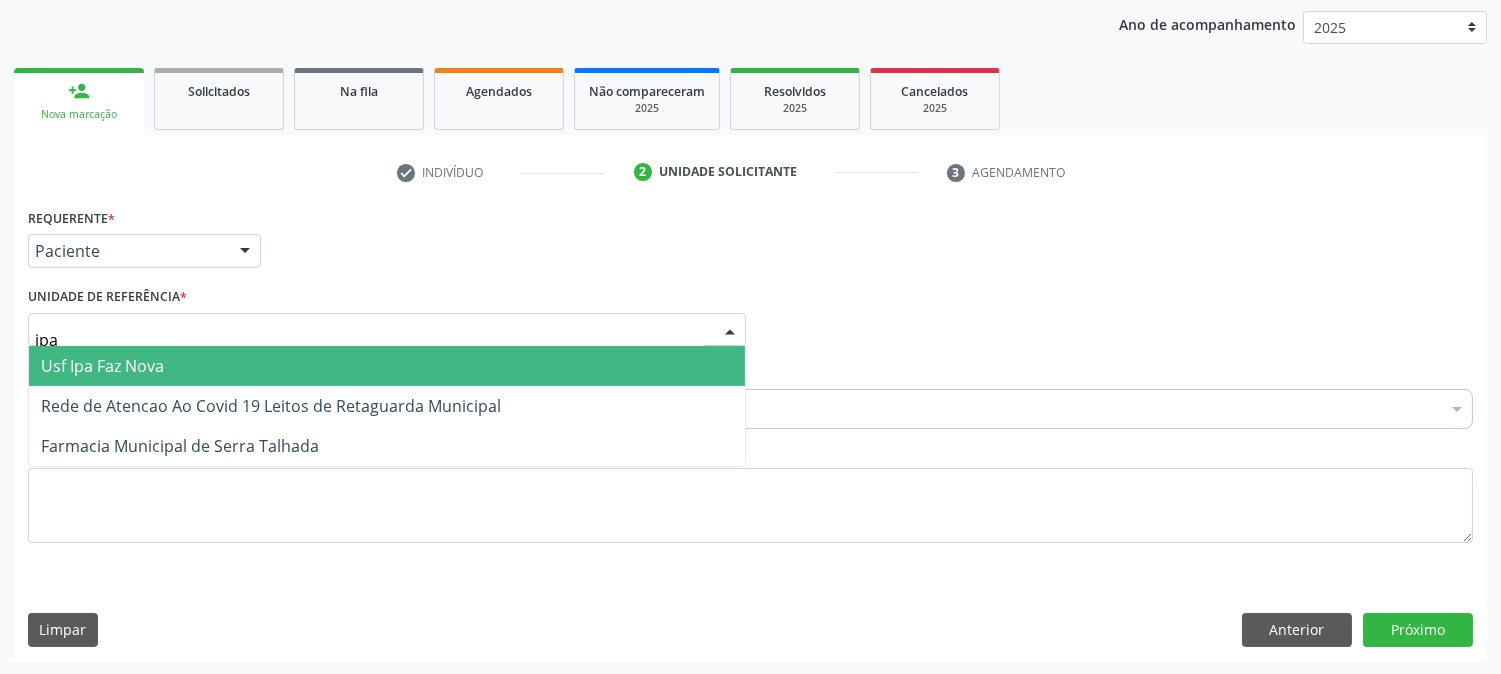 click on "Usf Ipa Faz Nova" at bounding box center (387, 366) 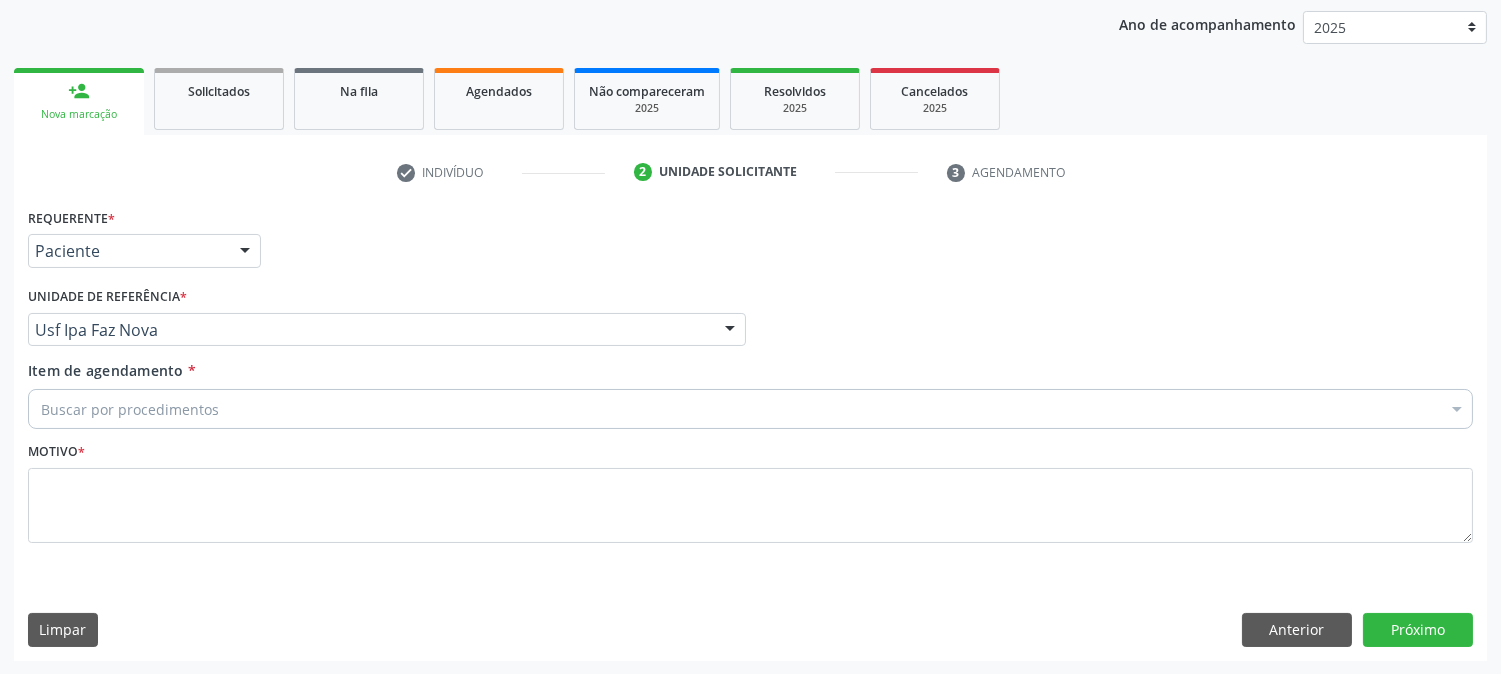 click on "Buscar por procedimentos" at bounding box center (750, 409) 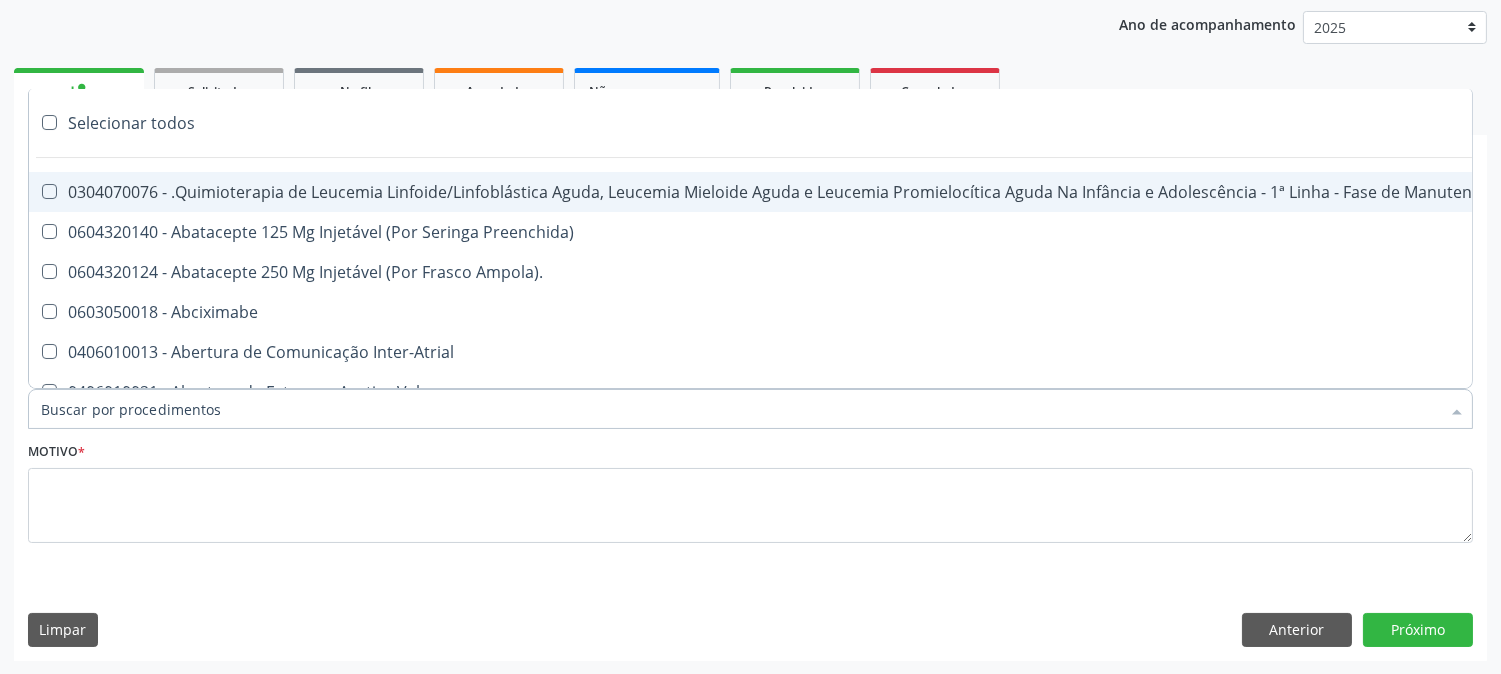 paste on "0205020143" 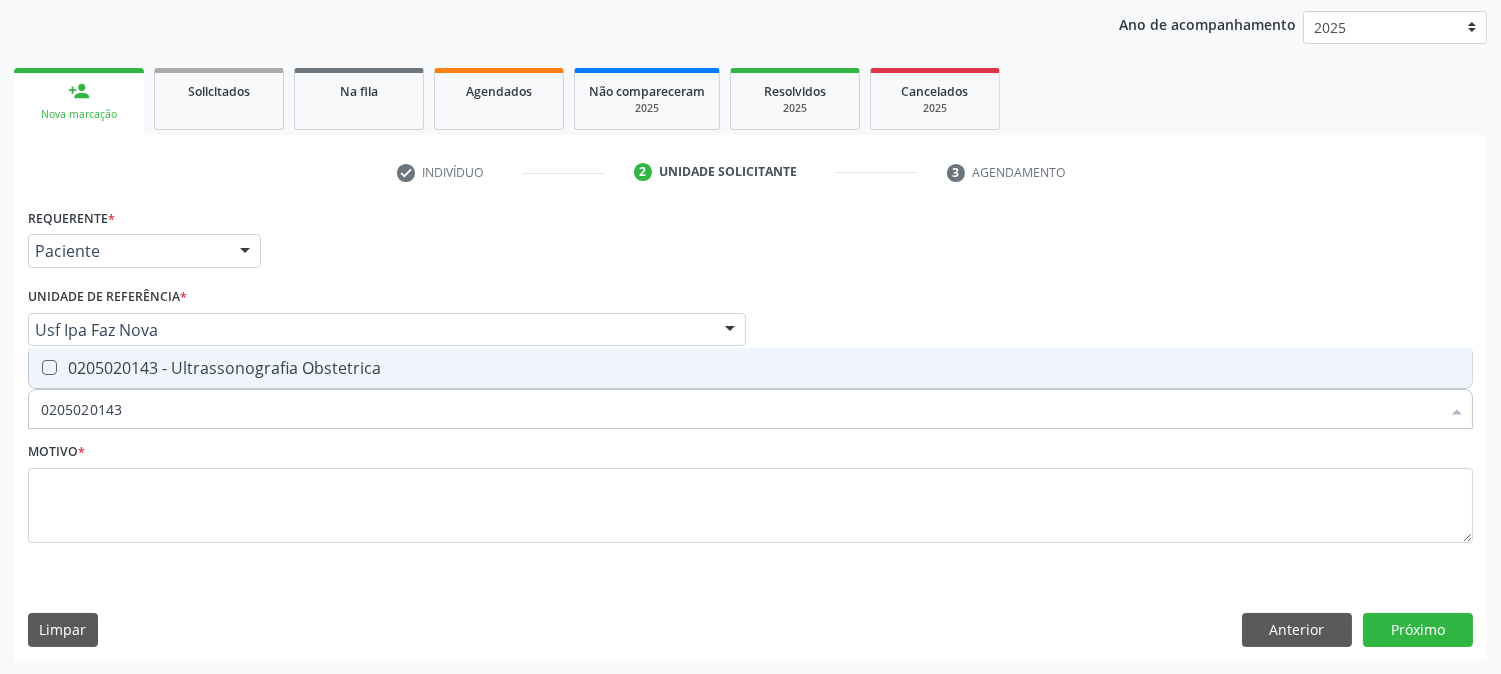 click on "0205020143 - Ultrassonografia Obstetrica" at bounding box center (750, 368) 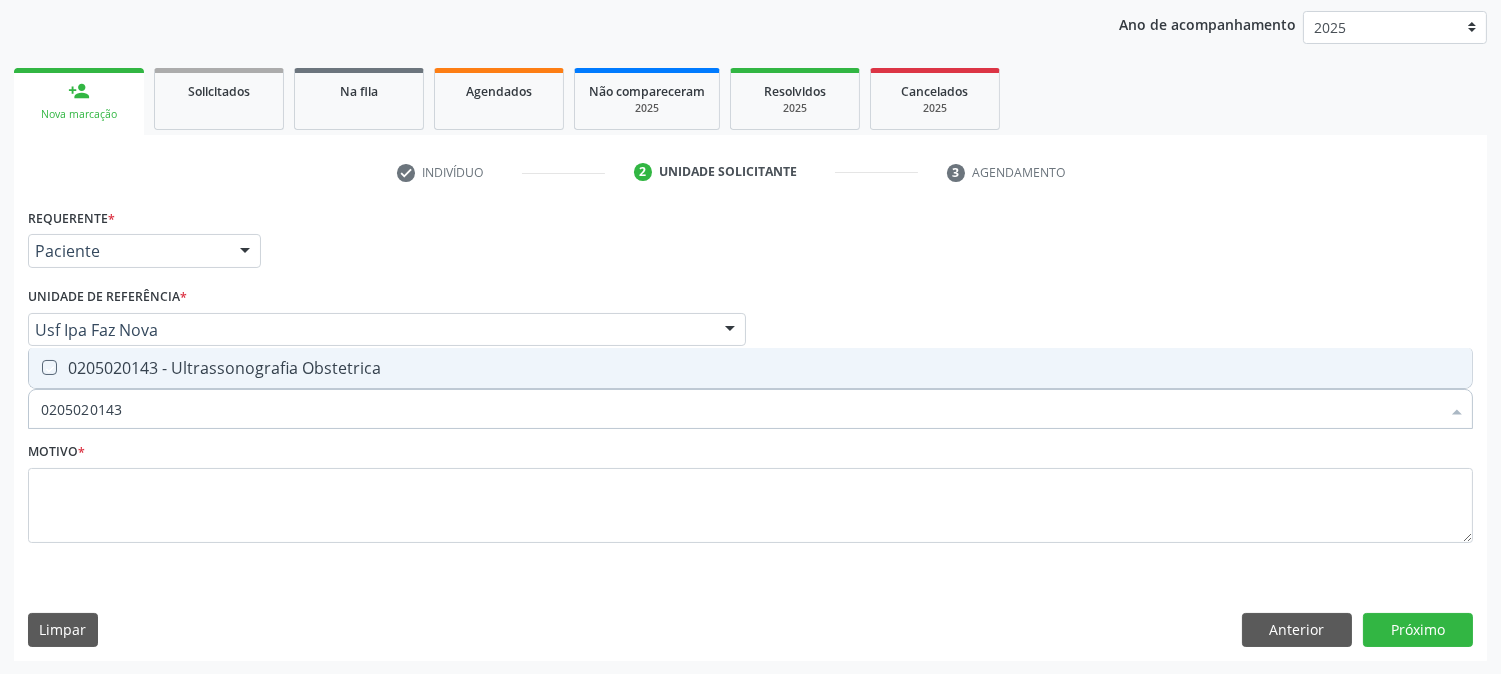 checkbox on "true" 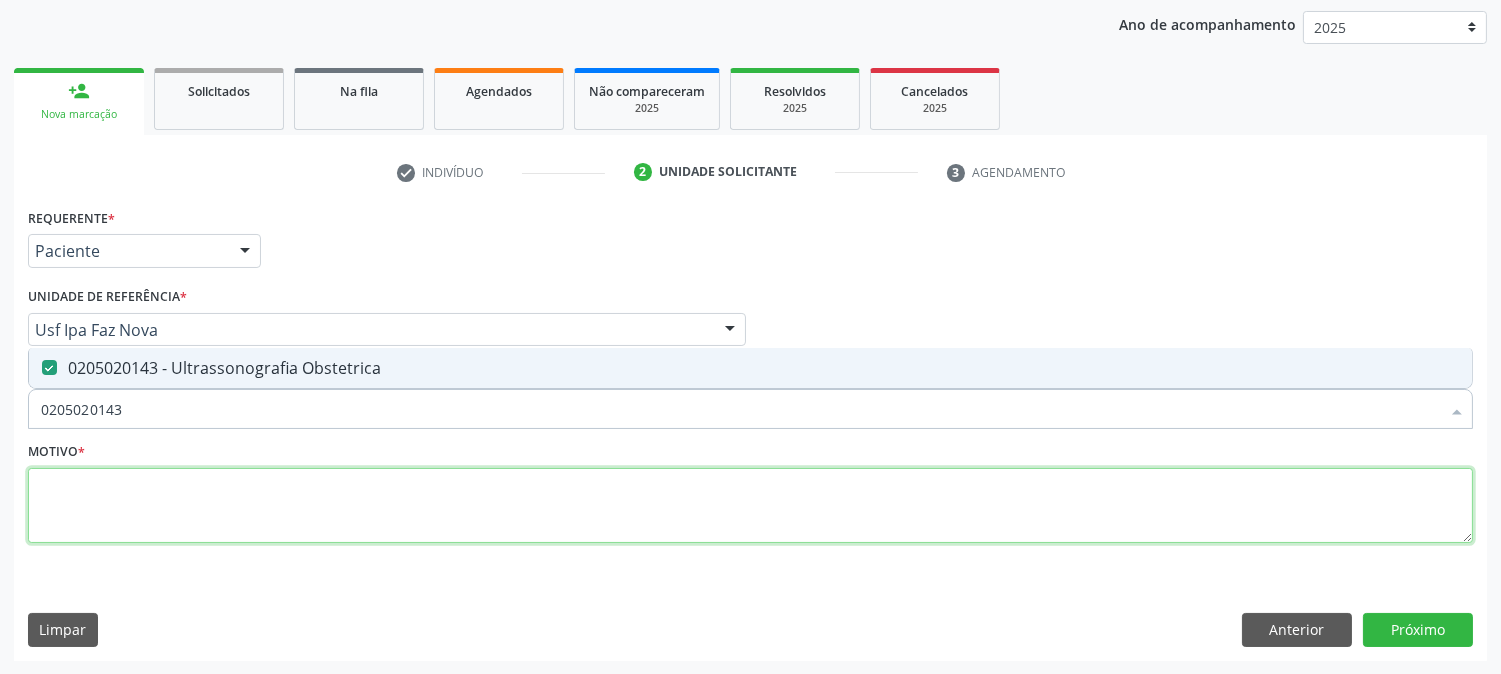 click at bounding box center [750, 506] 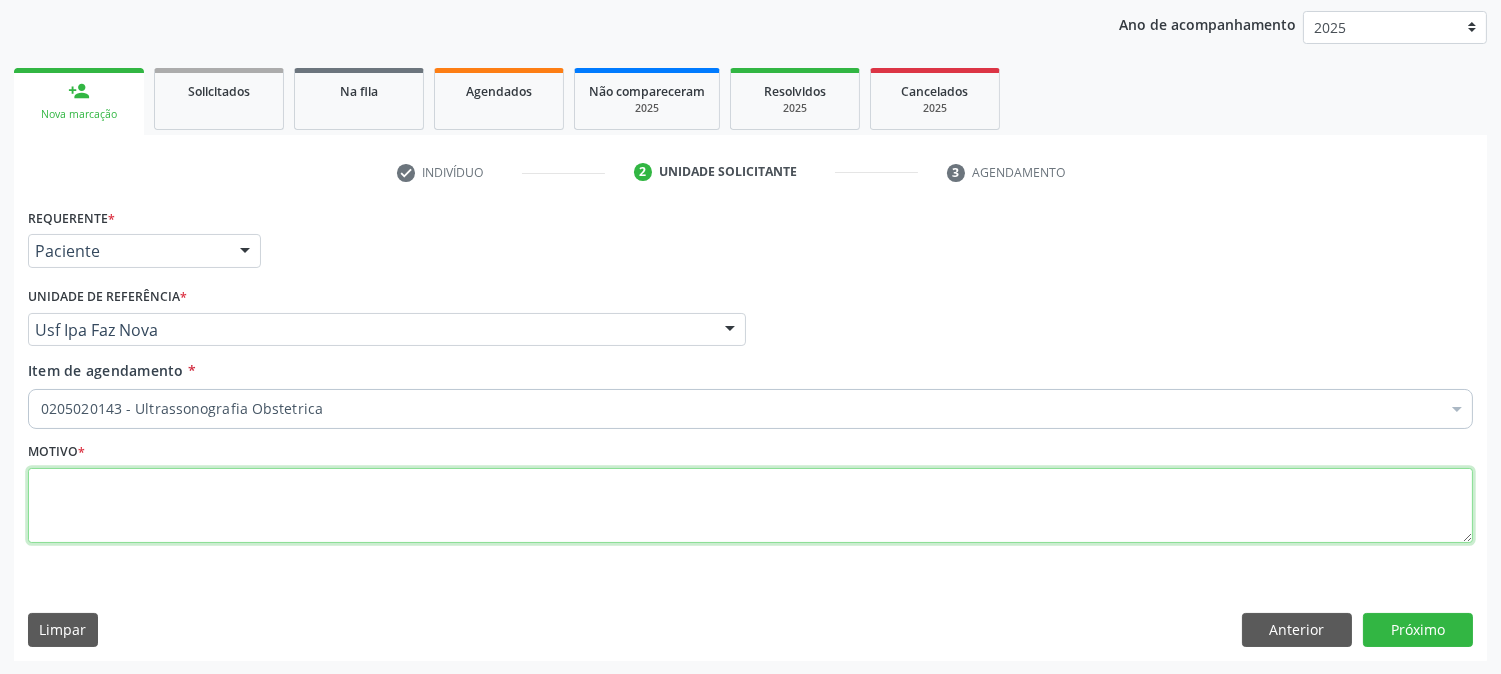 paste on "0205020143" 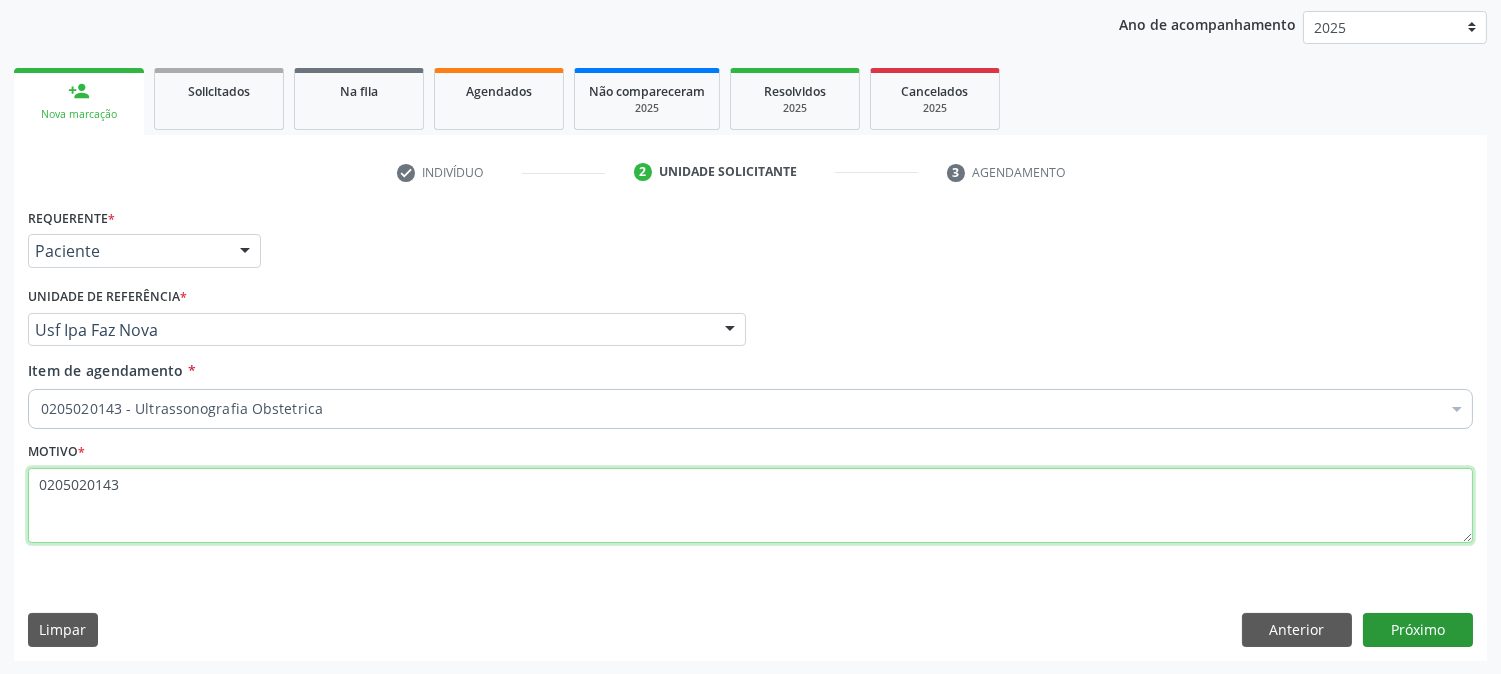 type on "0205020143" 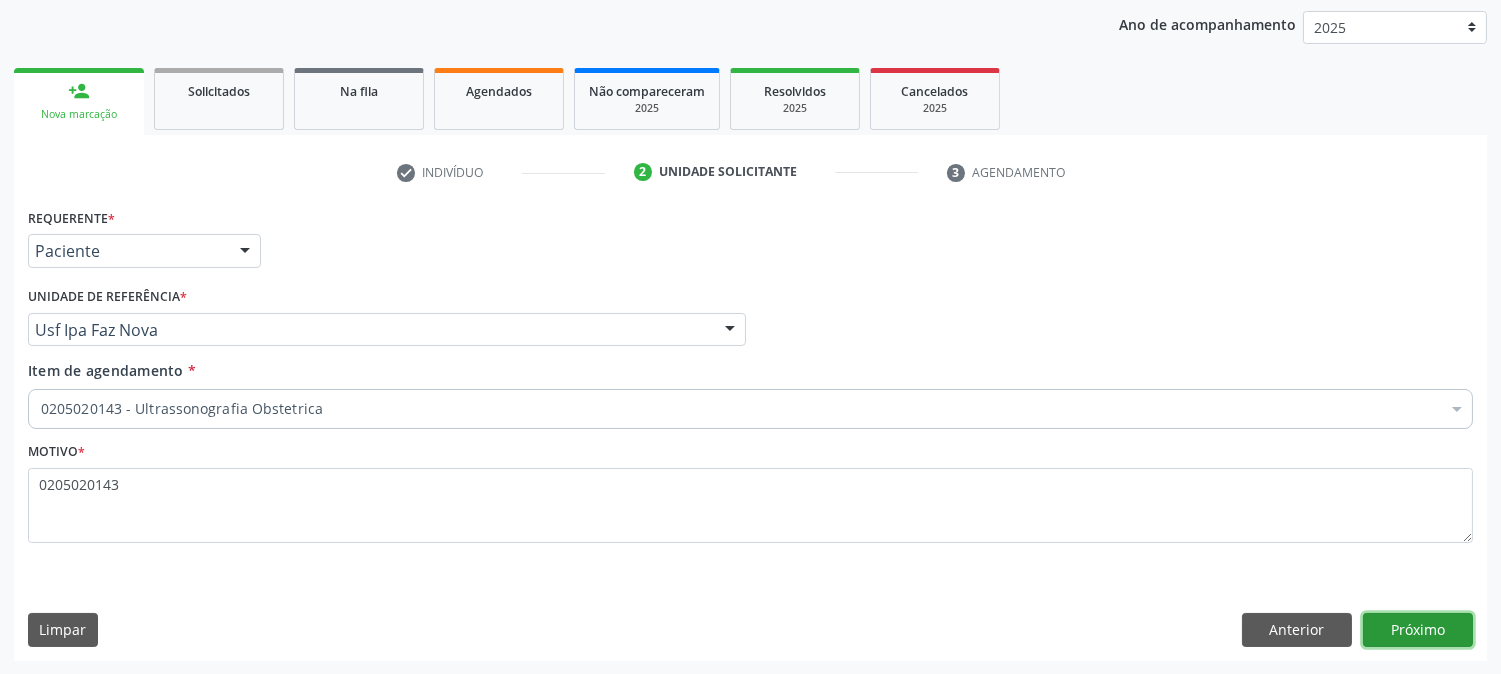 click on "Próximo" at bounding box center [1418, 630] 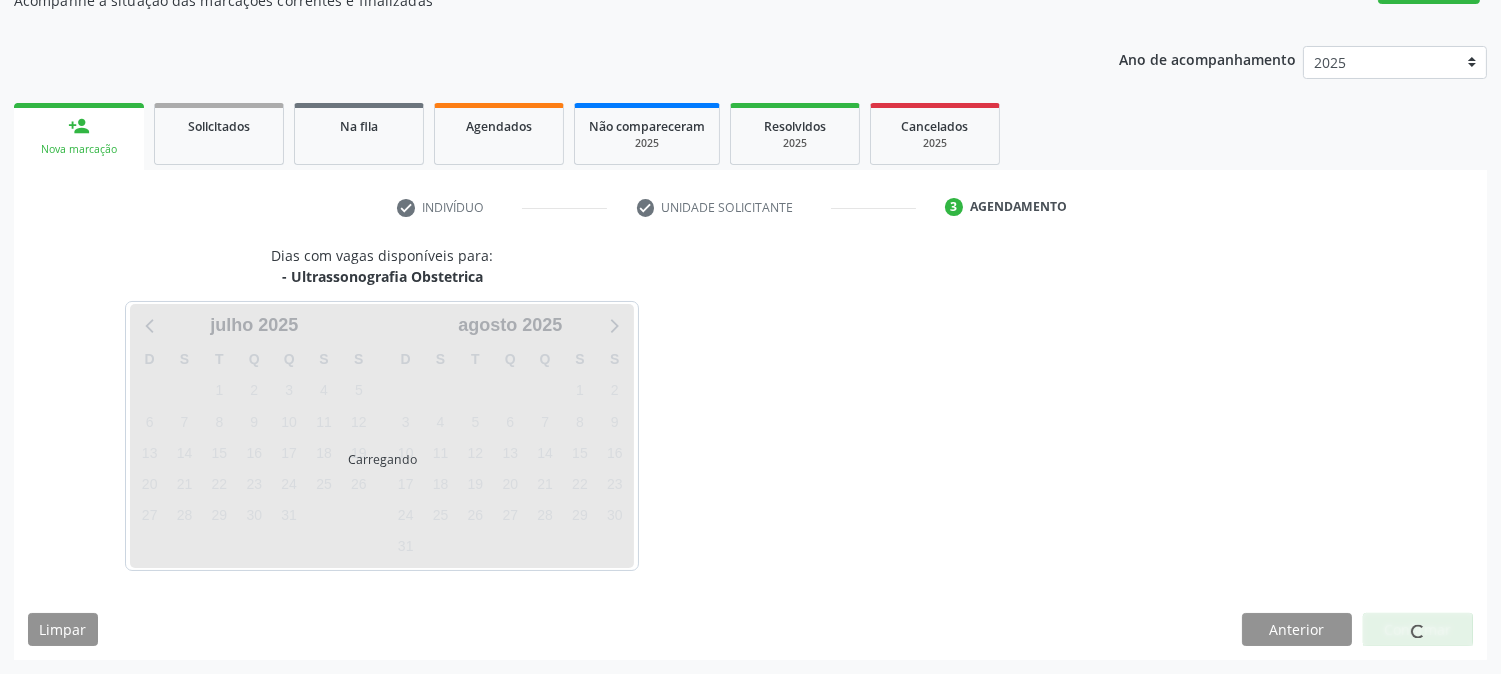 scroll, scrollTop: 195, scrollLeft: 0, axis: vertical 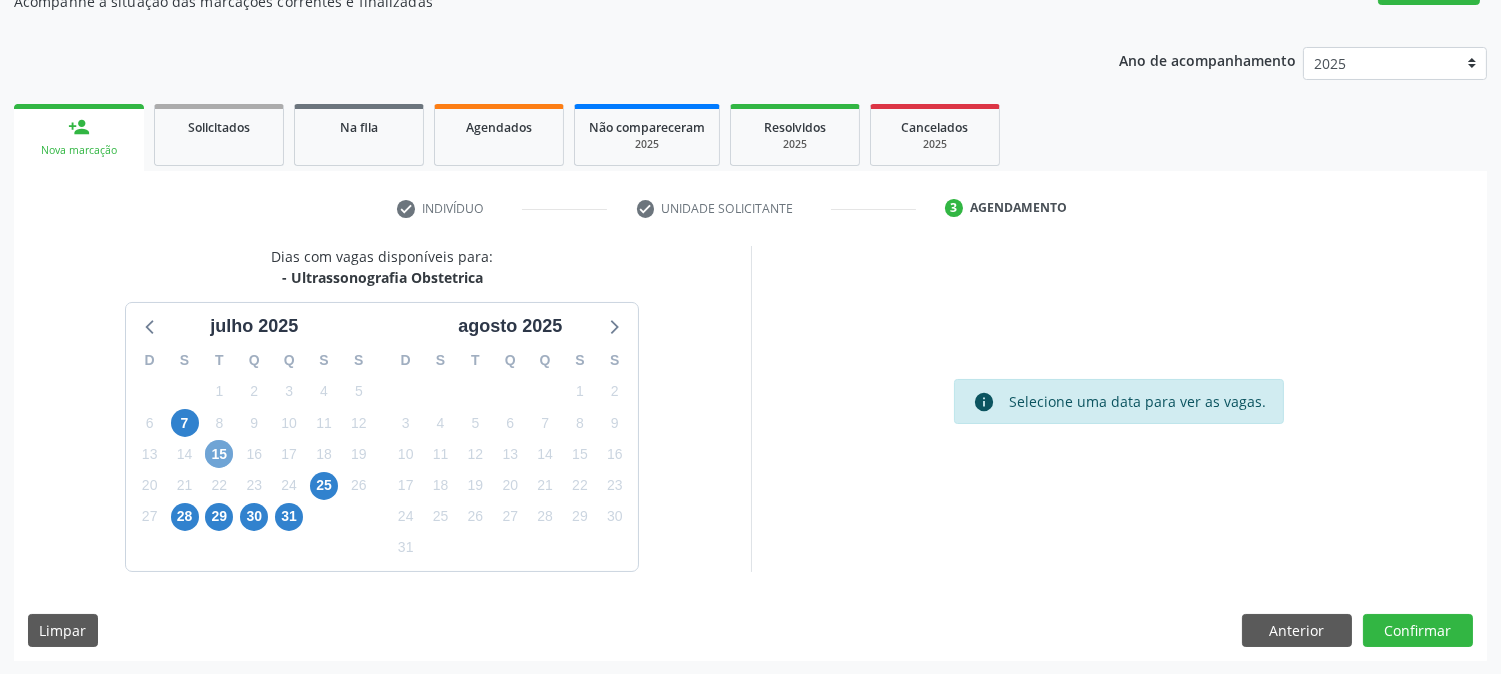 click on "15" at bounding box center (219, 454) 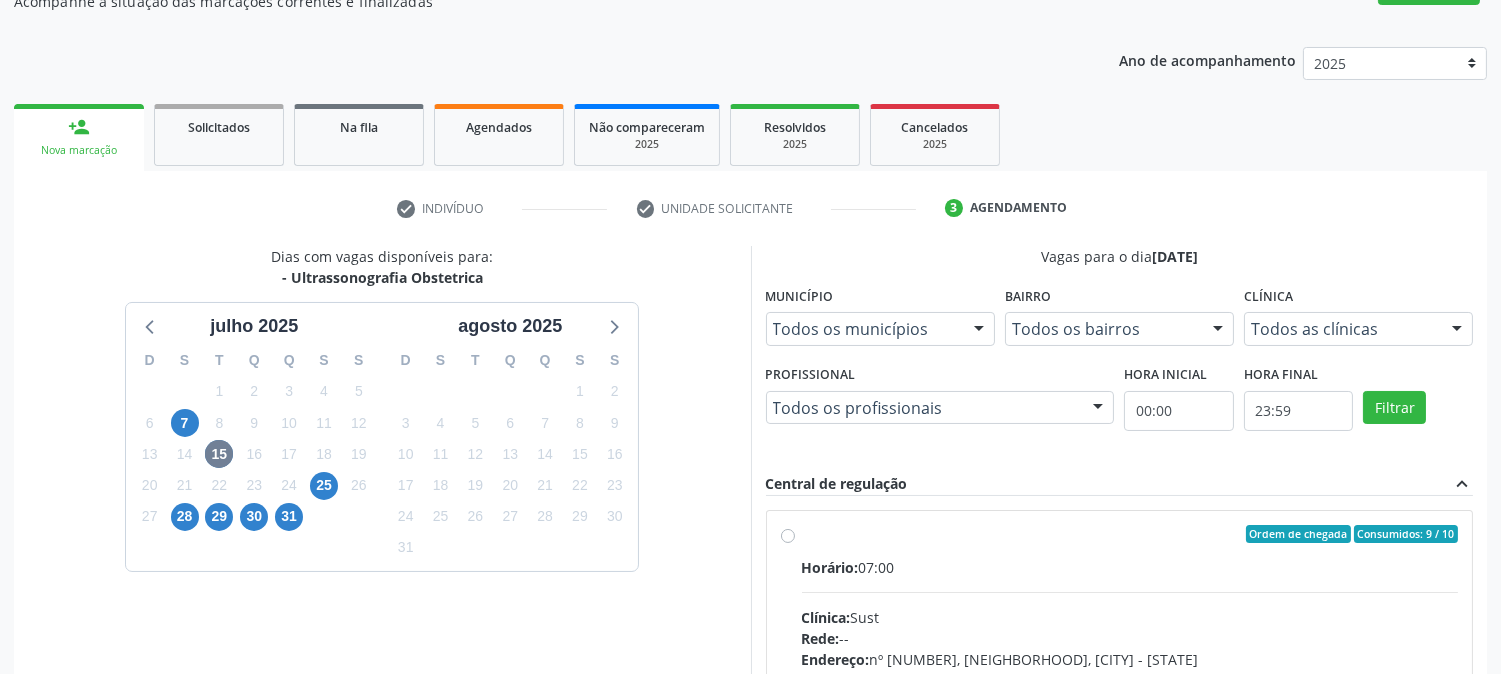 click on "Endereço: [NUMBER], [NEIGHBORHOOD], [CITY], [STATE]
Telefone:   (87) 38311707
Profissional:
--
Informações adicionais sobre o atendimento
Idade de atendimento:
Sem restrição
Gênero(s) atendido(s):
Sem restrição
Informações adicionais:
--" at bounding box center [1130, 678] 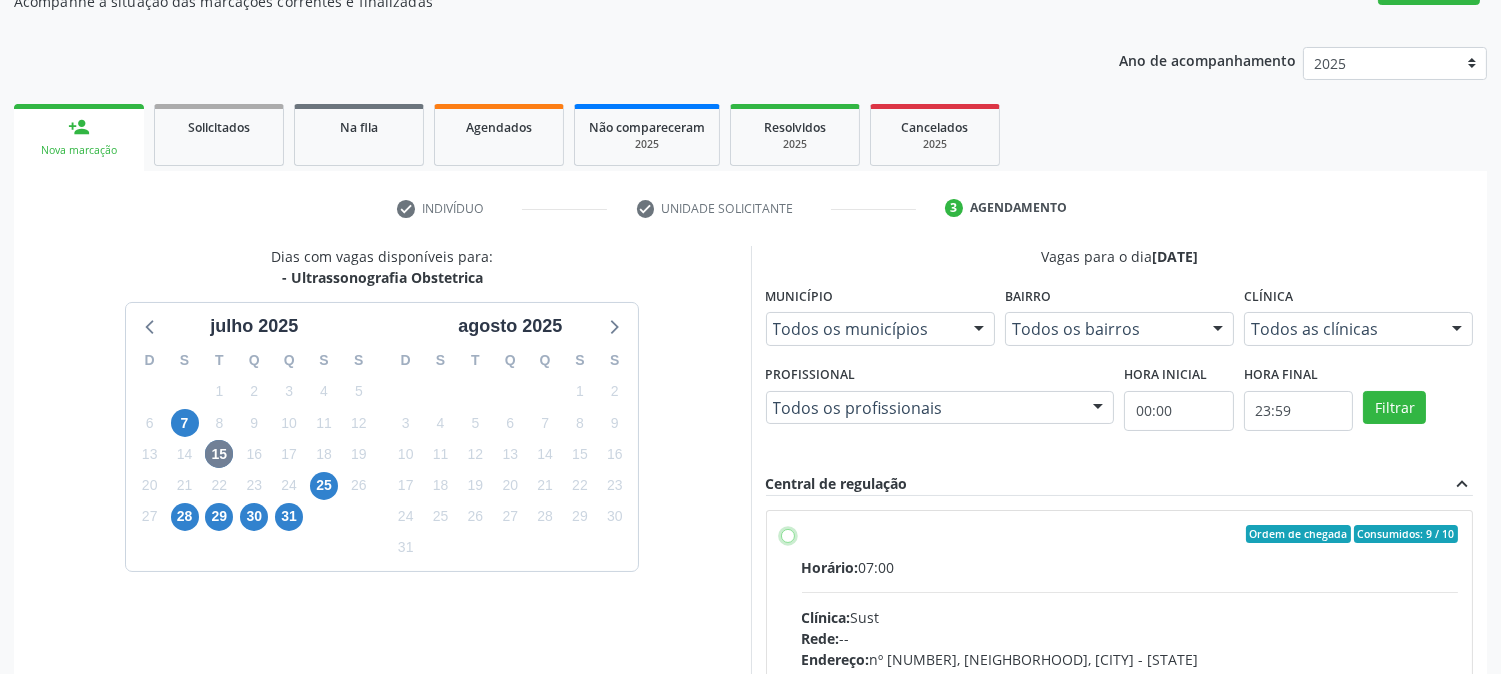 click on "Endereço: [NUMBER], [NEIGHBORHOOD], [CITY], [STATE]
Telefone:   (87) 38311707
Profissional:
--
Informações adicionais sobre o atendimento
Idade de atendimento:
Sem restrição
Gênero(s) atendido(s):
Sem restrição
Informações adicionais:
--" at bounding box center [788, 534] 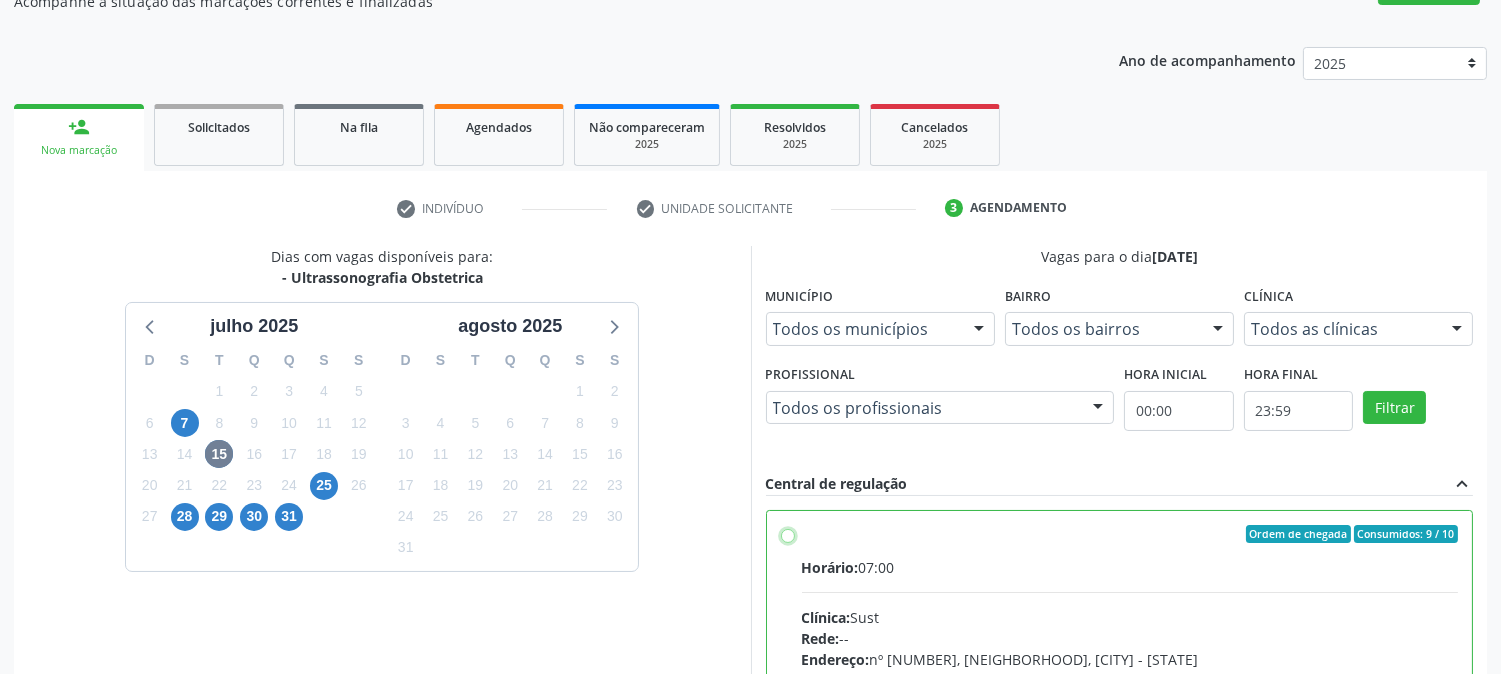 radio on "true" 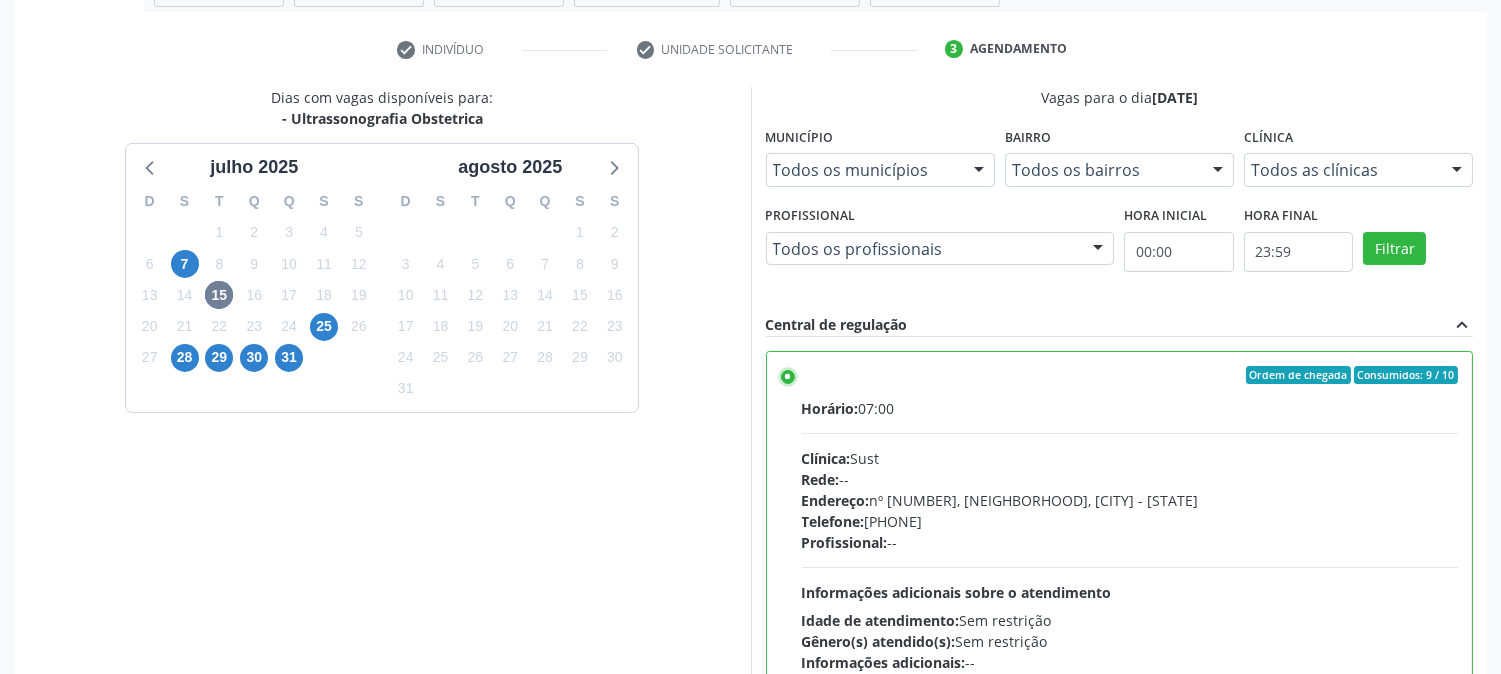 scroll, scrollTop: 520, scrollLeft: 0, axis: vertical 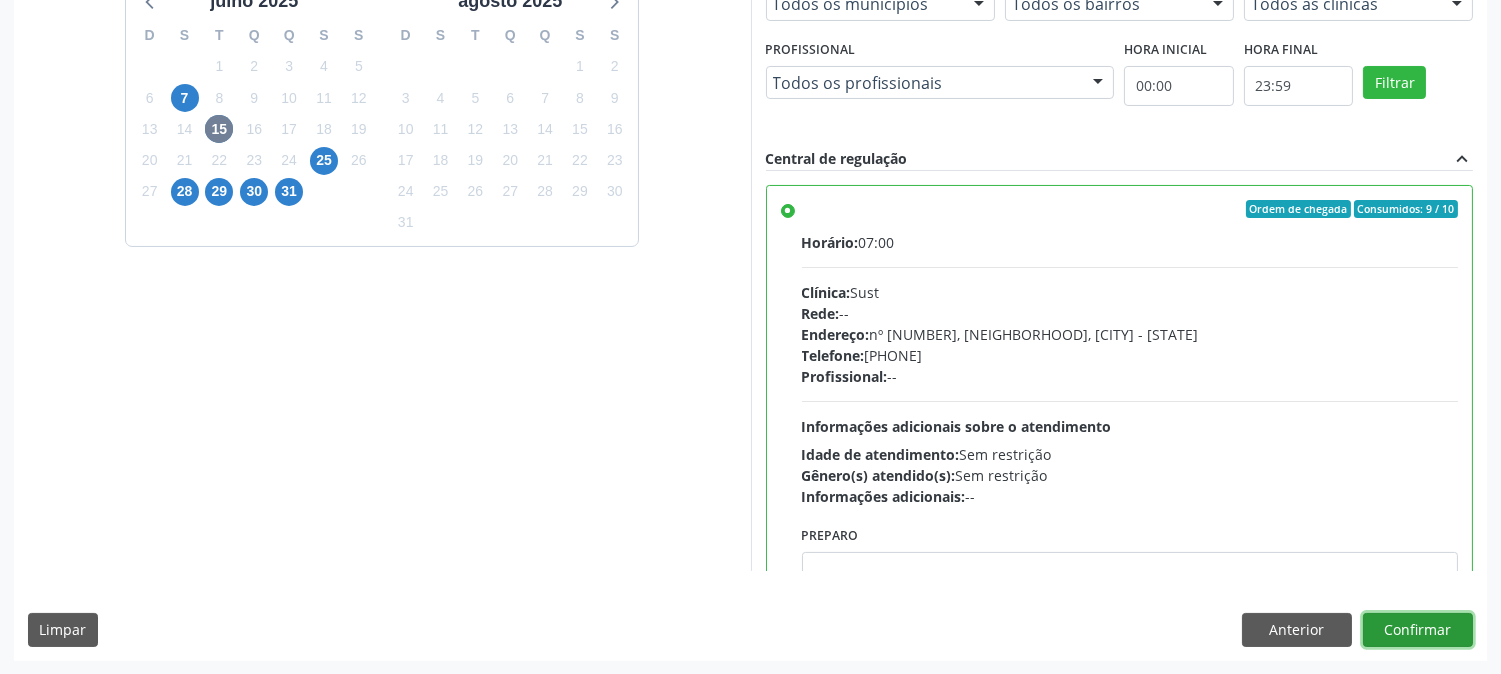 click on "Confirmar" at bounding box center (1418, 630) 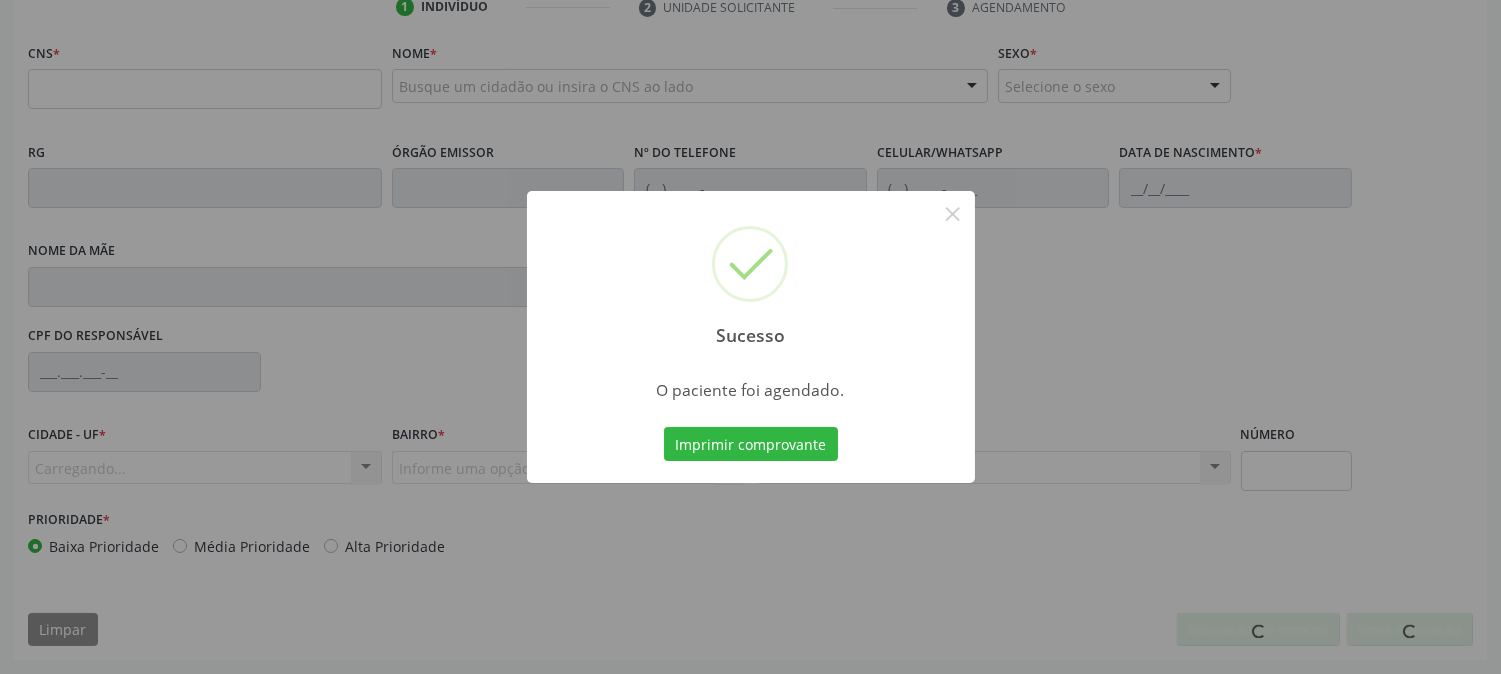 scroll, scrollTop: 395, scrollLeft: 0, axis: vertical 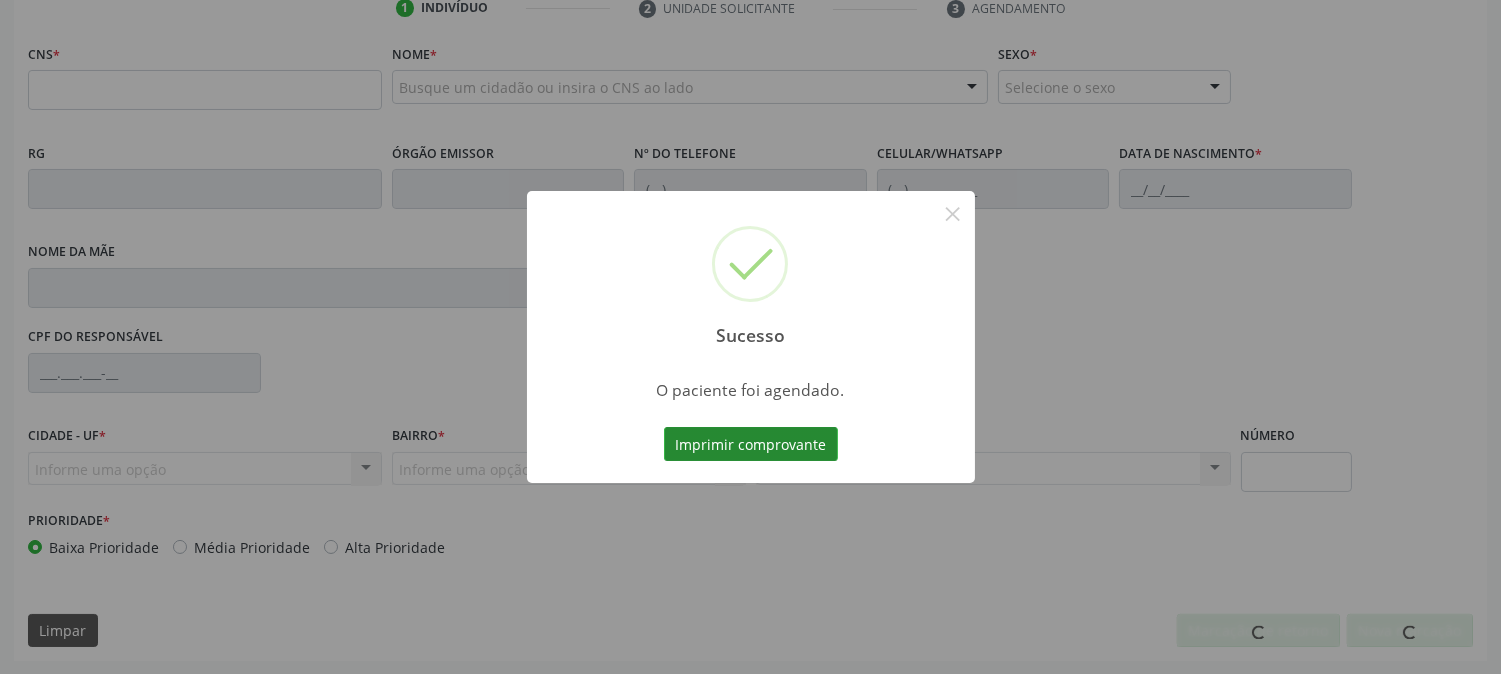 click on "Imprimir comprovante" at bounding box center [751, 444] 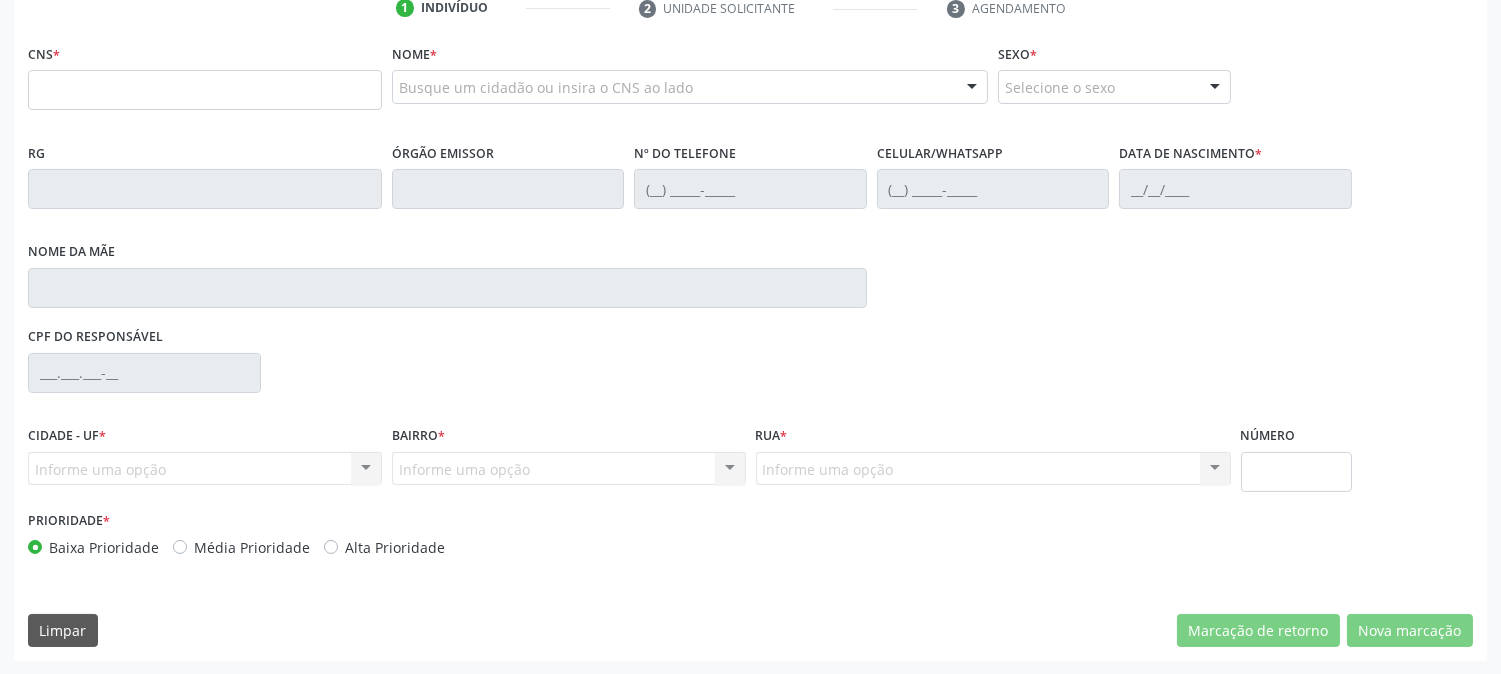 scroll, scrollTop: 284, scrollLeft: 0, axis: vertical 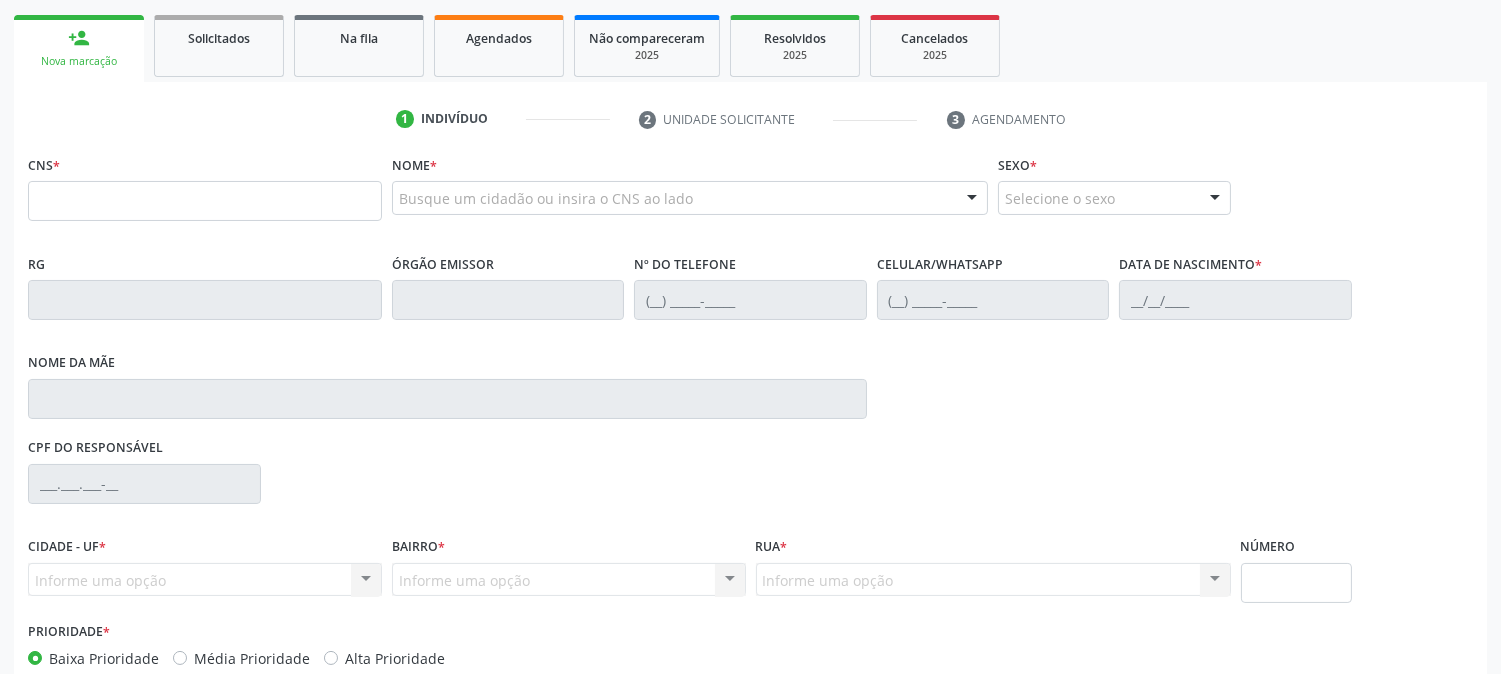 click on "CNS
*" at bounding box center [205, 192] 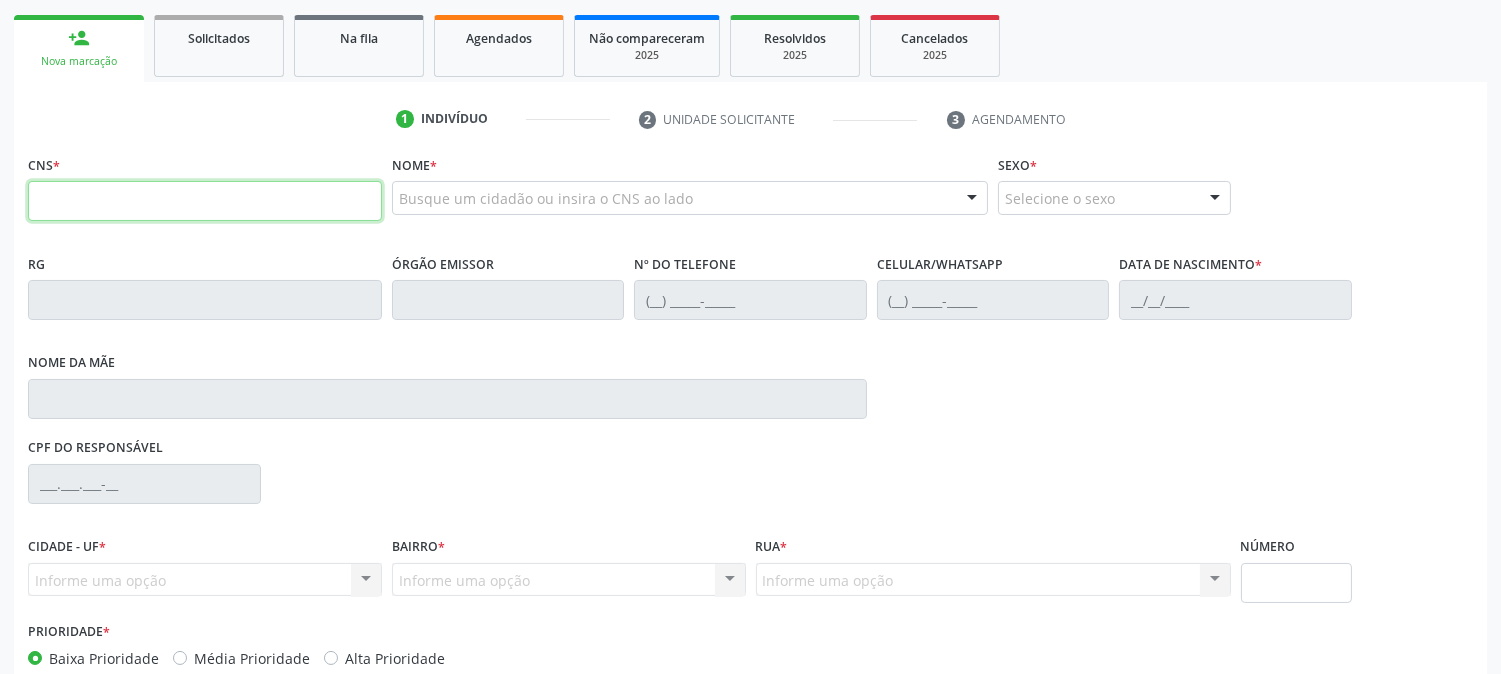 click at bounding box center [205, 201] 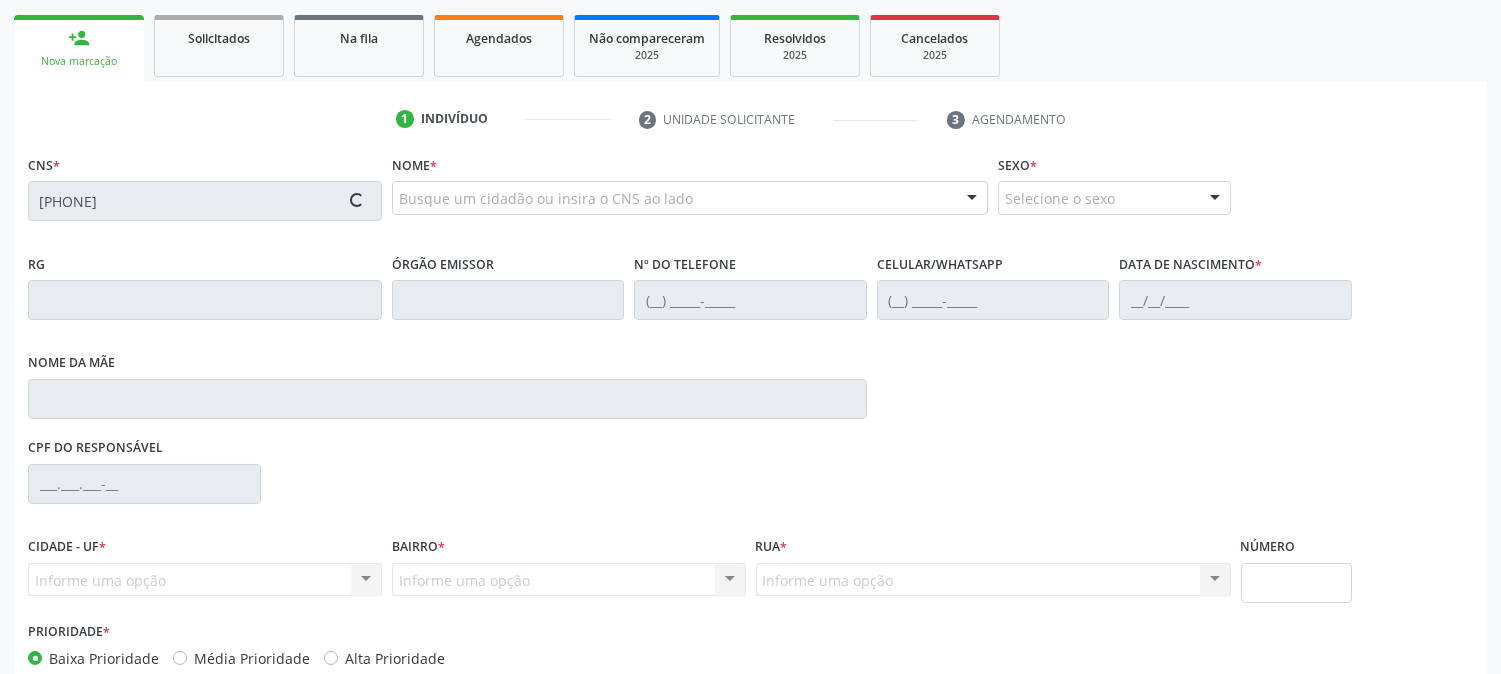 type on "[PHONE]" 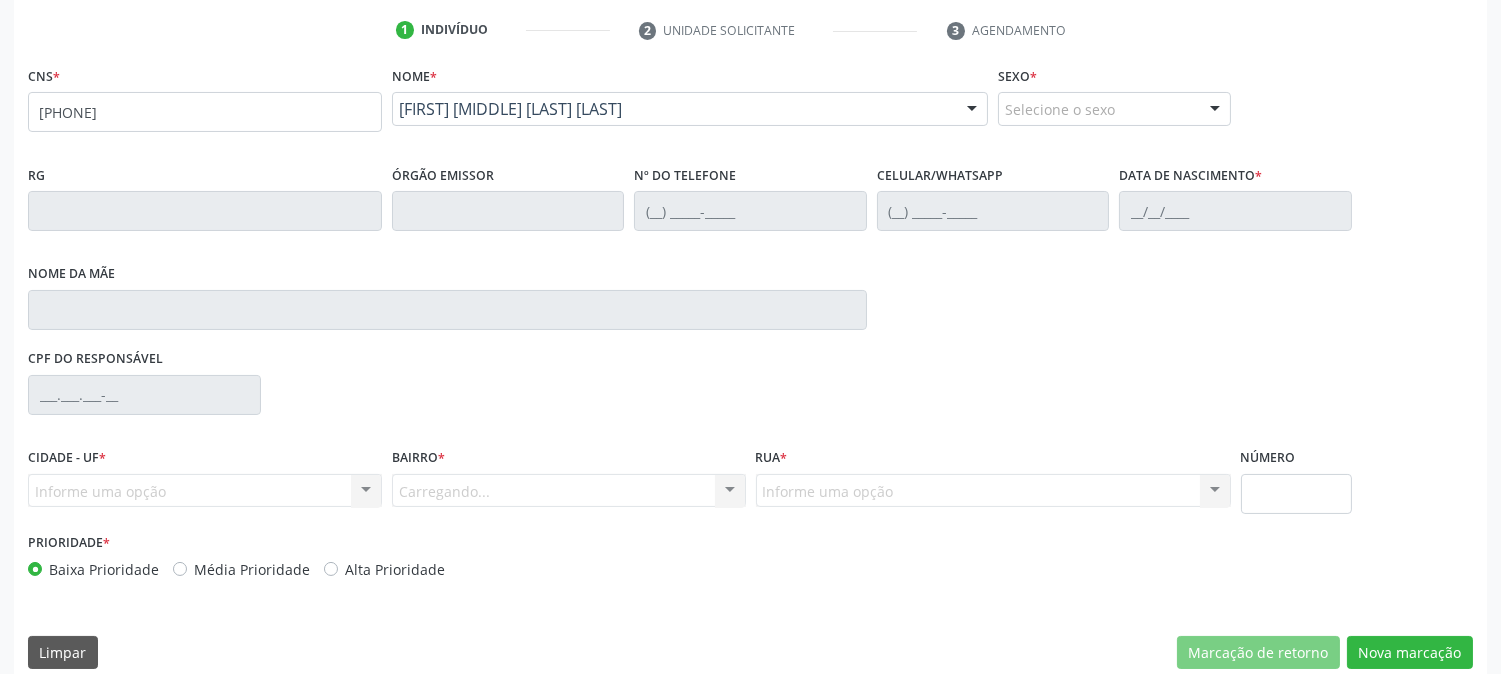 scroll, scrollTop: 395, scrollLeft: 0, axis: vertical 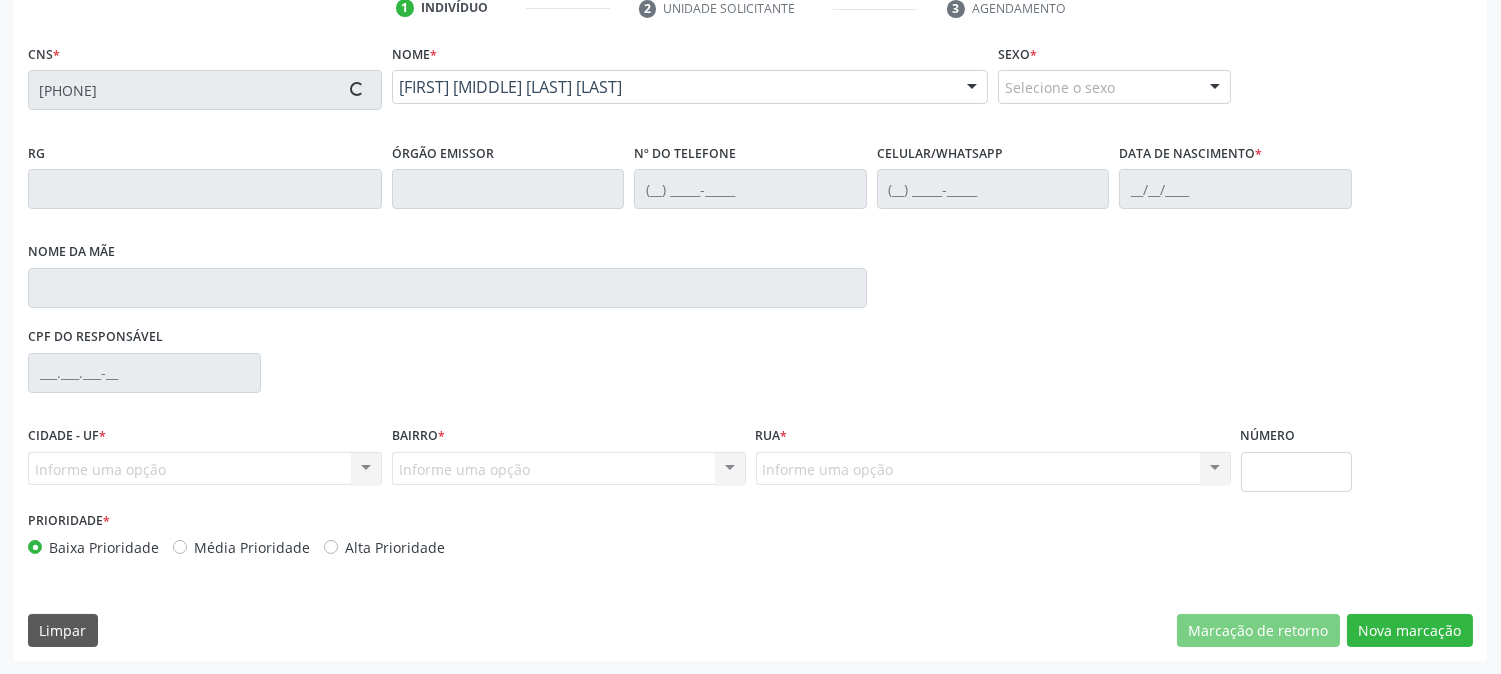 type on "[PHONE]" 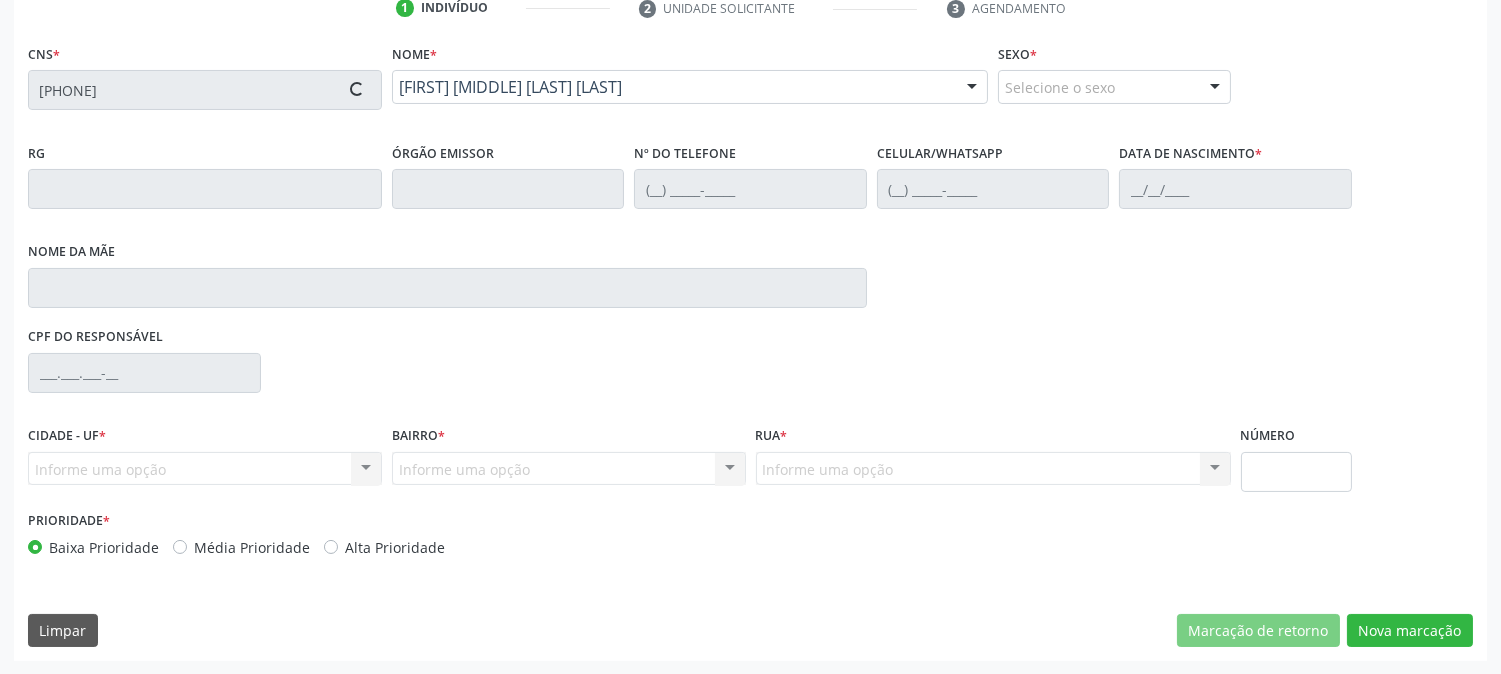 type on "[PHONE]" 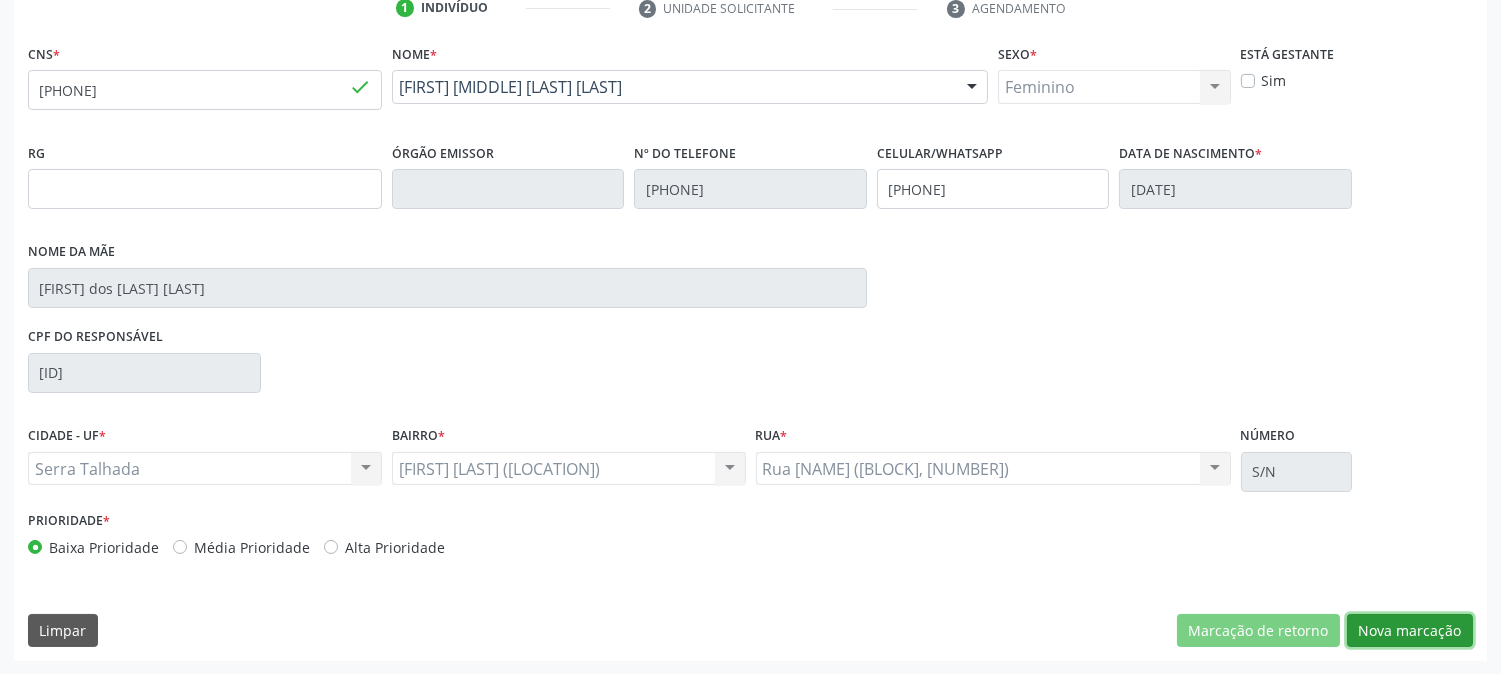 click on "Nova marcação" at bounding box center [1410, 631] 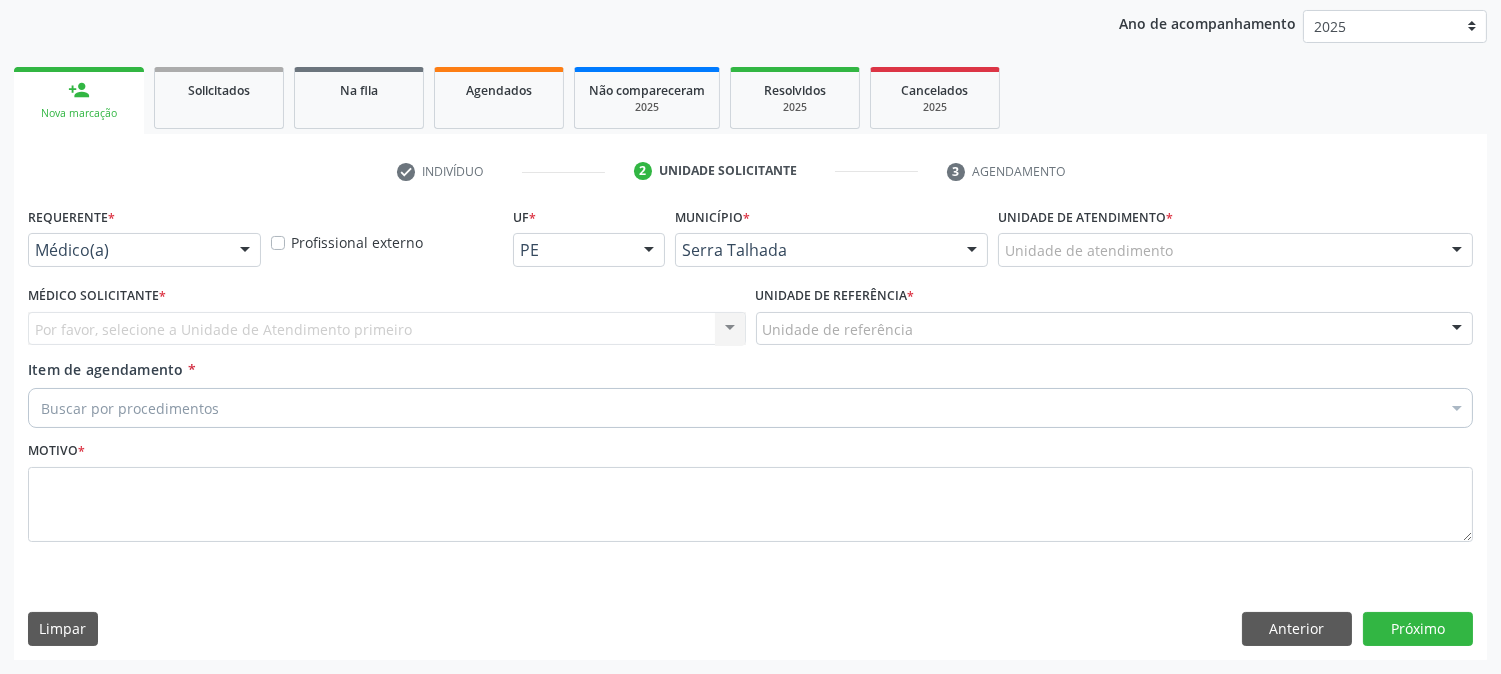 scroll, scrollTop: 231, scrollLeft: 0, axis: vertical 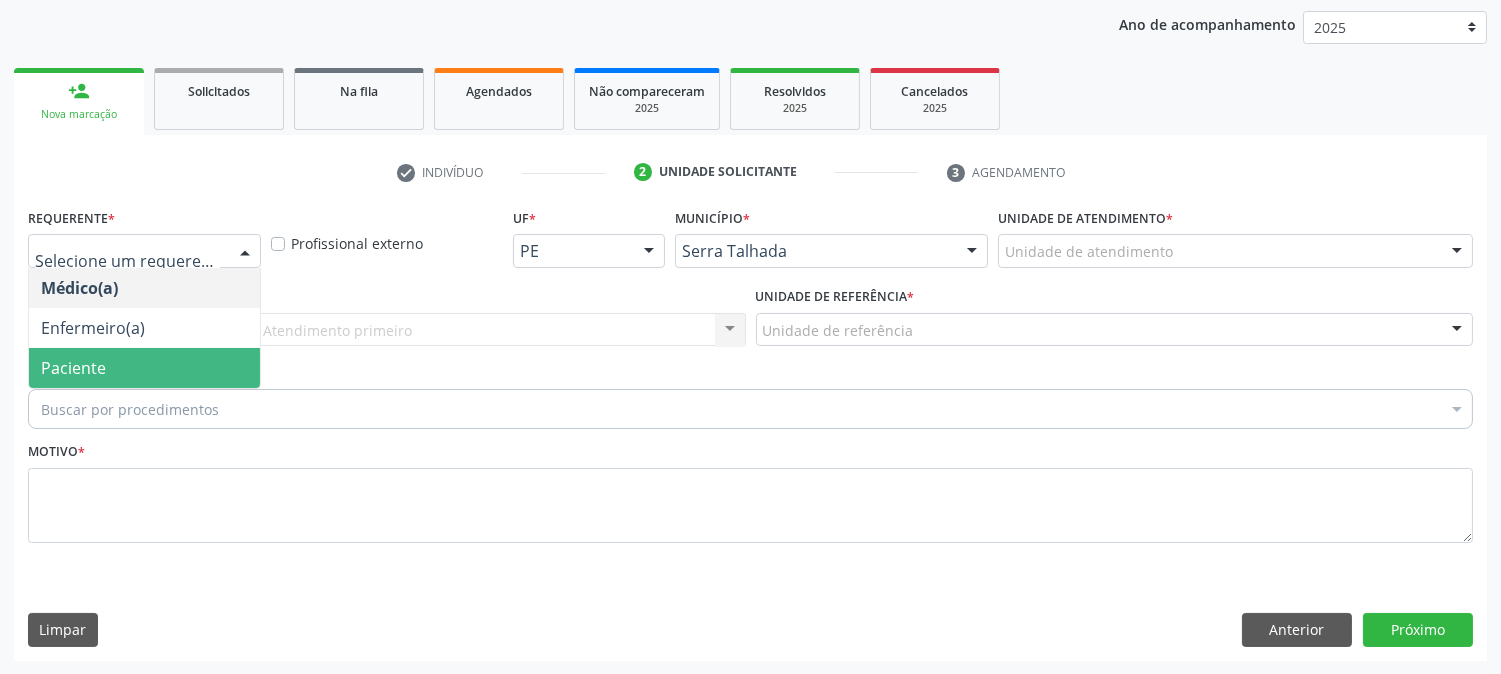 click on "Paciente" at bounding box center (144, 368) 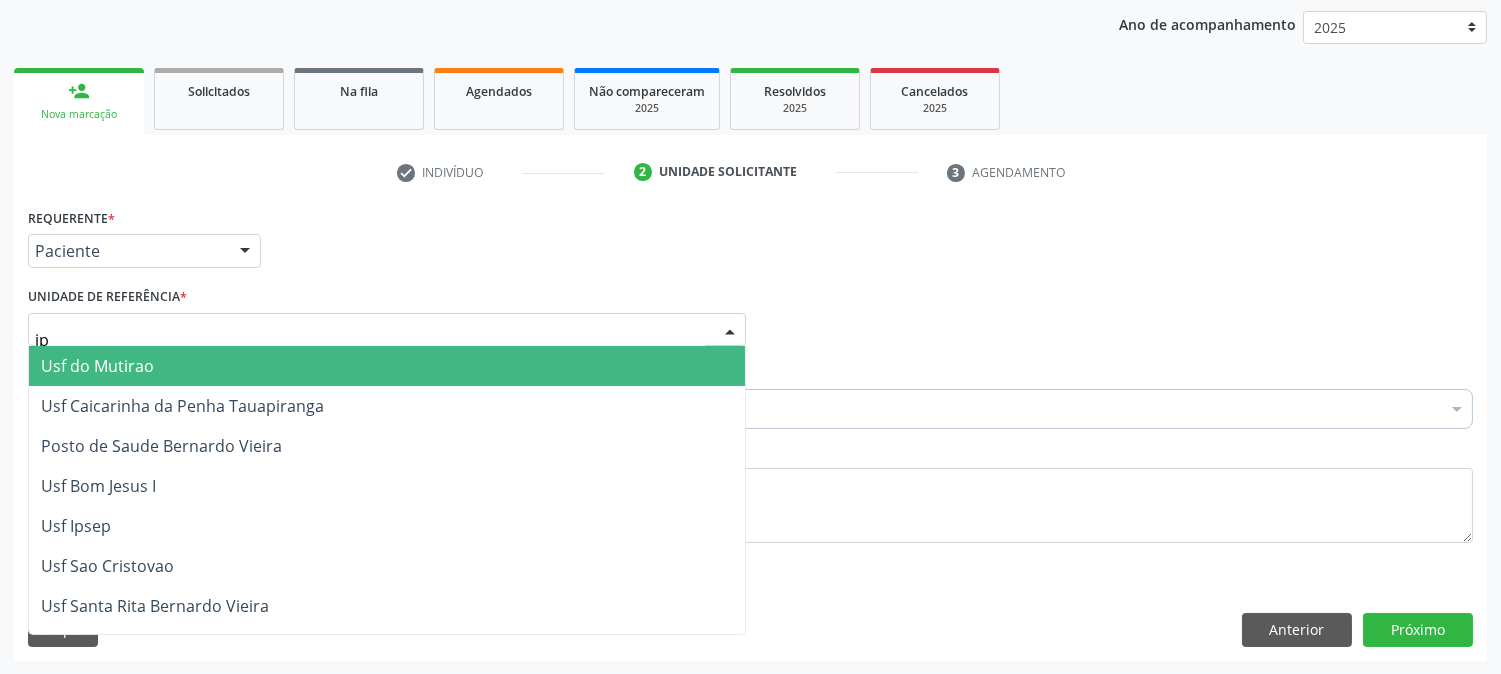 type on "ipa" 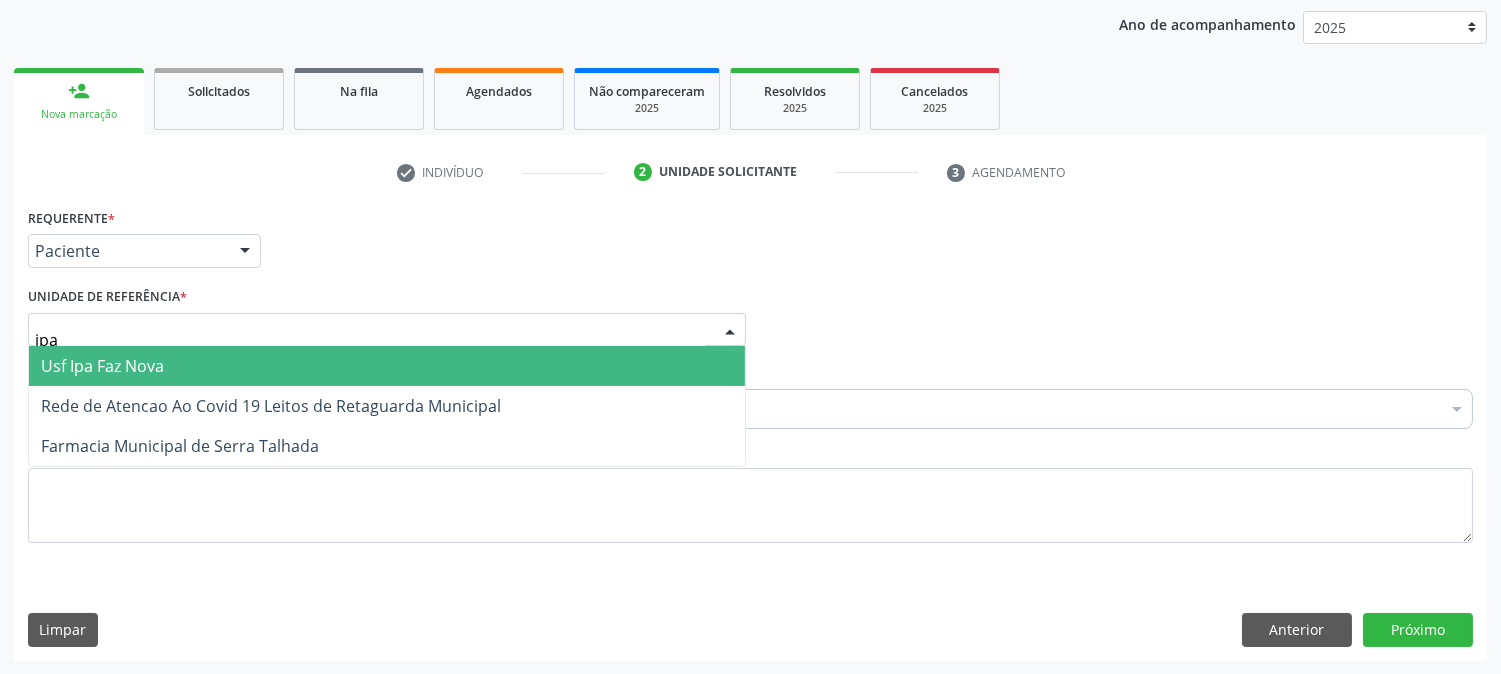 click on "Usf Ipa Faz Nova" at bounding box center [387, 366] 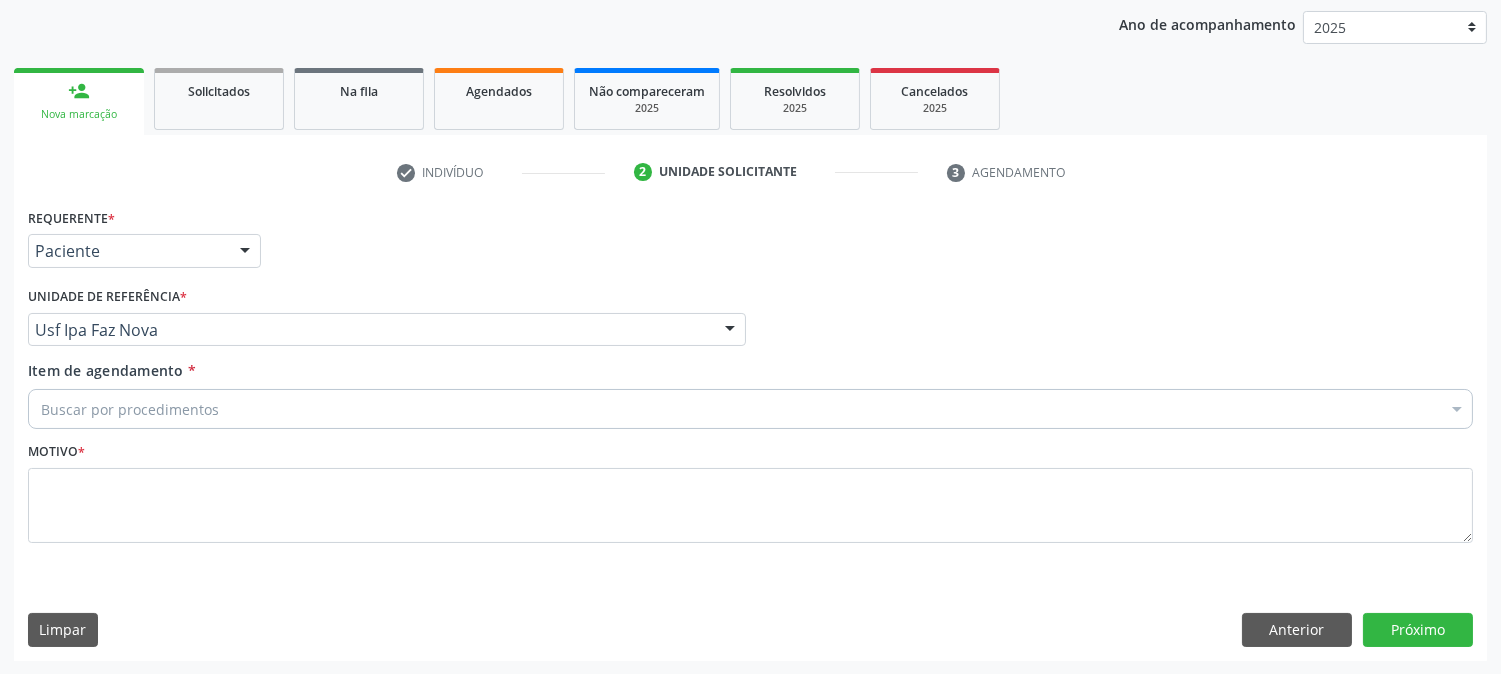 click on "Buscar por procedimentos" at bounding box center [750, 409] 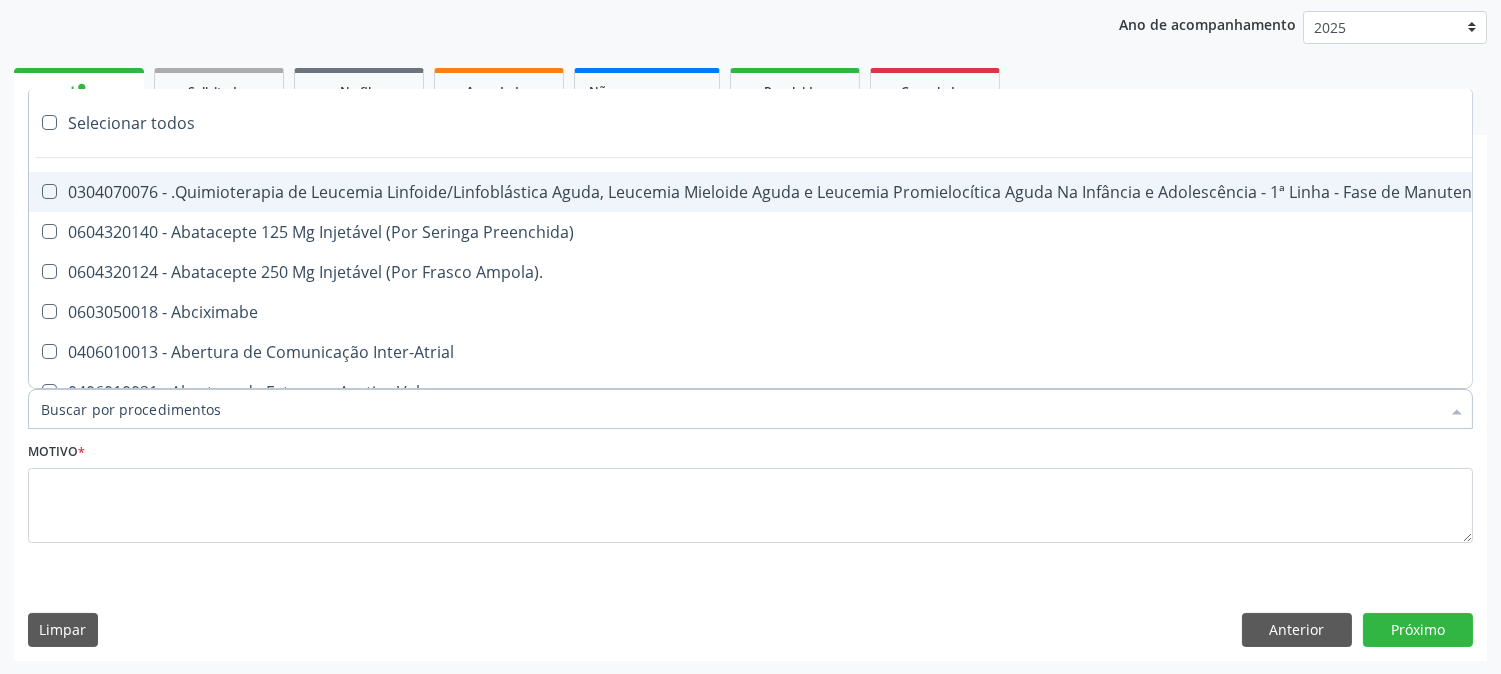 paste on "0205020143" 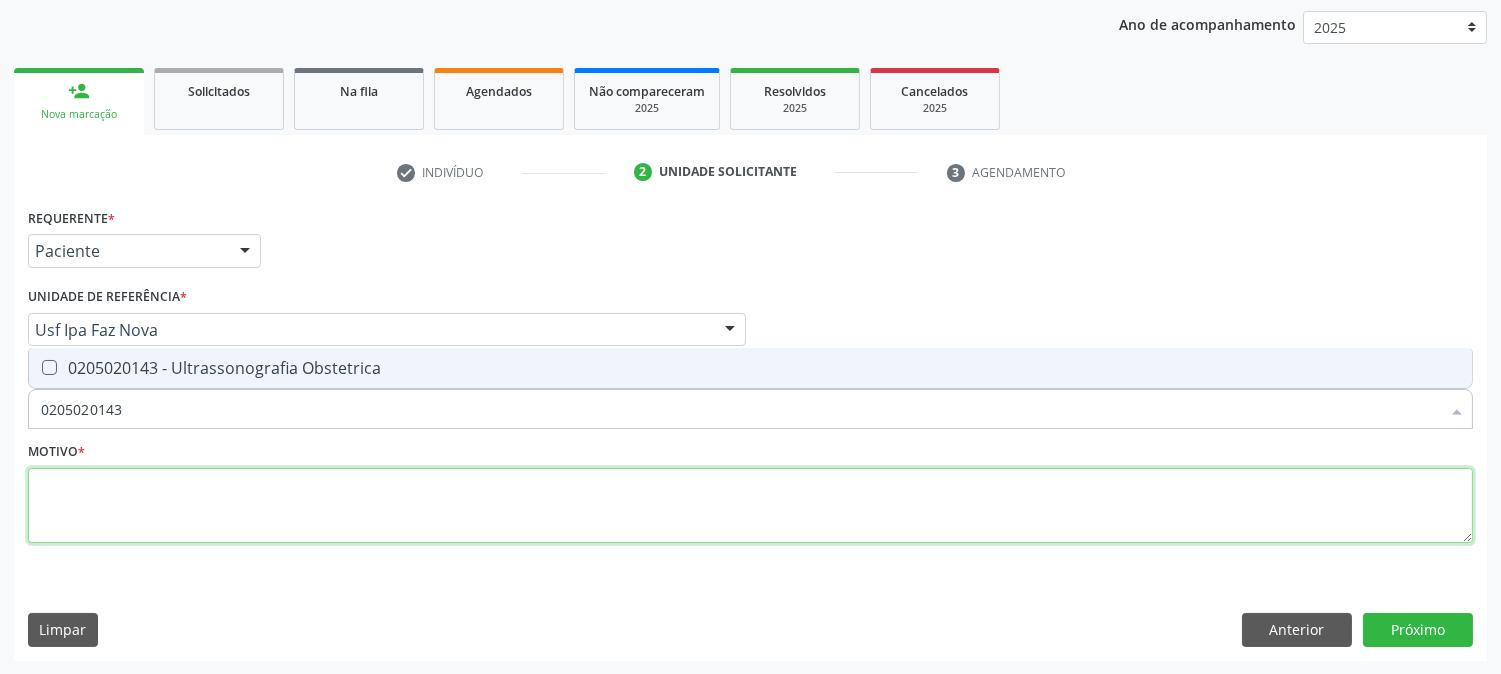 click at bounding box center (750, 506) 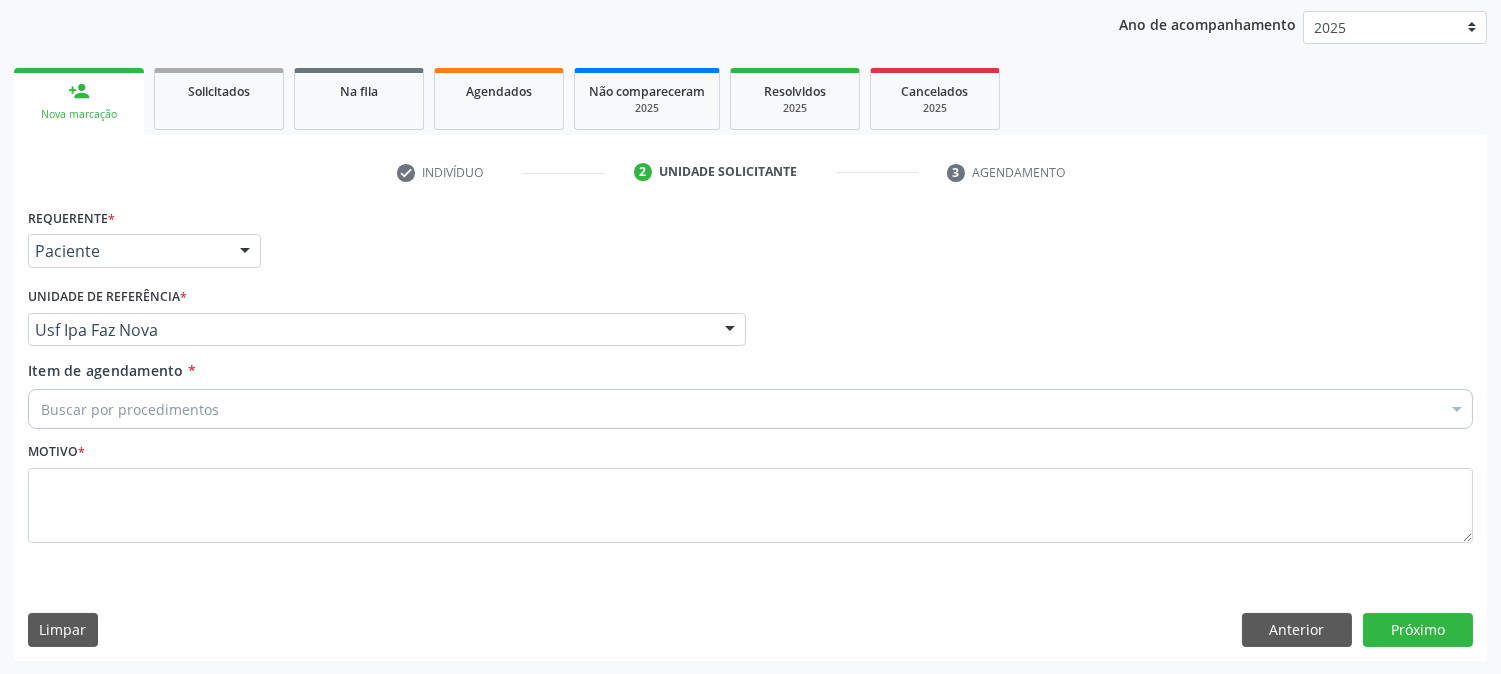 click on "Buscar por procedimentos" at bounding box center (750, 409) 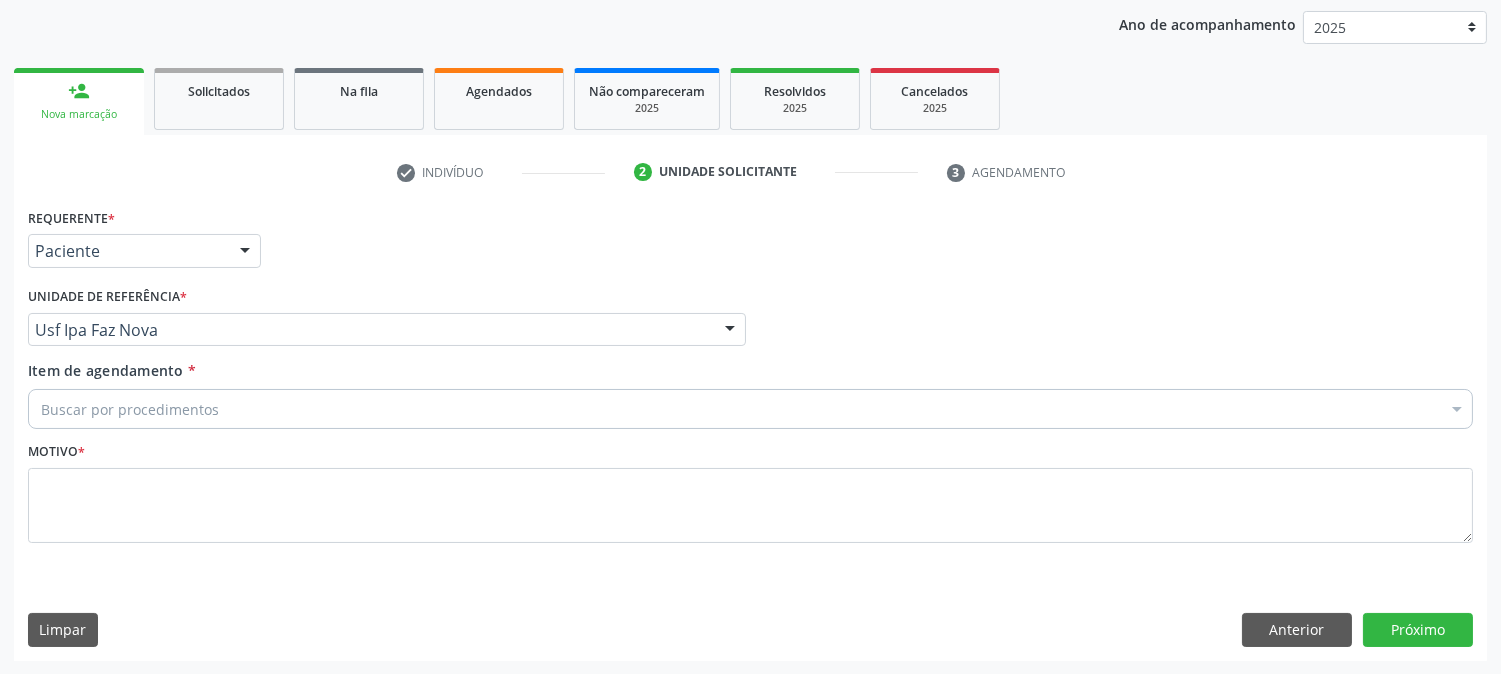 click on "Unidade de referência
*
Usf Ipa Faz Nova         Usf do Mutirao   Usf Cohab   Usf Caicarinha da Penha Tauapiranga   Posto de Saude Bernardo Vieira   Usf Borborema   Usf Bom Jesus I   Usf Ipsep   Usf Sao Cristovao   Usf Santa Rita Bernardo Vieira   Usf Cagep   Usf Caxixola   Usf Bom Jesus II   Usf Malhada Cortada   Usf Alto da Conceicao   Usf Varzea Aabb   Usf Ipsep II   Usf Cohab II   Usf Varzinha   Usf Ipa Faz Nova   Usf Centro I   Usf Vila Bela   Usf Centro II   Usf Luanda Jardim   Usf Ipsep III   Posto de Saude Logradouro   Posto de Saude Poco da Cerca   Posto de Saude de Juazeirinho   Central Regional de Rede de Frio Xi Geres   Hospital Eduardo Campos   Rede de Atencao Ao Covid 19 Leitos de Retaguarda Municipal   Posto de Saude Malhada da Areia   Posto de Saude Malhada do Jua   Vigilancia Epidemiologica   Central de Regulacao Medica das Urgencias Serra Talhada Pe   Usb Base Samu Serra Talhada   Usa Base Samu Serra Talhada   3 Grupamento de Bombeiros     Centro de Reabilitacao" at bounding box center [387, 314] 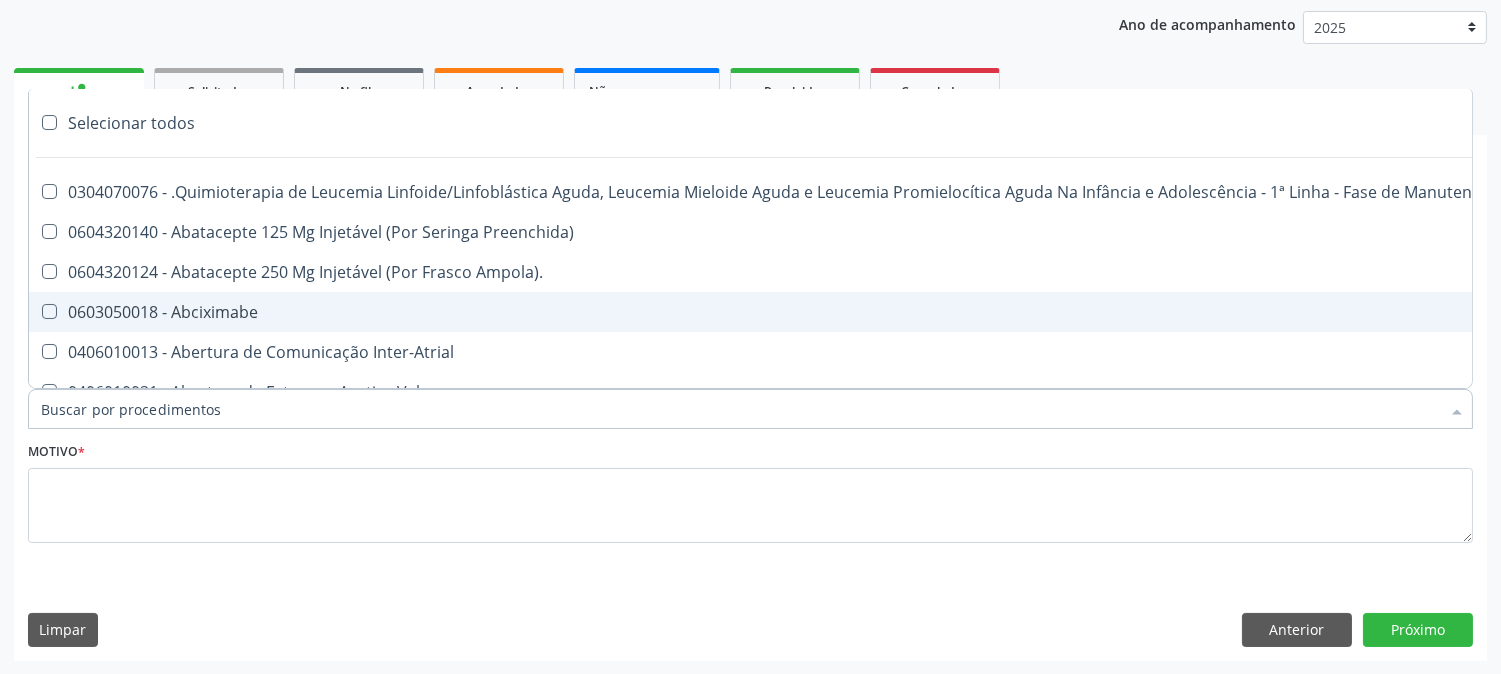 paste on "0205020143" 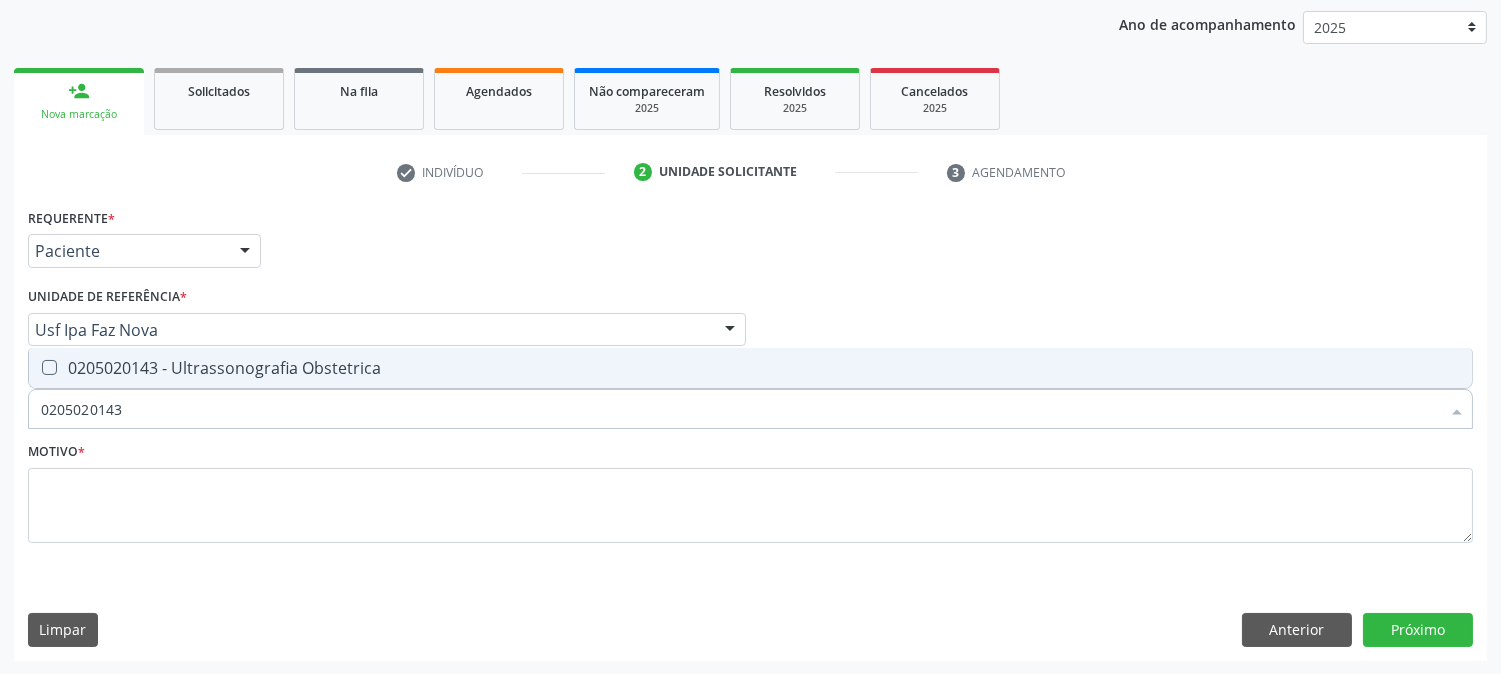 click on "0205020143 - Ultrassonografia Obstetrica" at bounding box center (750, 368) 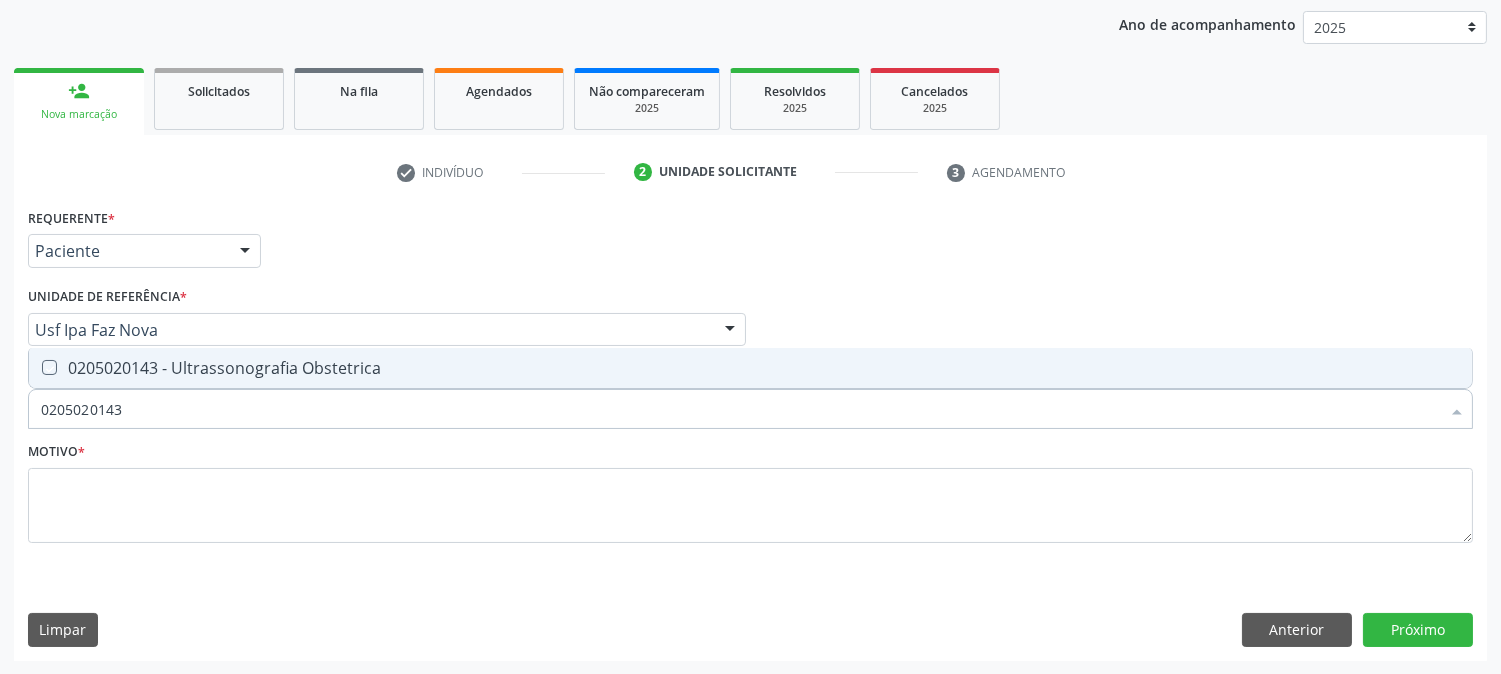 checkbox on "true" 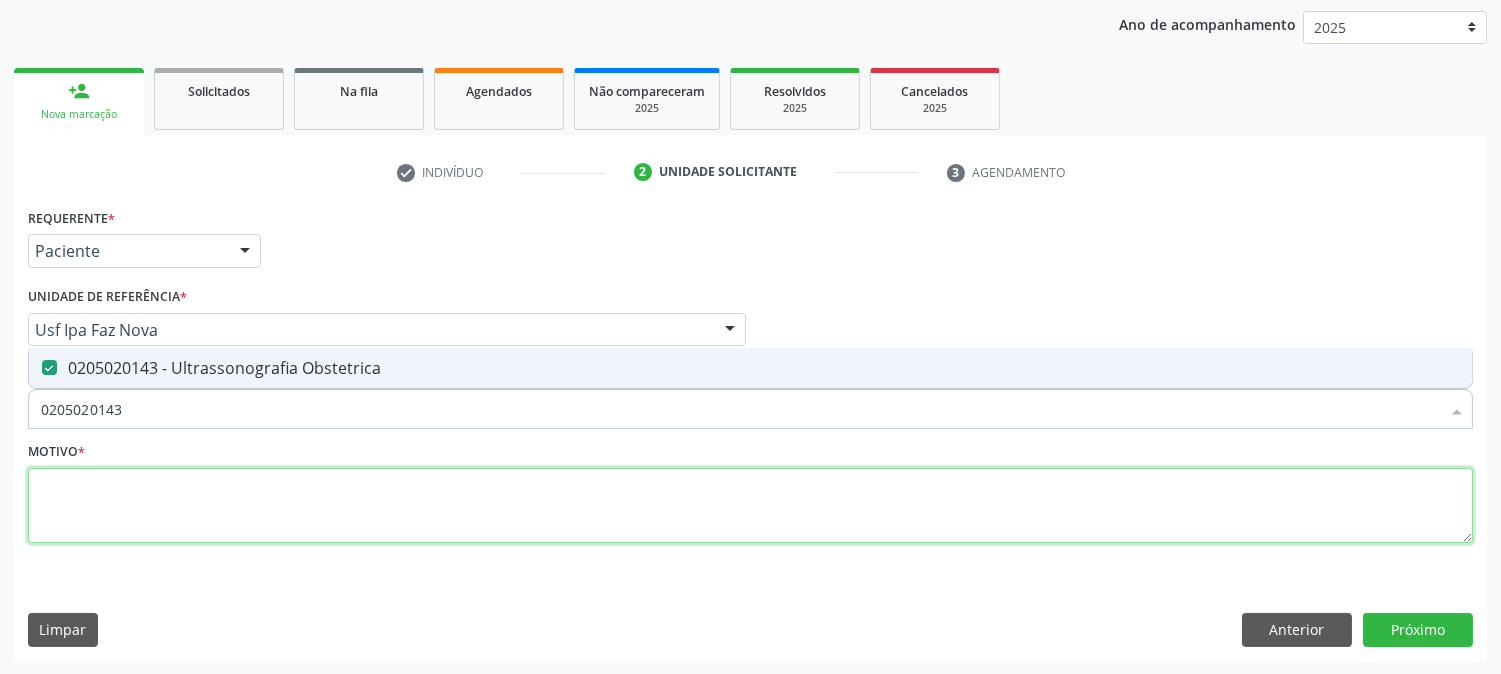 click at bounding box center [750, 506] 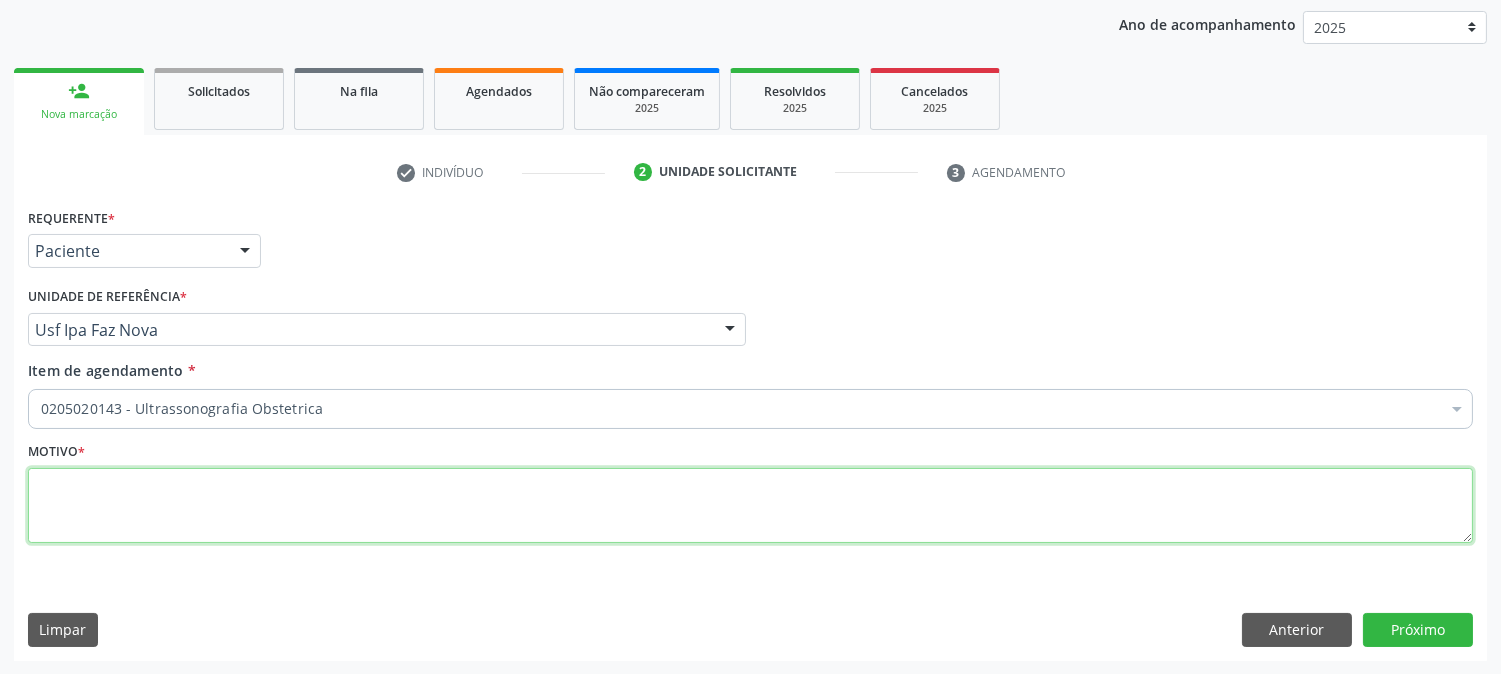click at bounding box center [750, 506] 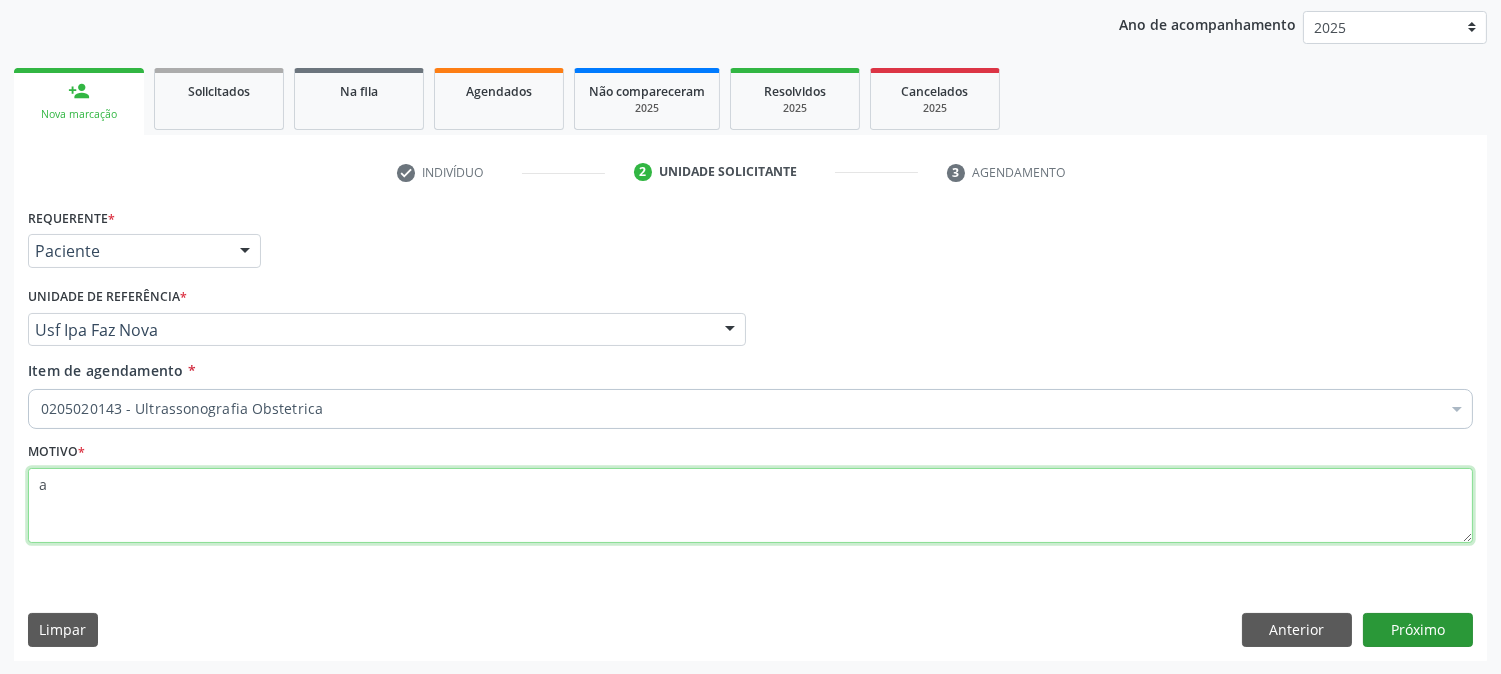 type on "a" 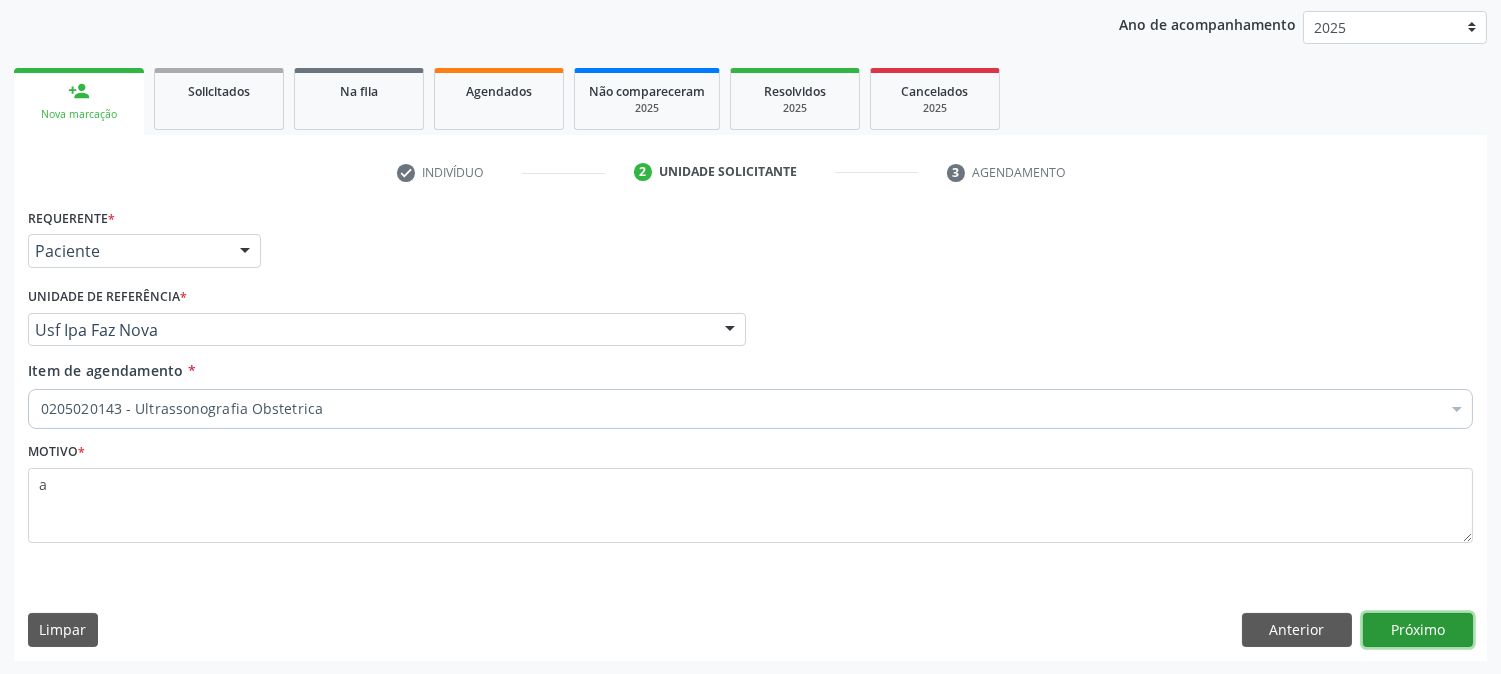 click on "Próximo" at bounding box center [1418, 630] 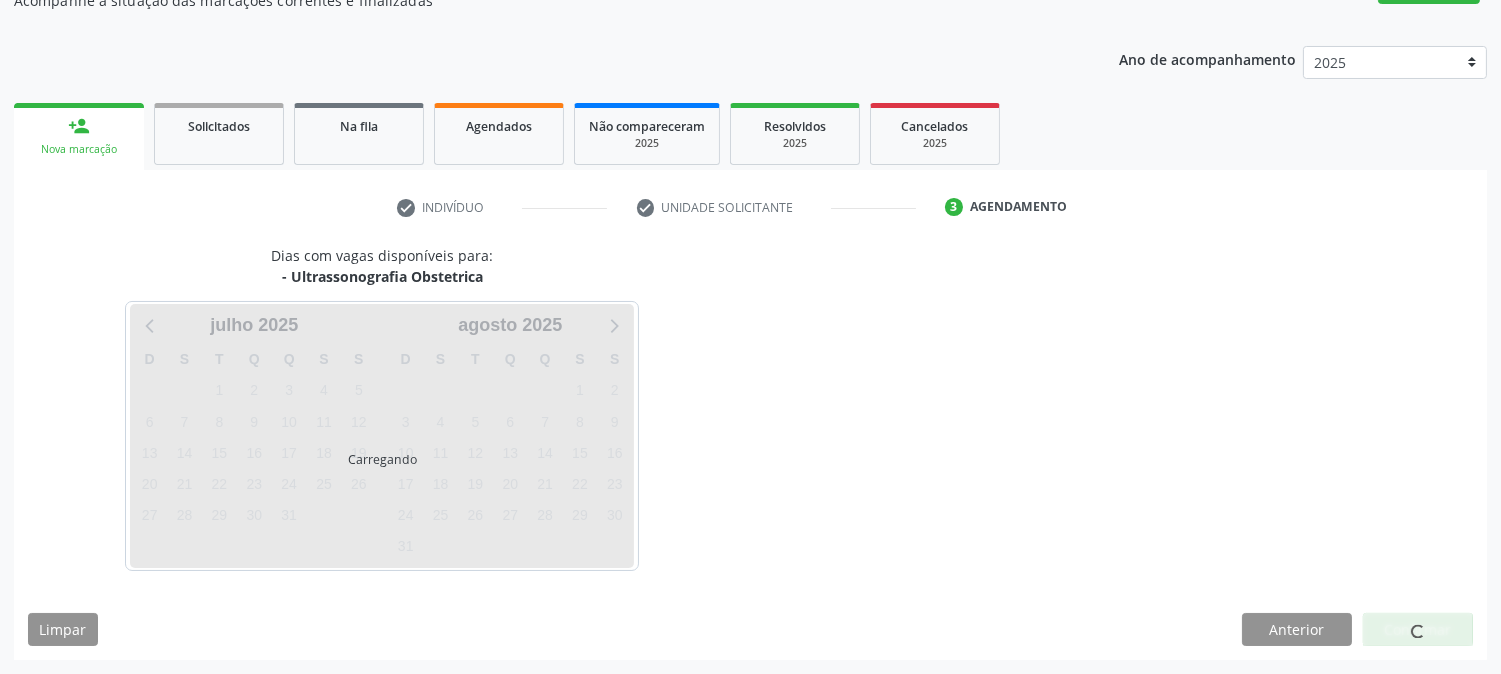 scroll, scrollTop: 195, scrollLeft: 0, axis: vertical 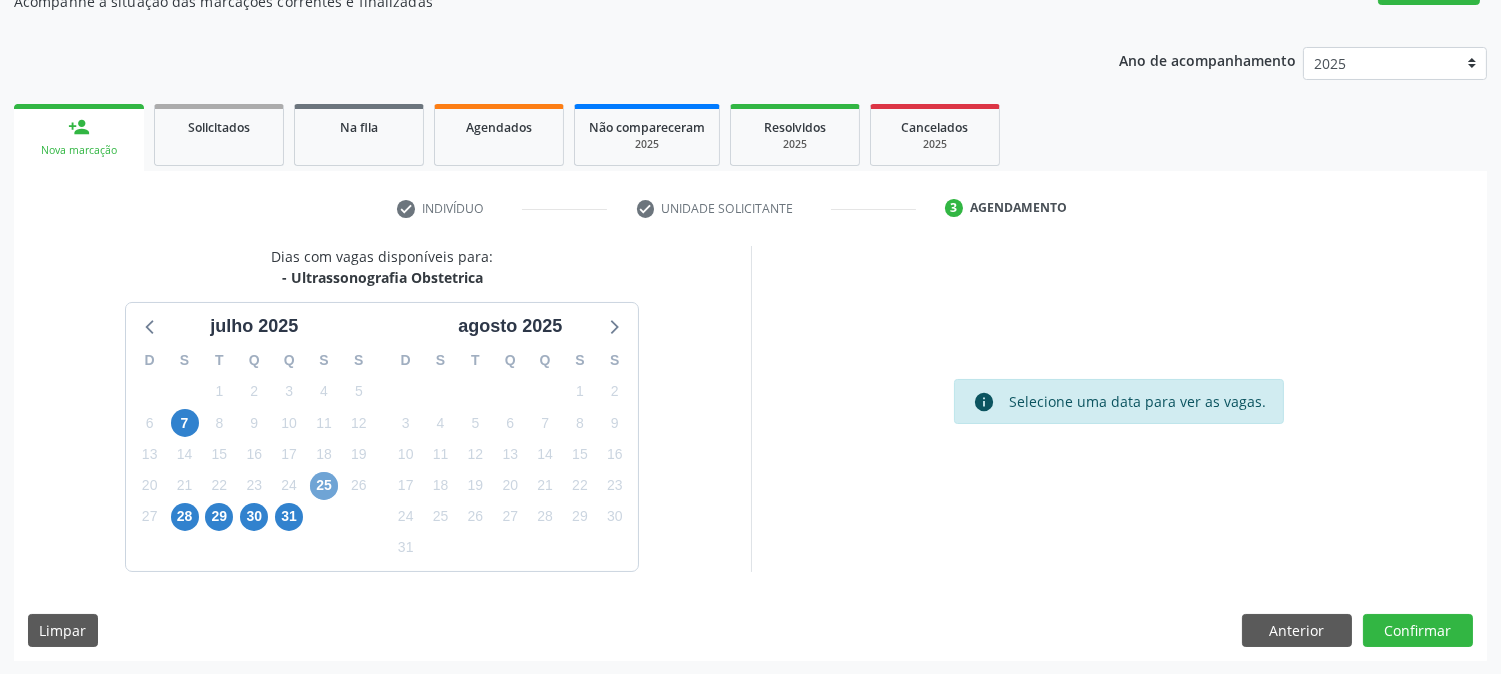 click on "25" at bounding box center [324, 486] 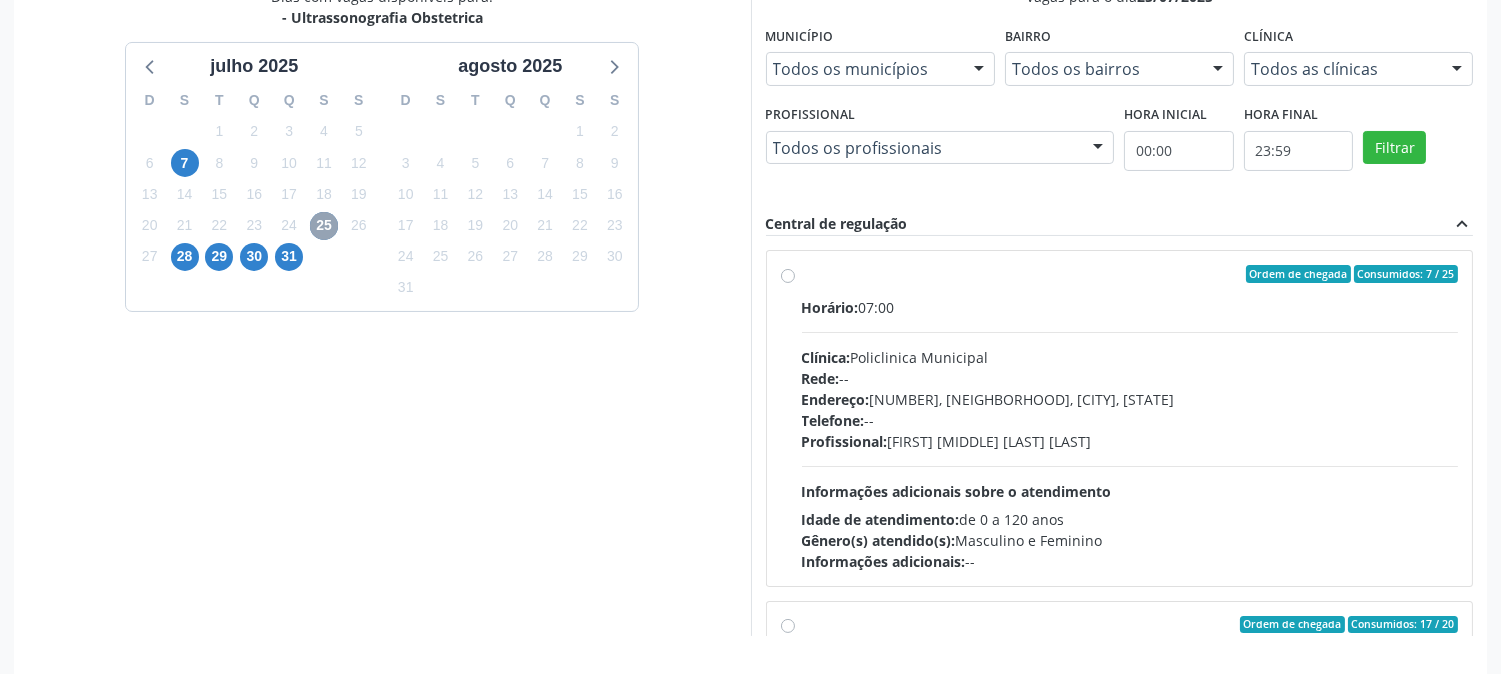 scroll, scrollTop: 520, scrollLeft: 0, axis: vertical 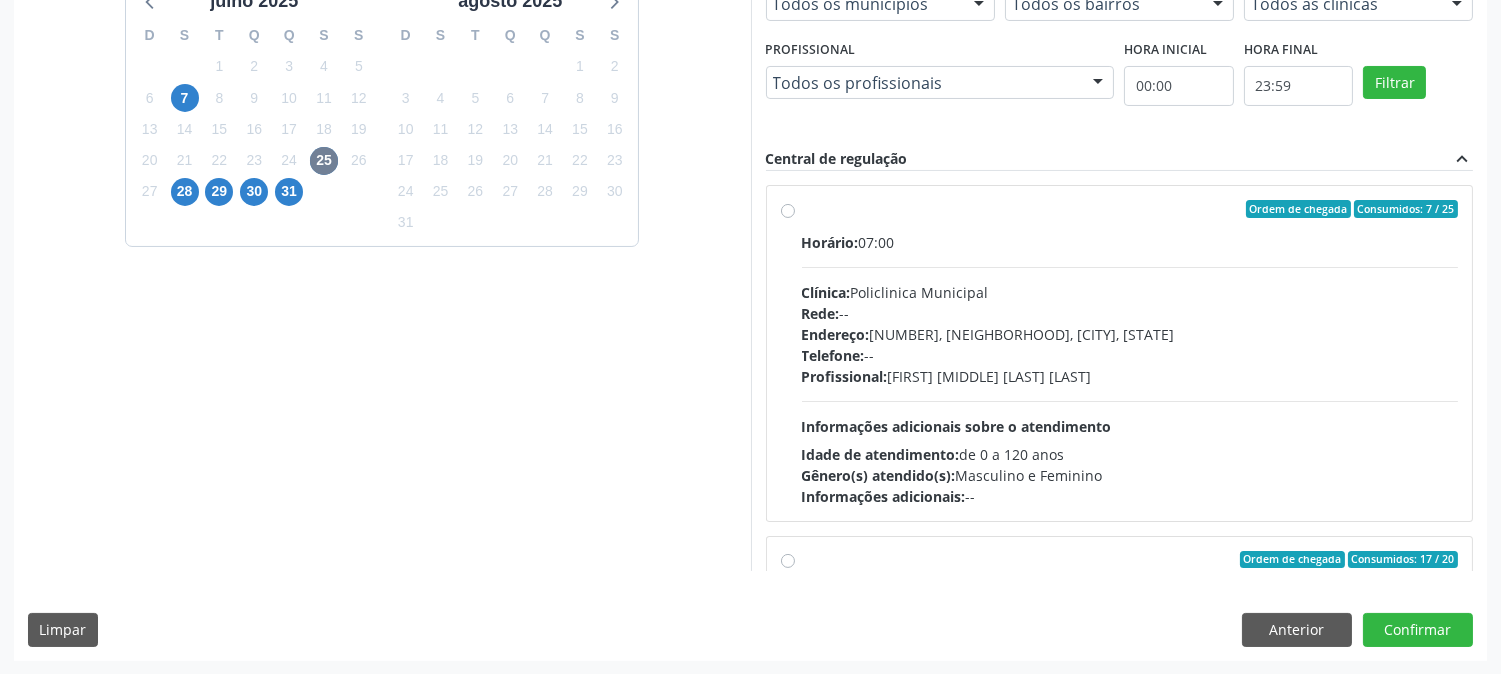 click on "Endereço: [NUMBER], [NEIGHBORHOOD], [CITY], [STATE]" at bounding box center [1130, 334] 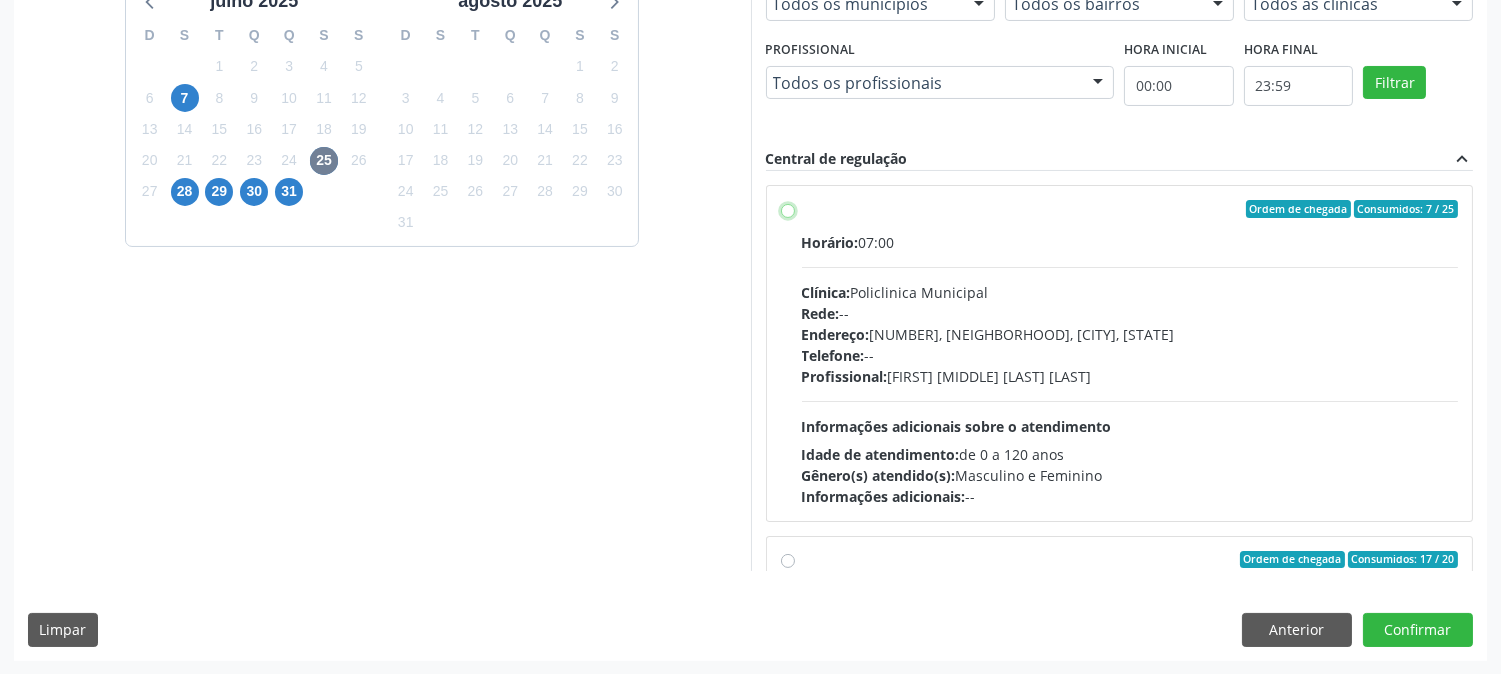 click on "Endereço: [NUMBER], [NEIGHBORHOOD], [CITY], [STATE]
Telefone:   --
Profissional:
[FIRST] [LAST] [LAST]
Informações adicionais sobre o atendimento
Idade de atendimento:
Sem restrição
Gênero(s) atendido(s):
Sem restrição
Informações adicionais:
--" at bounding box center (788, 209) 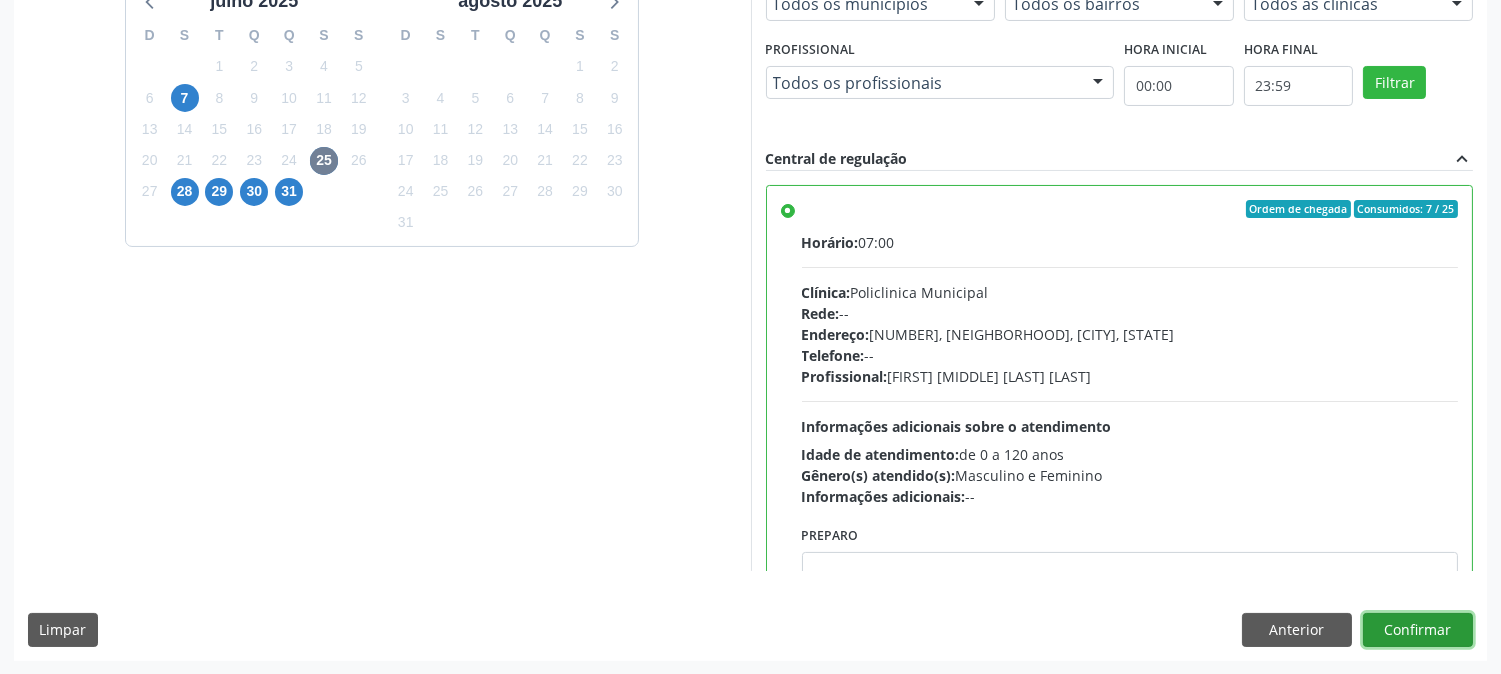 click on "Confirmar" at bounding box center (1418, 630) 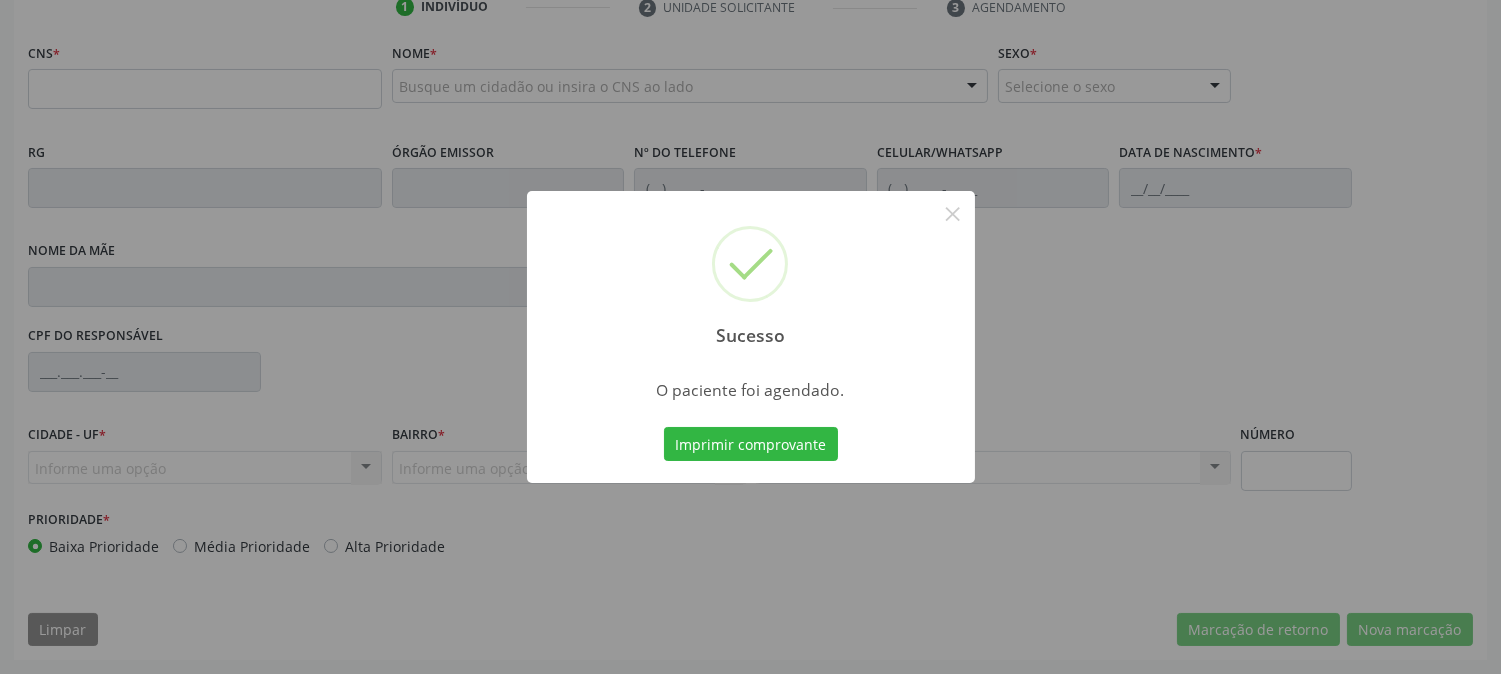 scroll, scrollTop: 395, scrollLeft: 0, axis: vertical 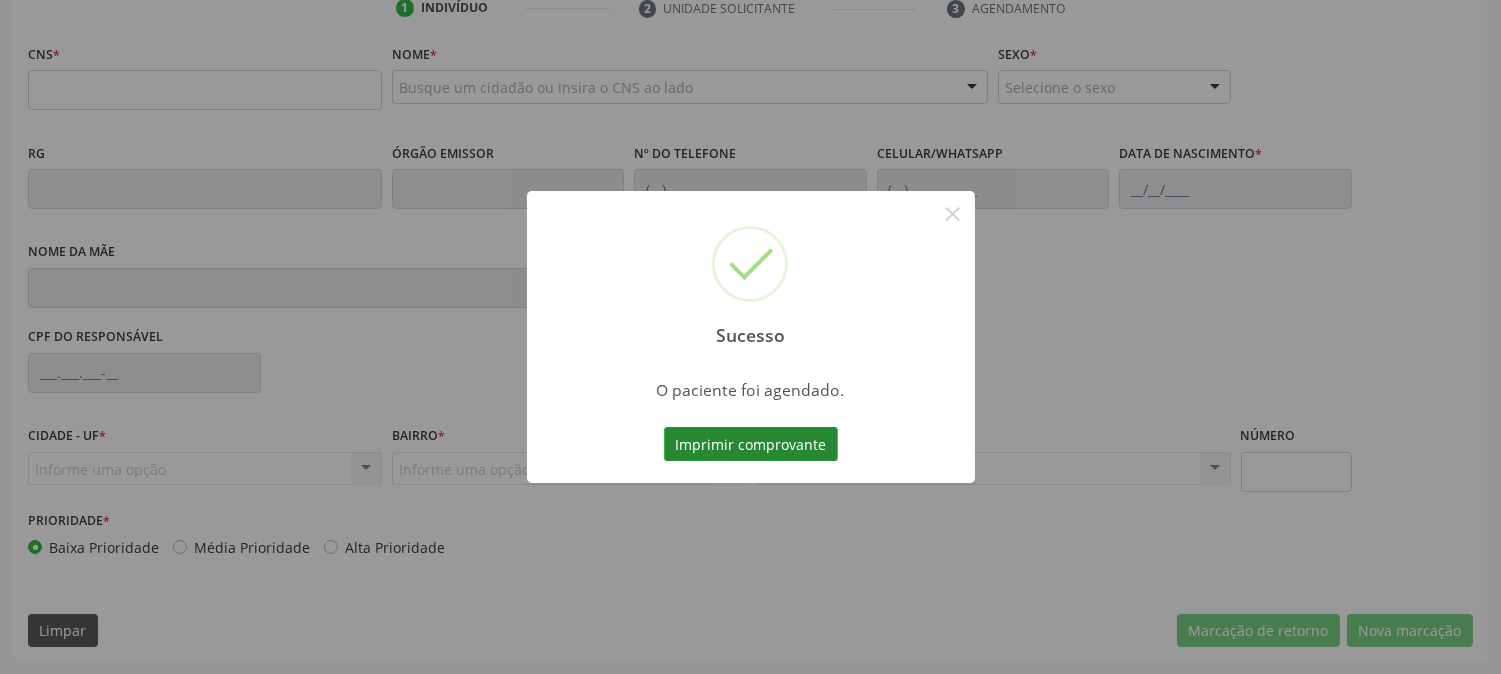 click on "Imprimir comprovante" at bounding box center [751, 444] 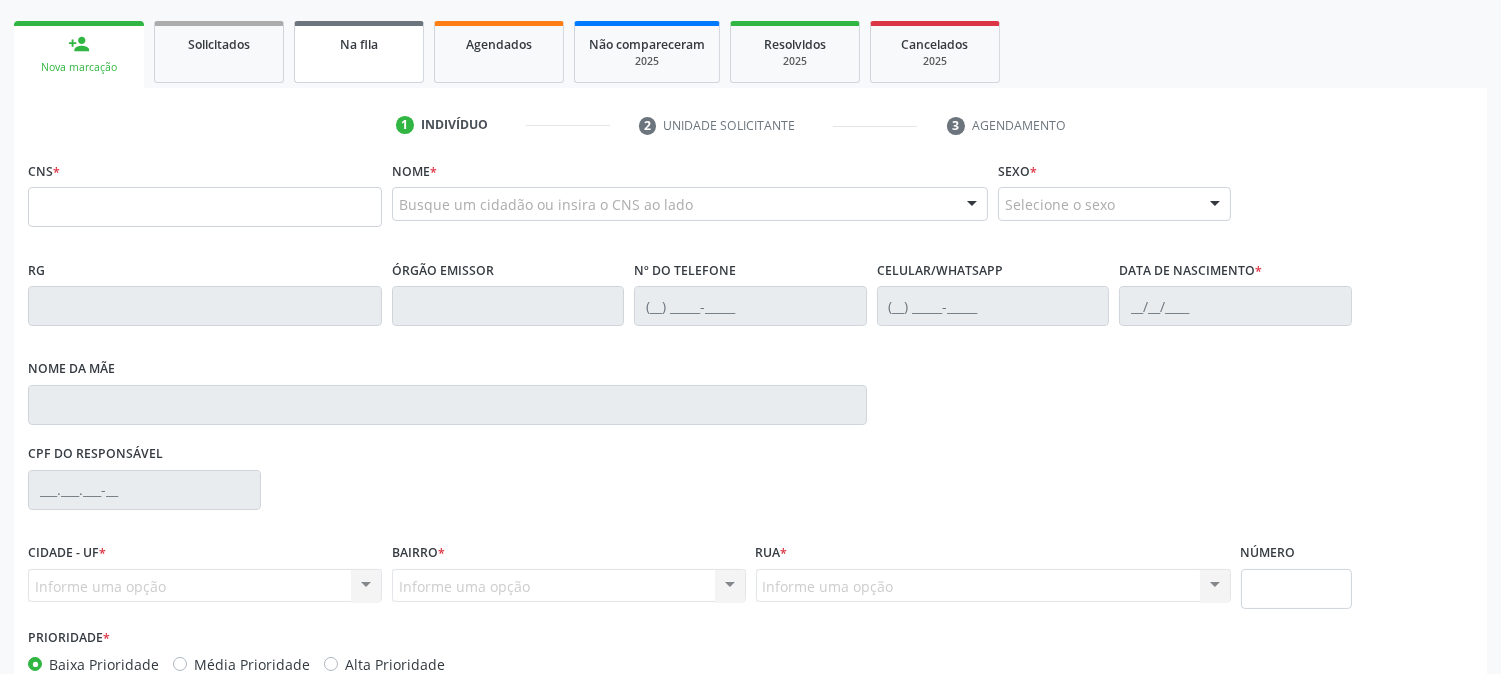 scroll, scrollTop: 62, scrollLeft: 0, axis: vertical 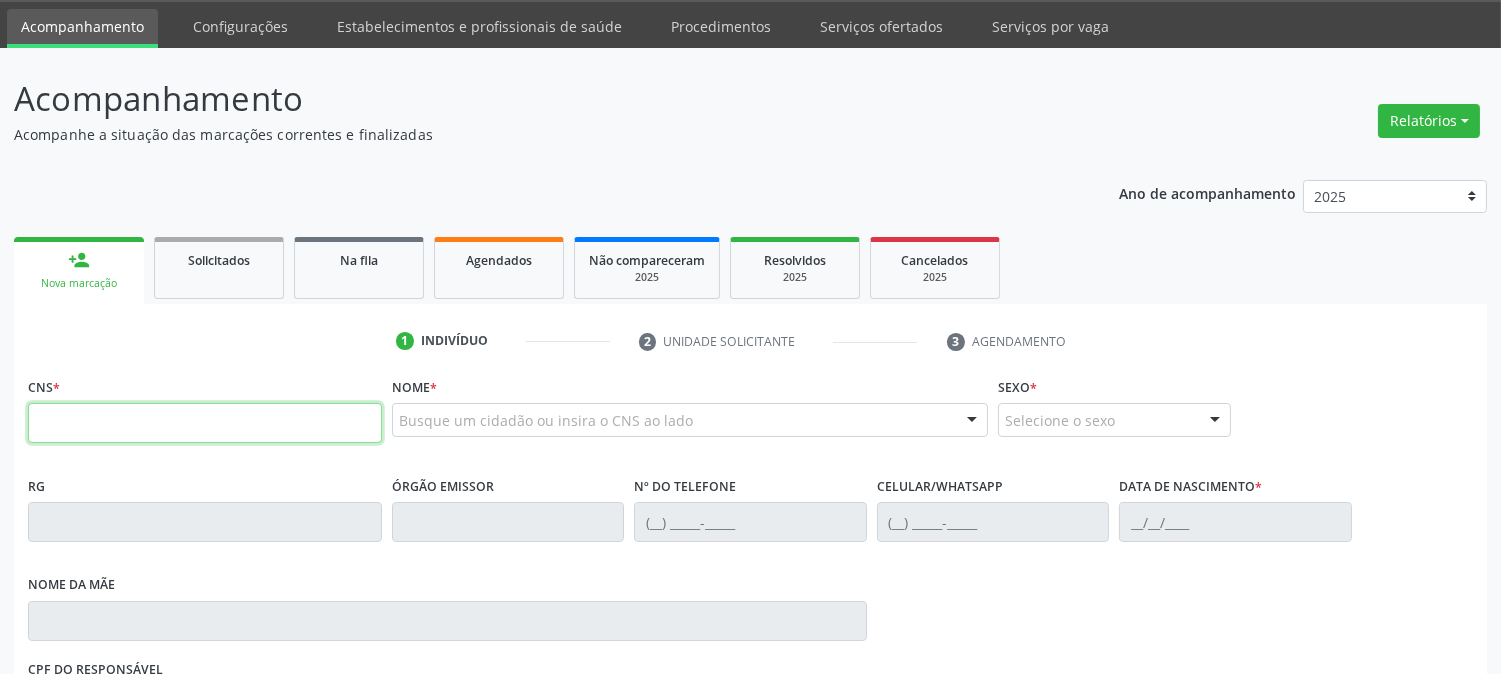 click at bounding box center (205, 423) 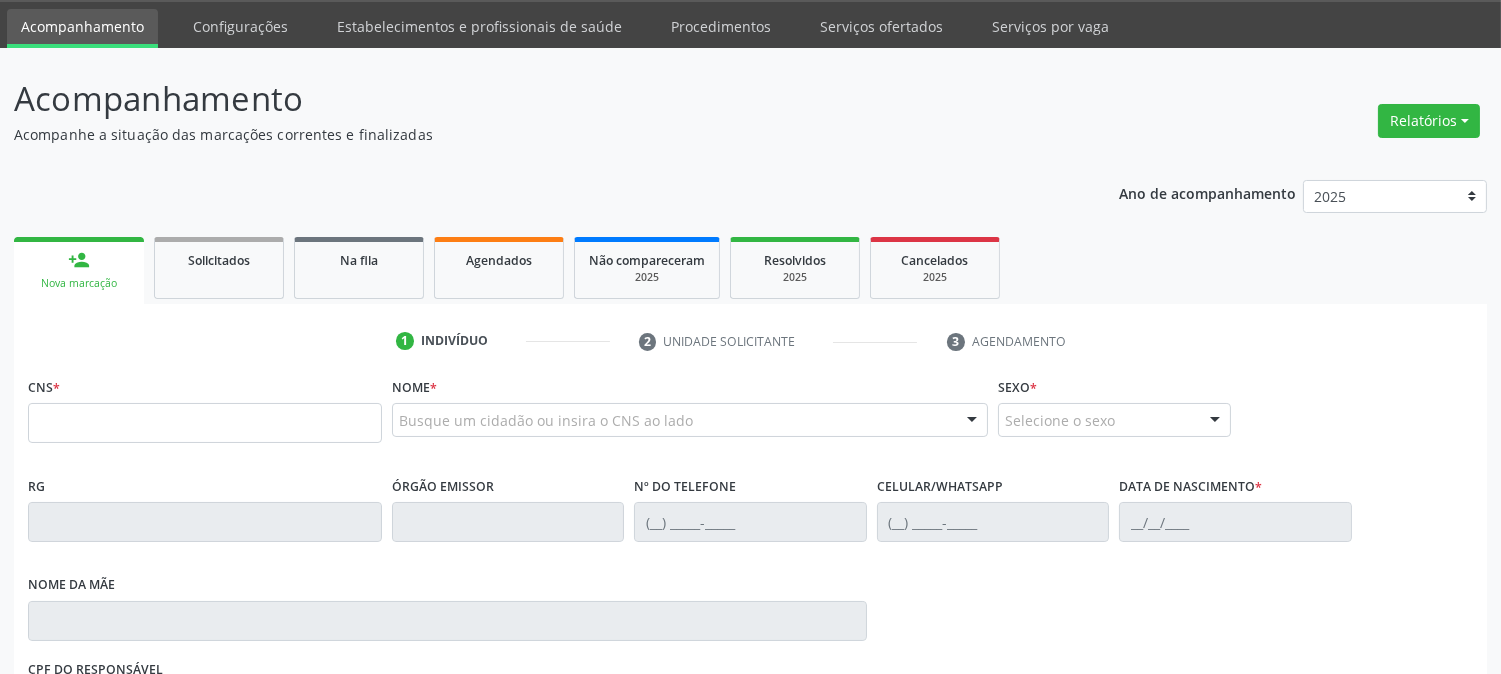click on "Busque um cidadão ou insira o CNS ao lado" at bounding box center [690, 420] 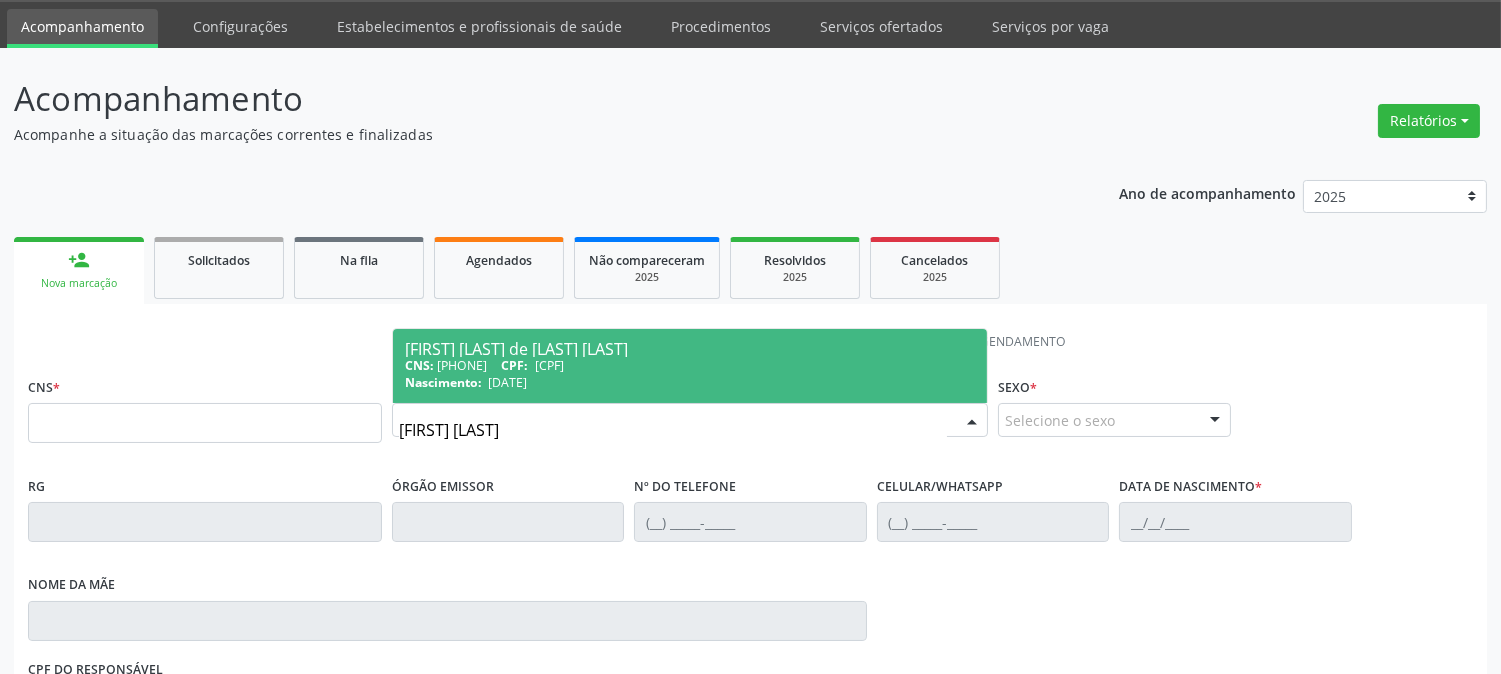 click on "[FIRST] [LAST]" at bounding box center [673, 430] 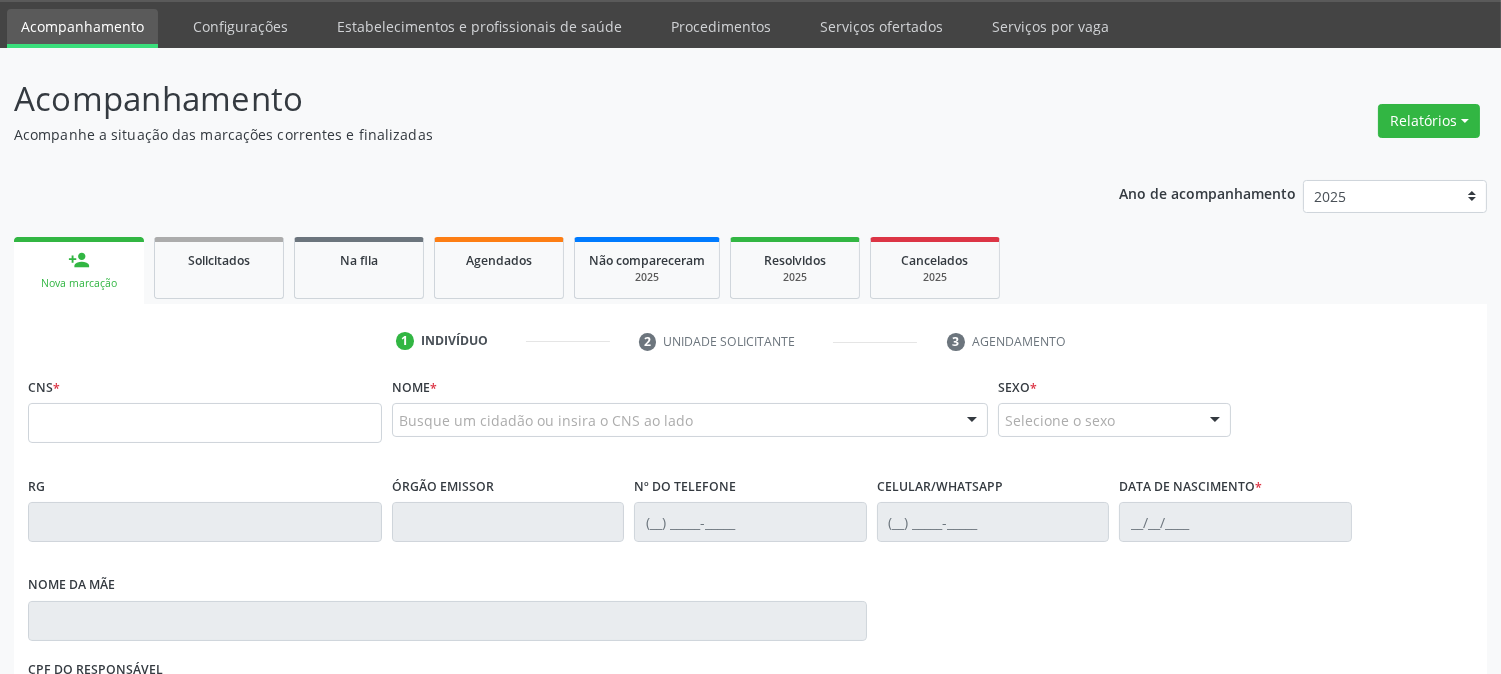 click on "Busque um cidadão ou insira o CNS ao lado" at bounding box center [690, 420] 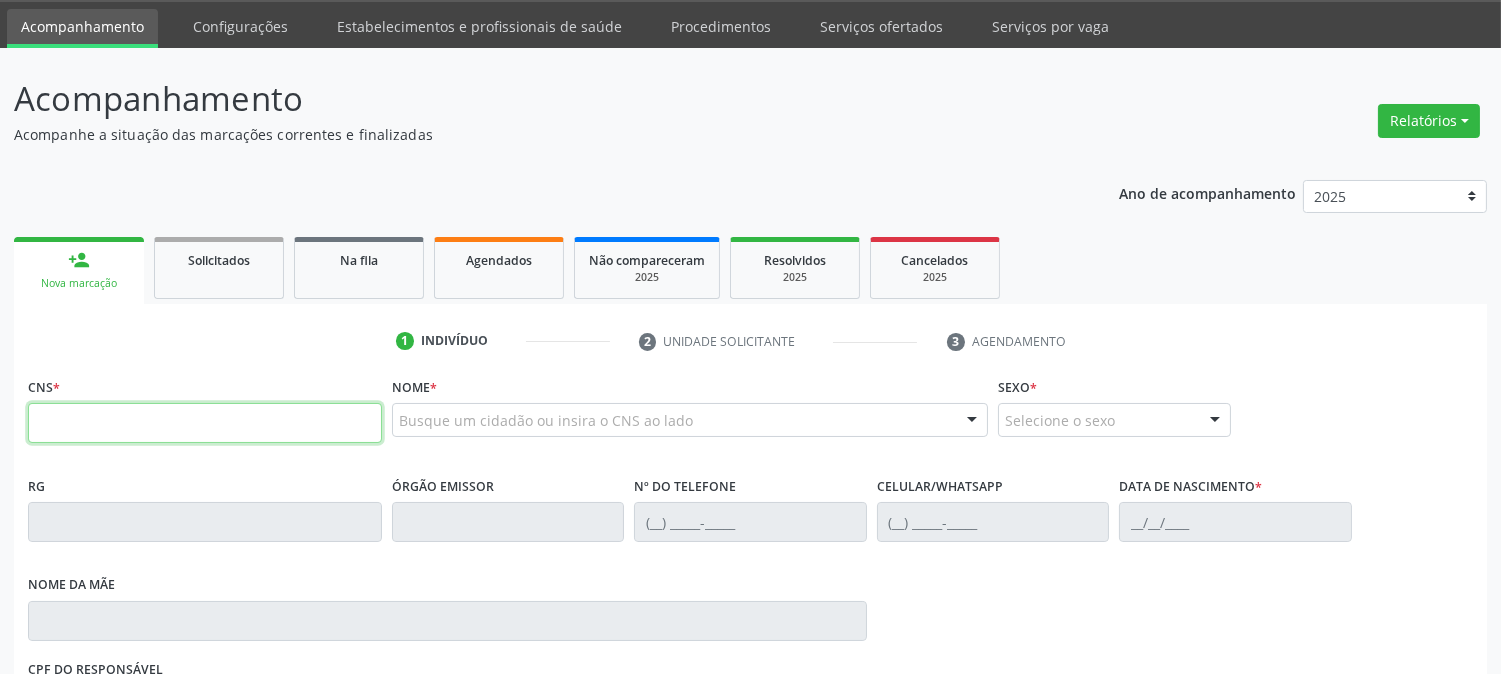 click at bounding box center (205, 423) 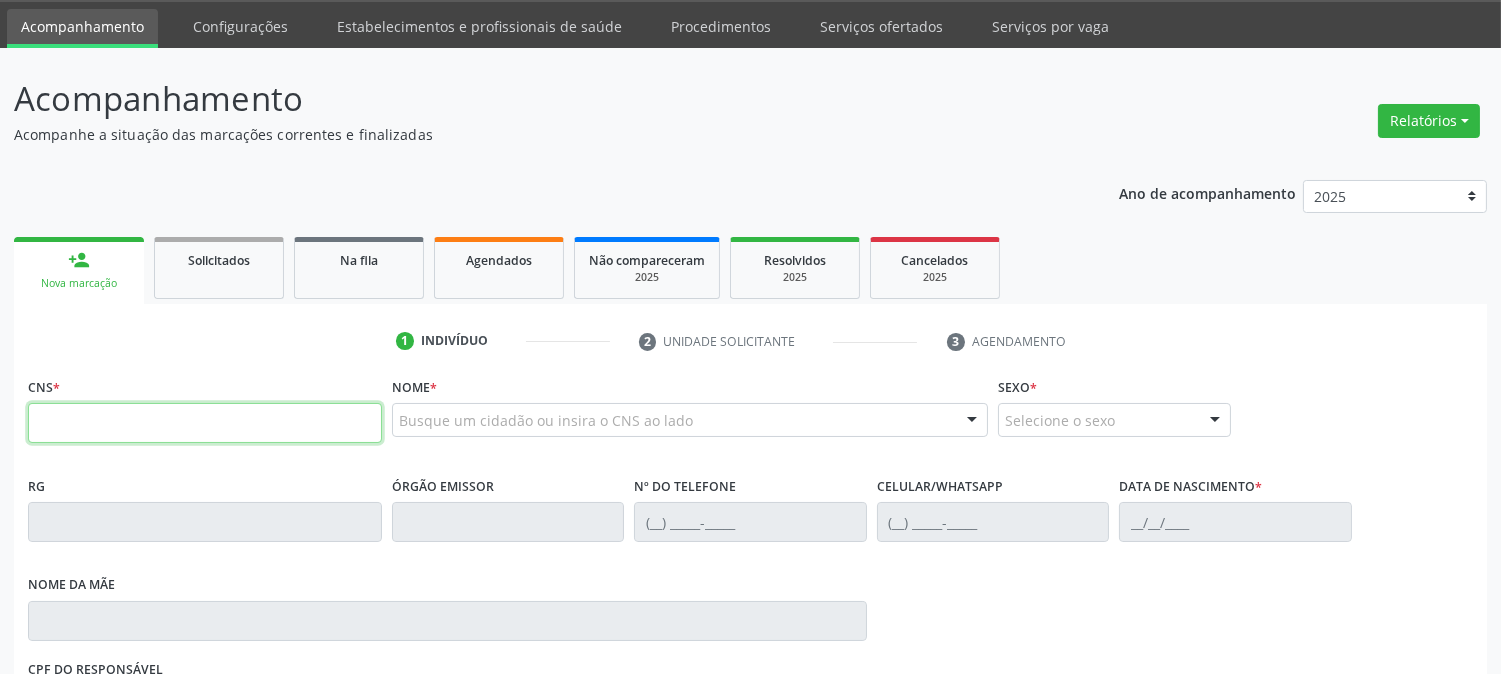paste on "[CREDIT_CARD_NUMBER]" 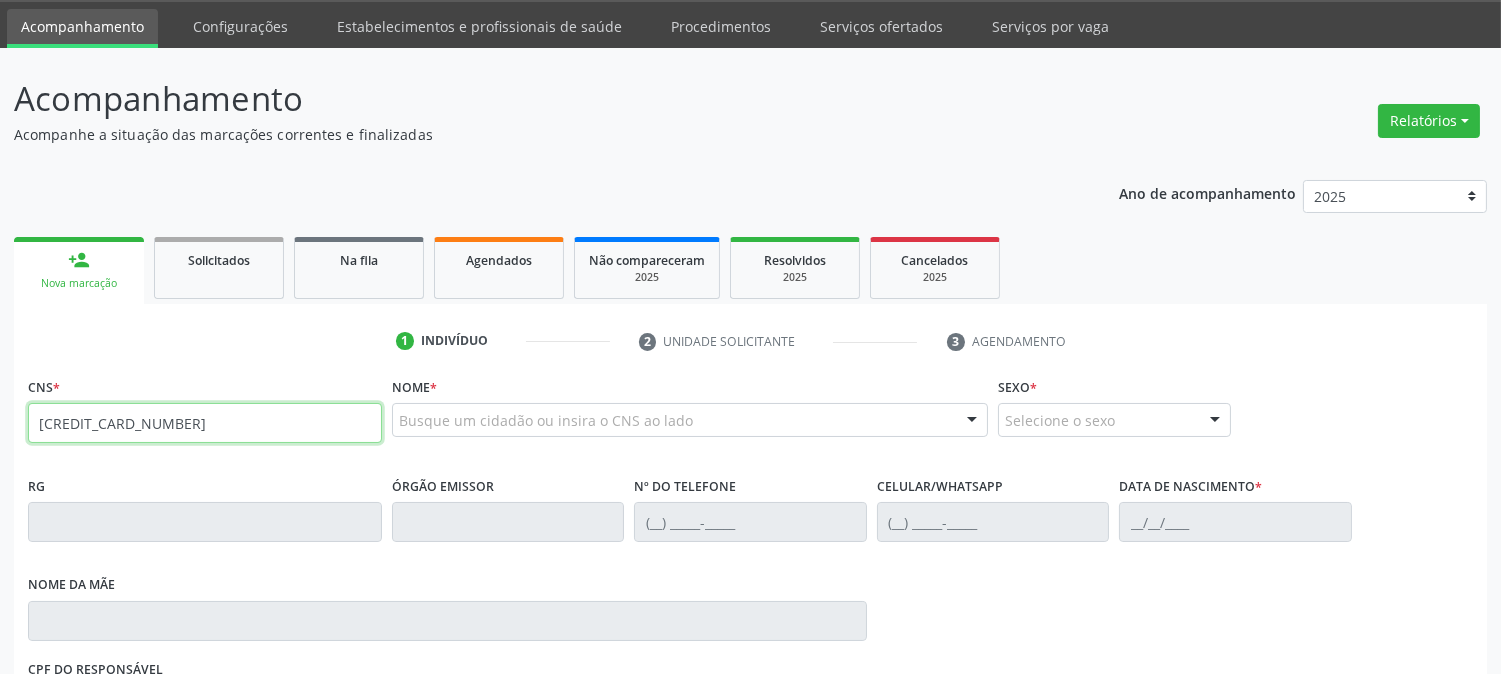 type on "[CREDIT_CARD_NUMBER]" 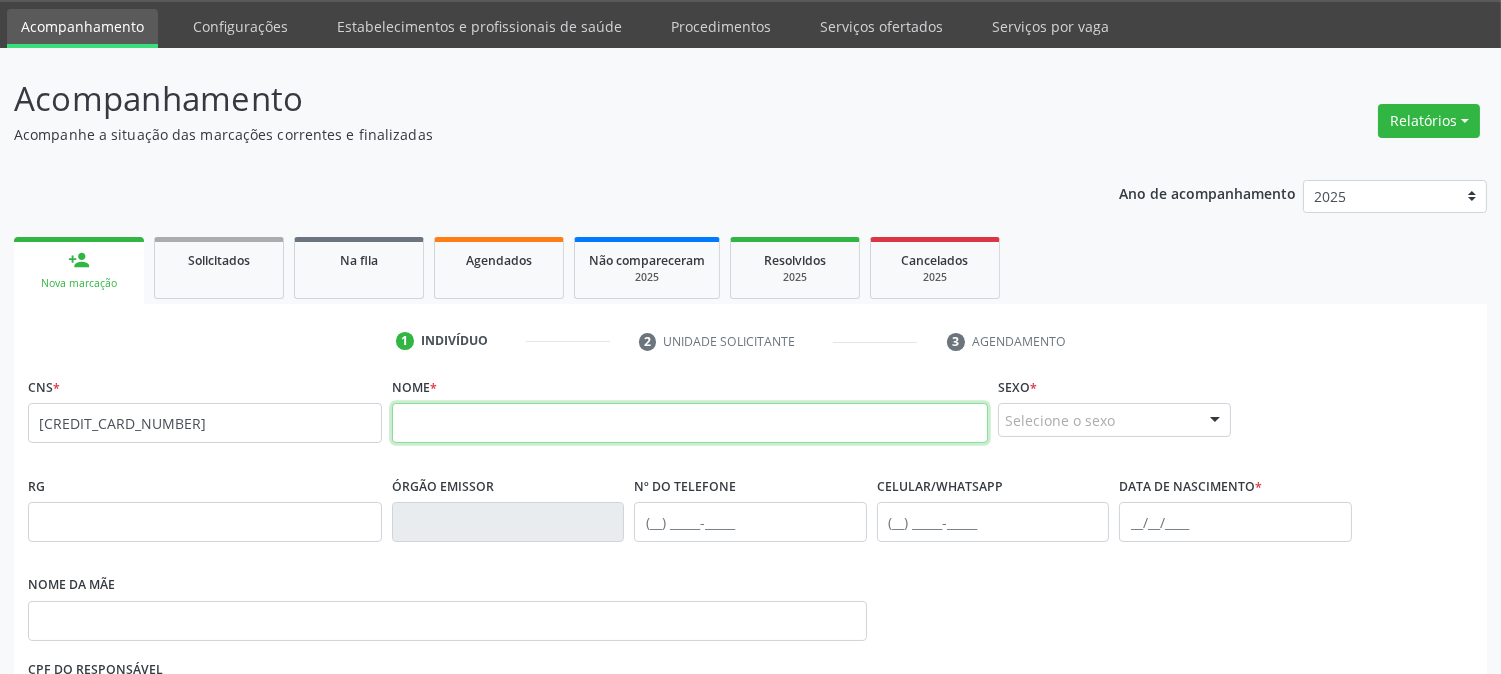 click at bounding box center (690, 423) 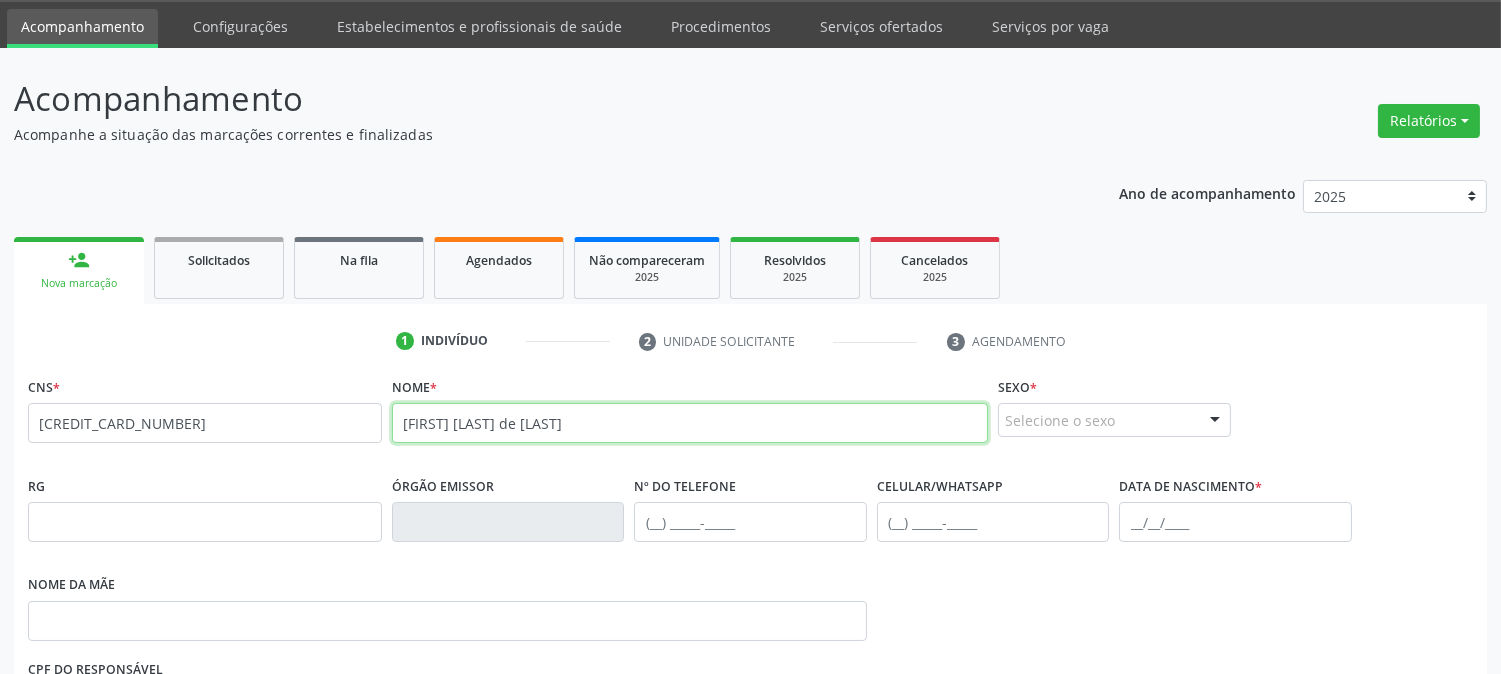 type on "[FIRST] [LAST] de [LAST]" 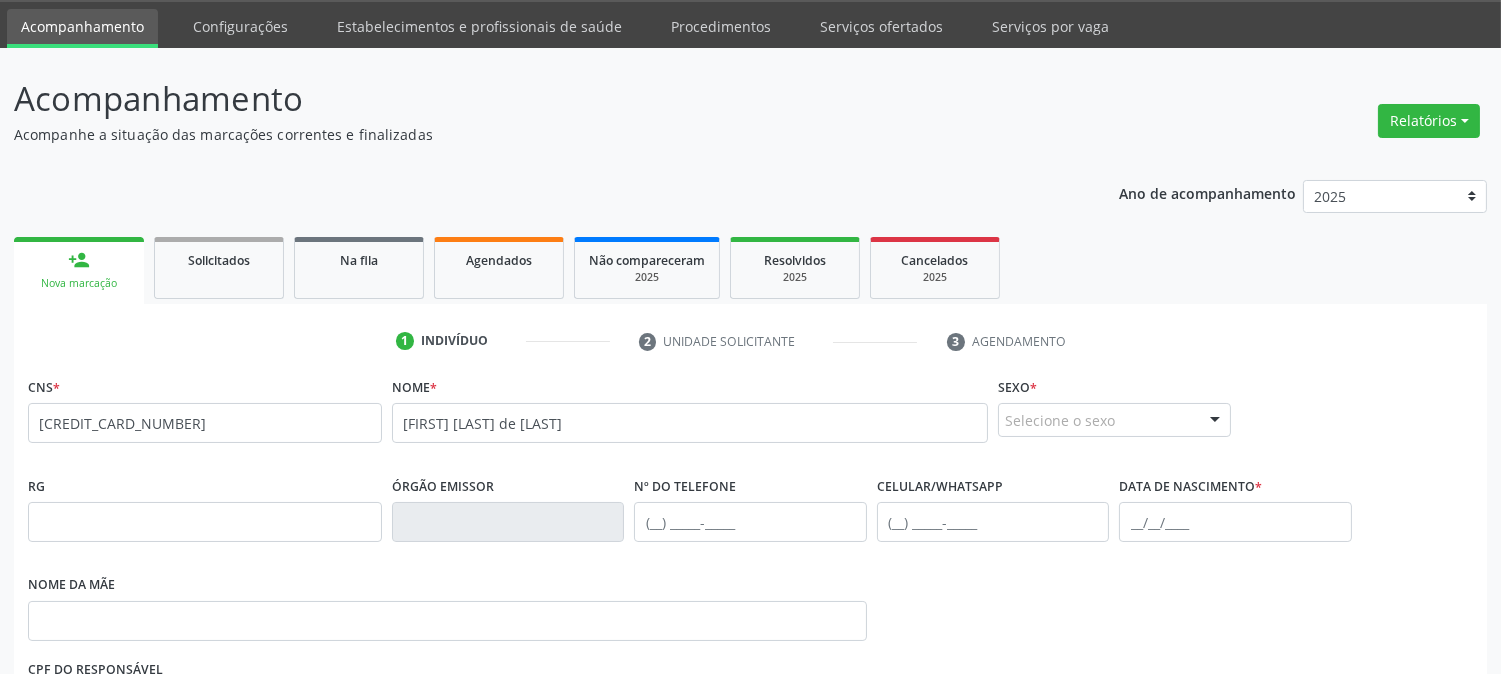 click on "Selecione o sexo" at bounding box center (1114, 420) 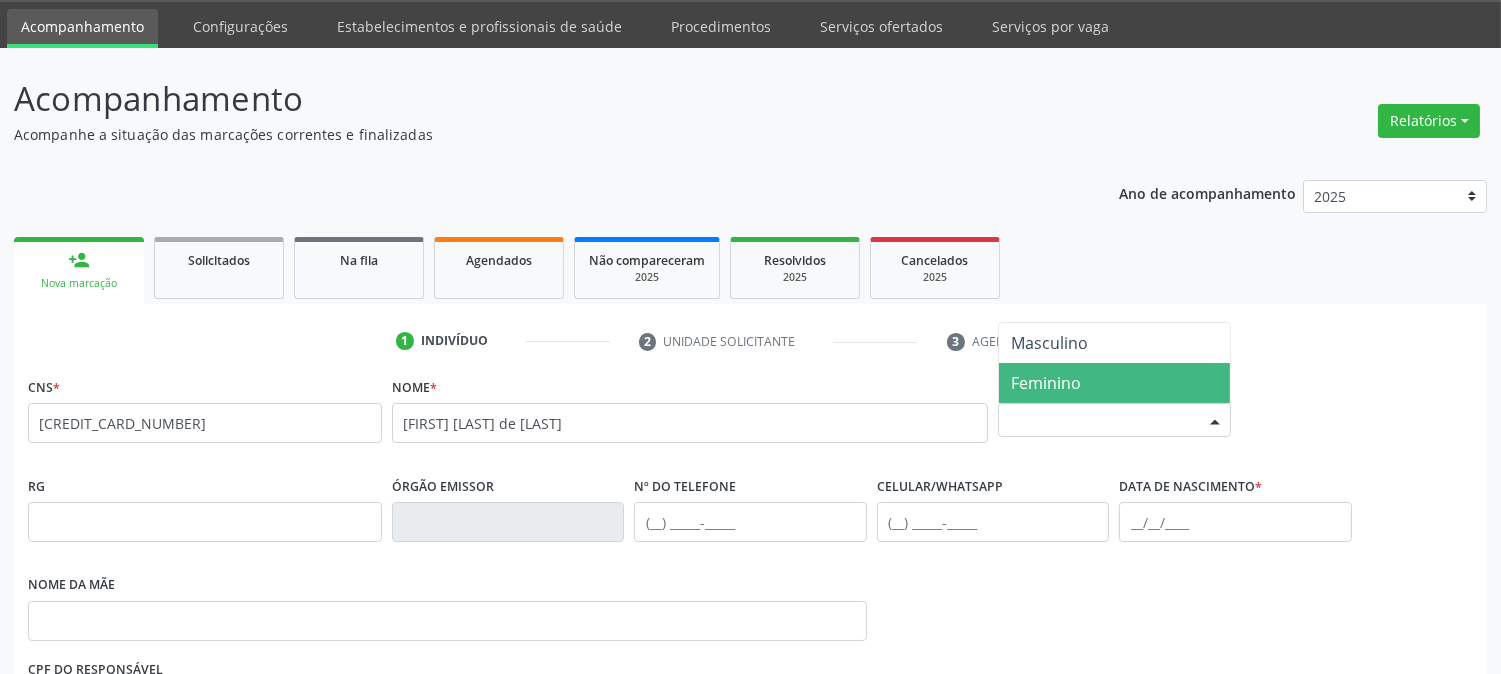 click on "Feminino" at bounding box center (1046, 383) 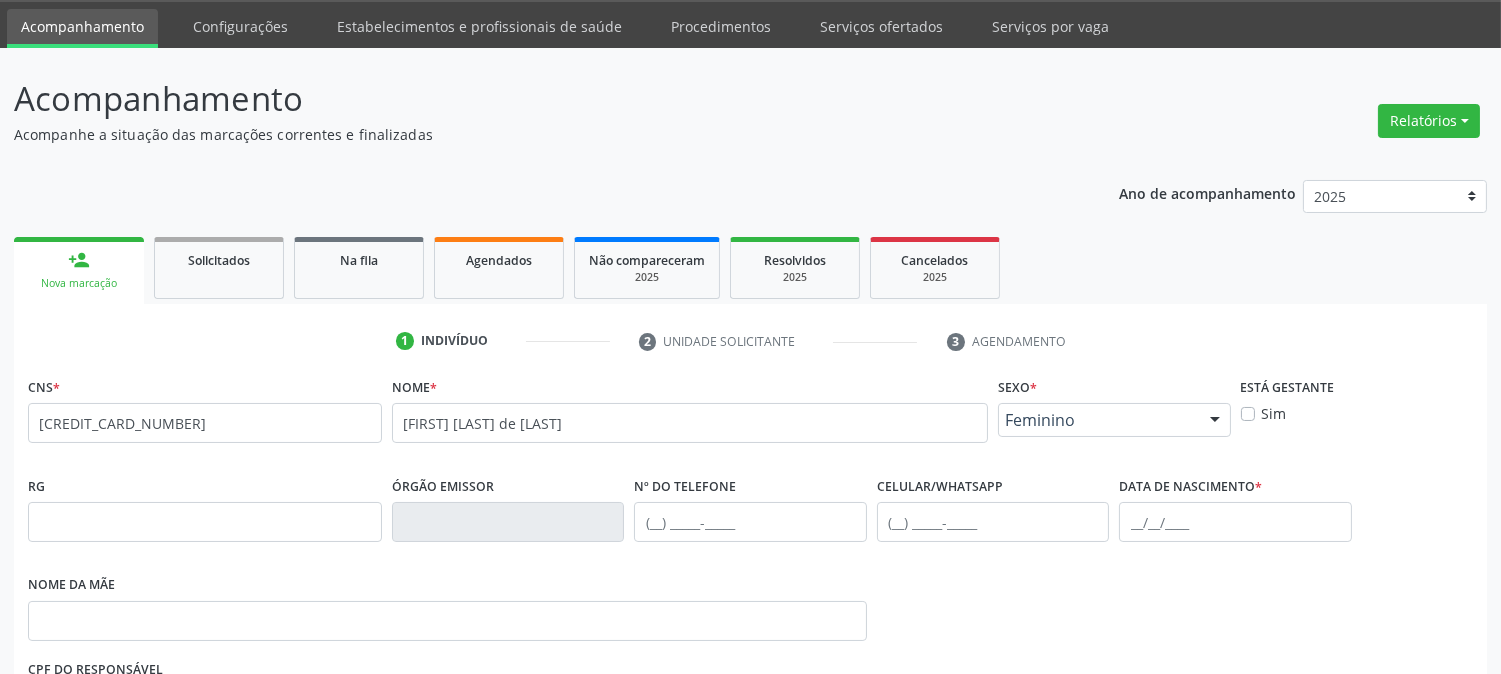 scroll, scrollTop: 284, scrollLeft: 0, axis: vertical 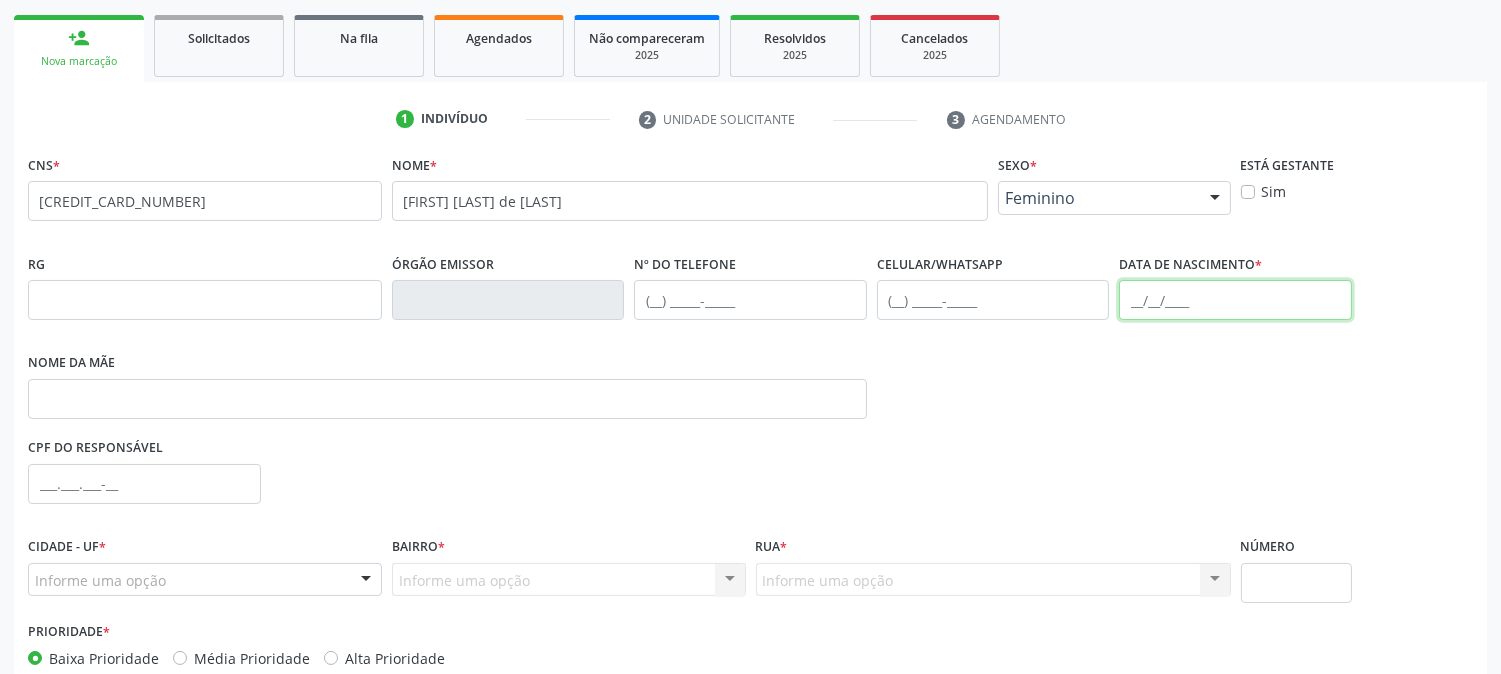 click at bounding box center (1235, 300) 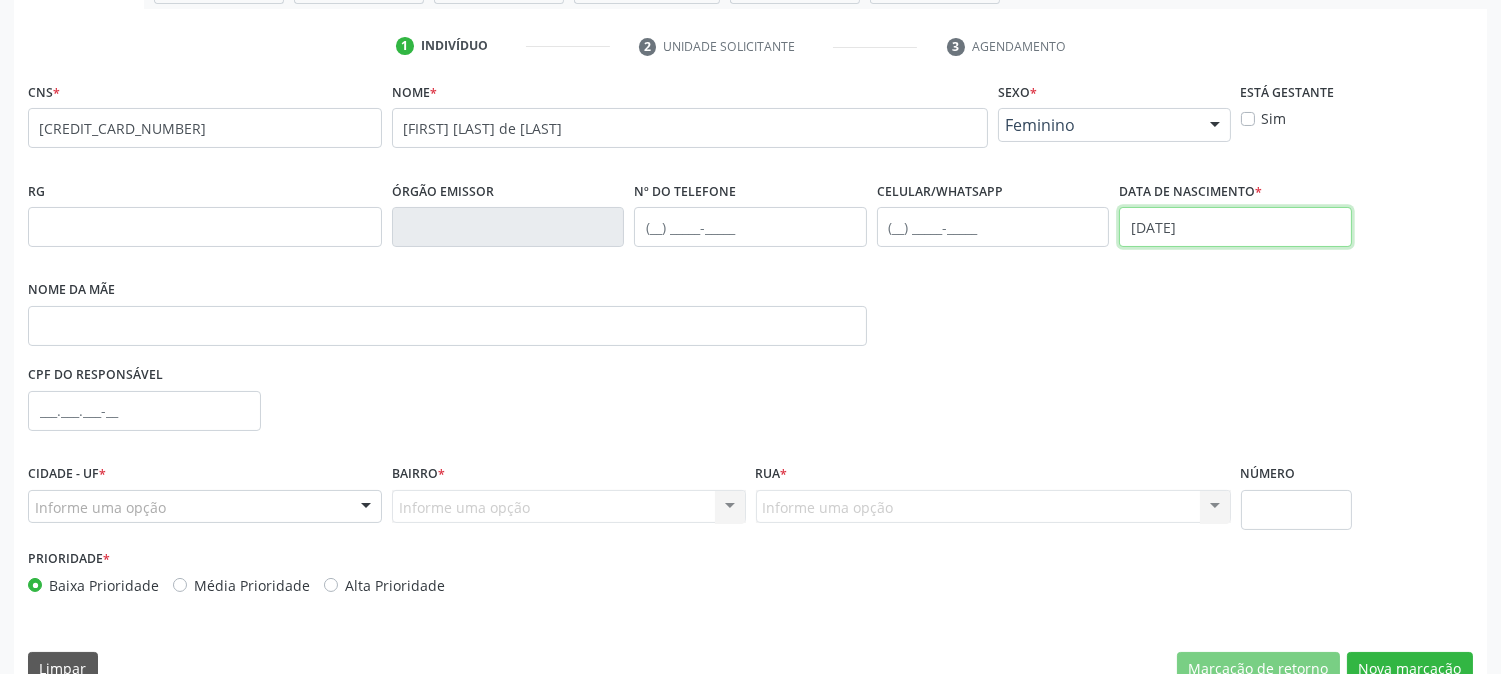 scroll, scrollTop: 395, scrollLeft: 0, axis: vertical 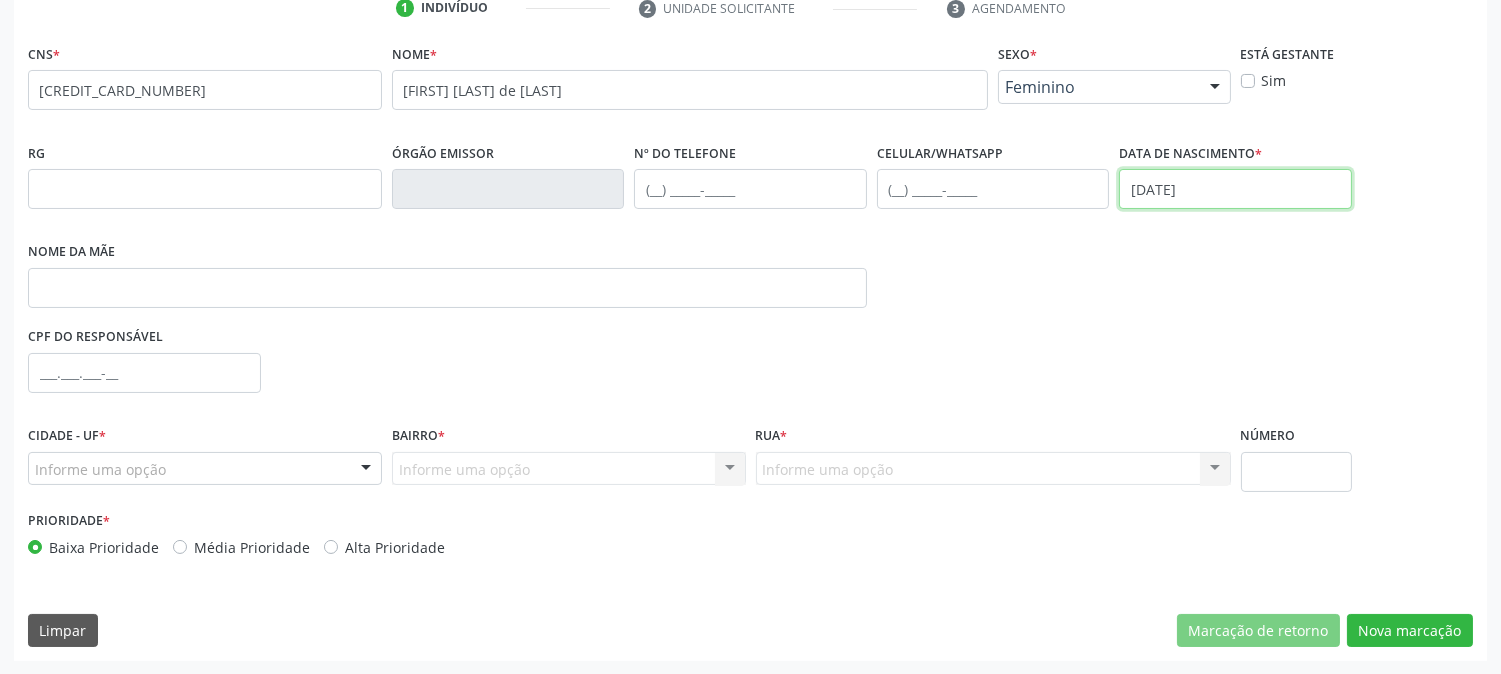 type on "[DATE]" 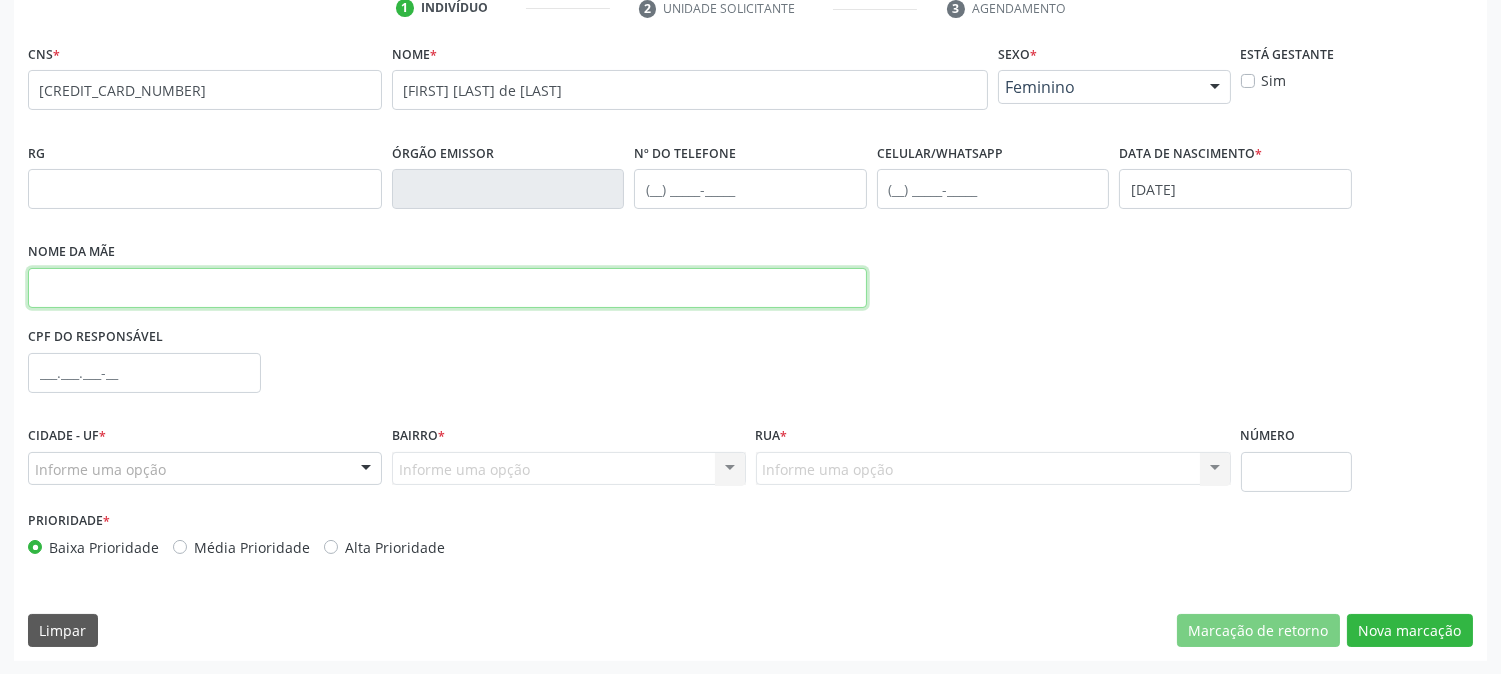 click at bounding box center (447, 288) 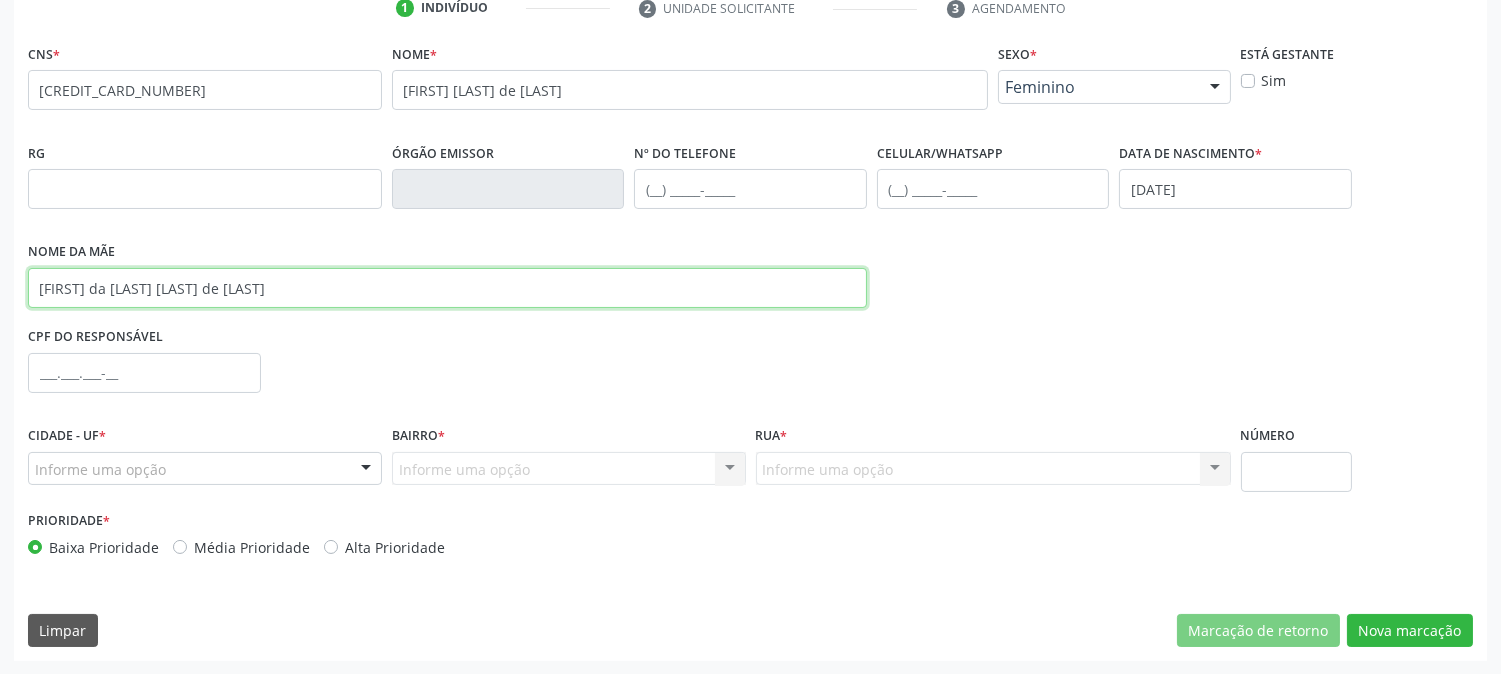 type on "[FIRST] da [LAST] [LAST] de [LAST]" 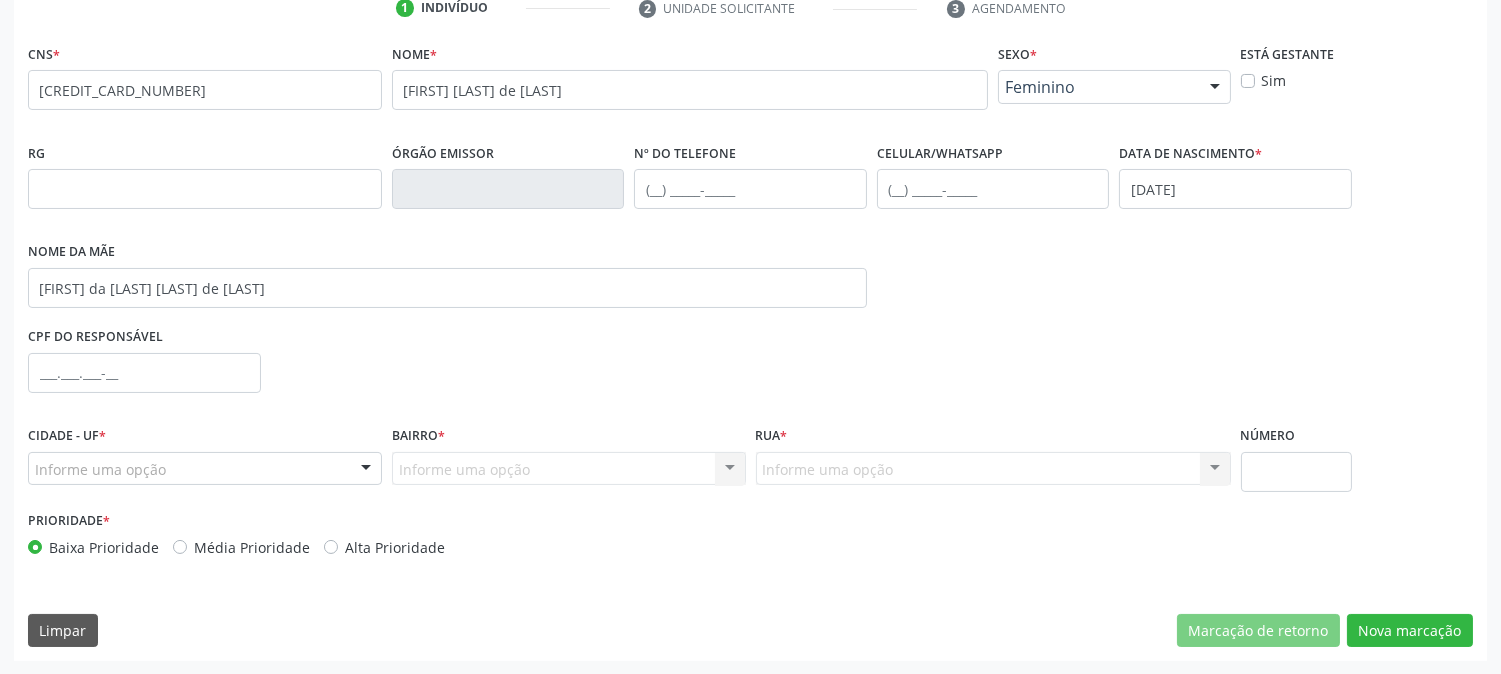 click on "Serra Talhada - PE" at bounding box center [205, 463] 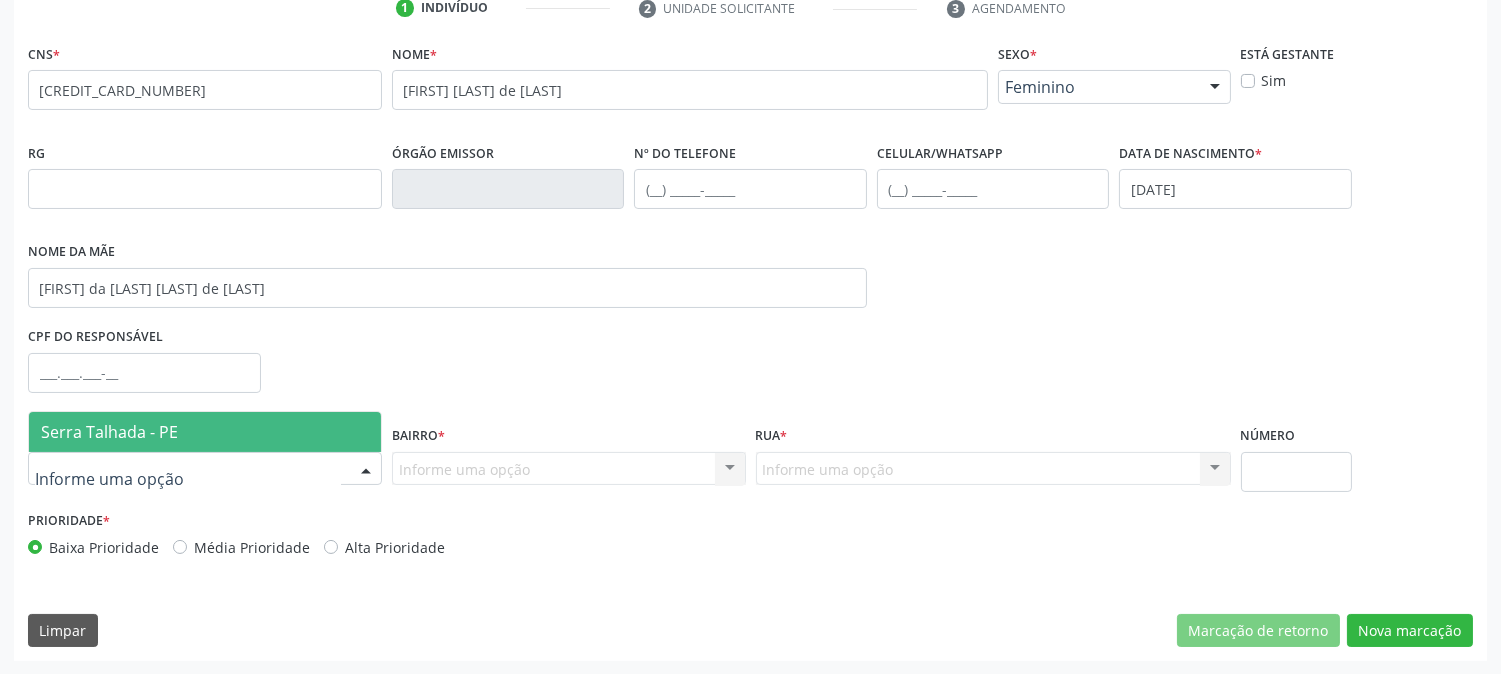 click at bounding box center (205, 469) 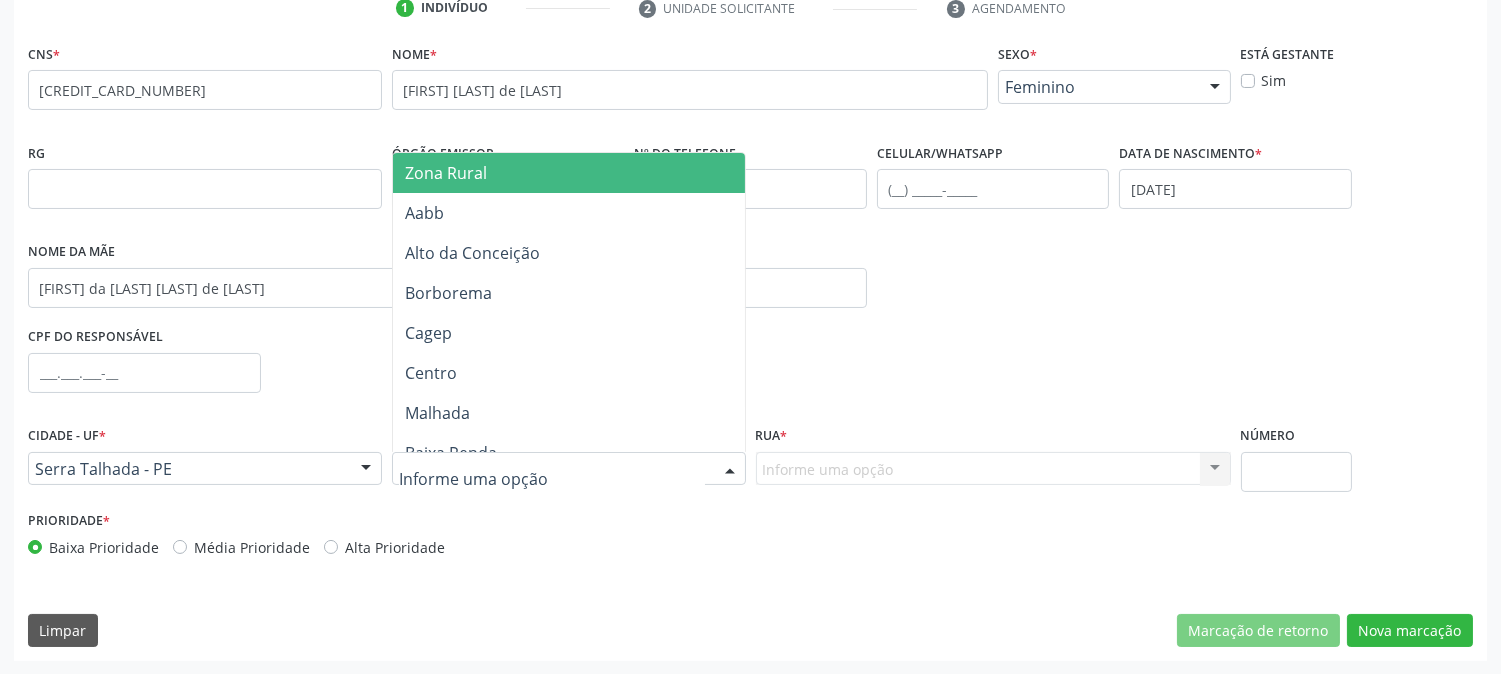 type on "o" 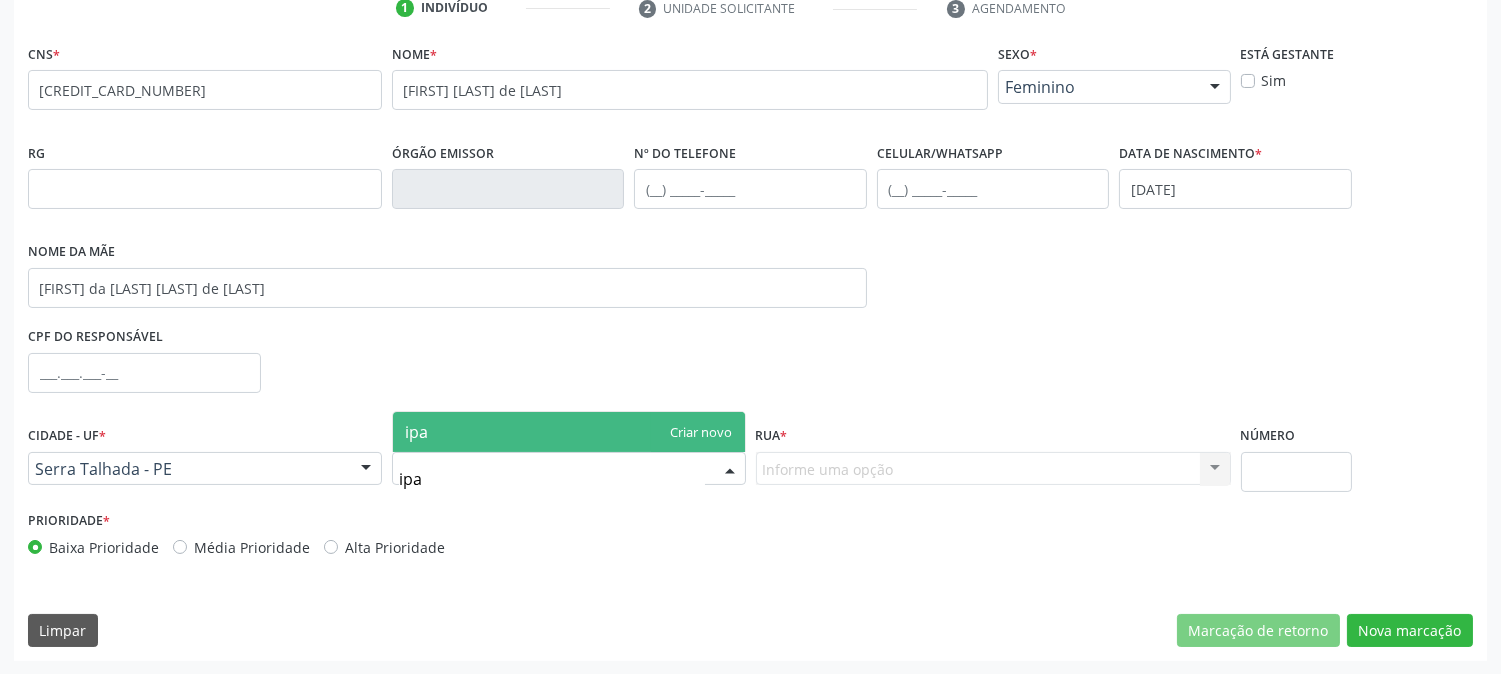 type on "ipa" 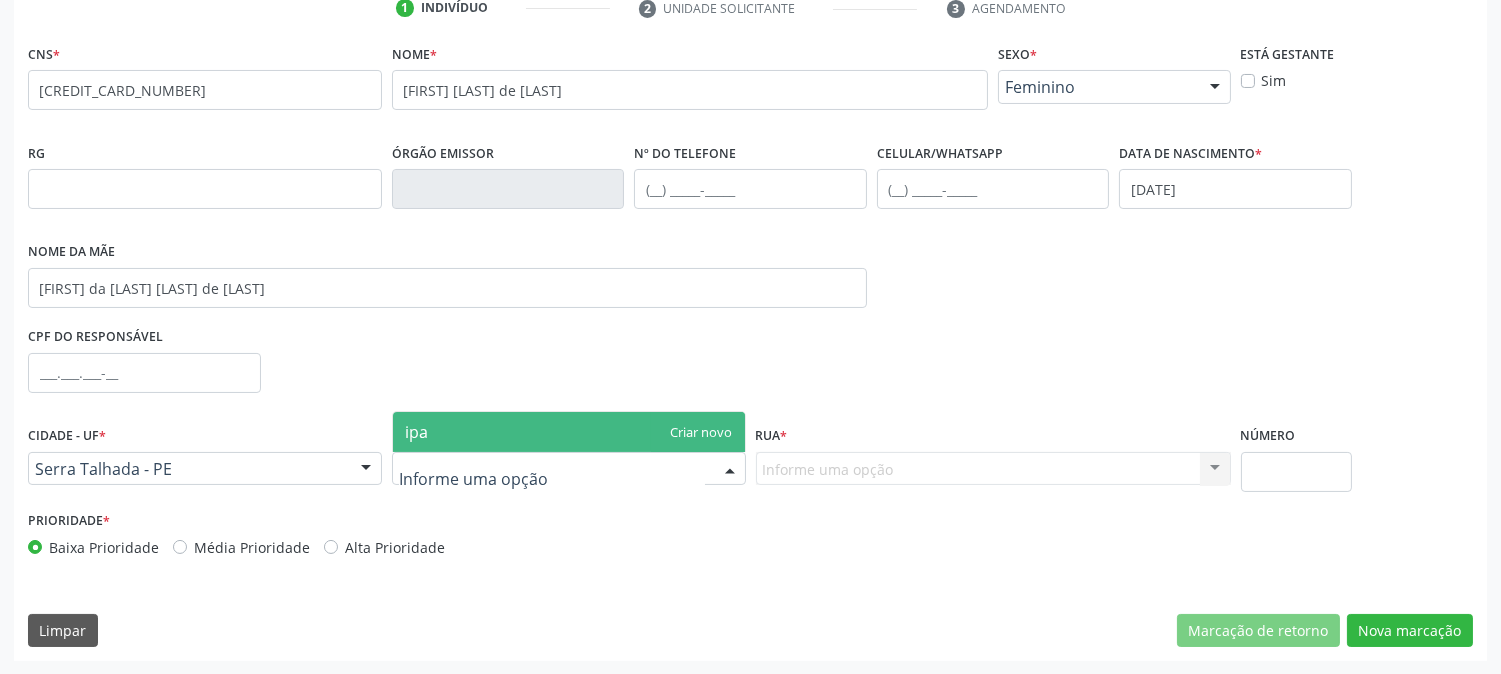 click on "CPF do responsável" at bounding box center (750, 371) 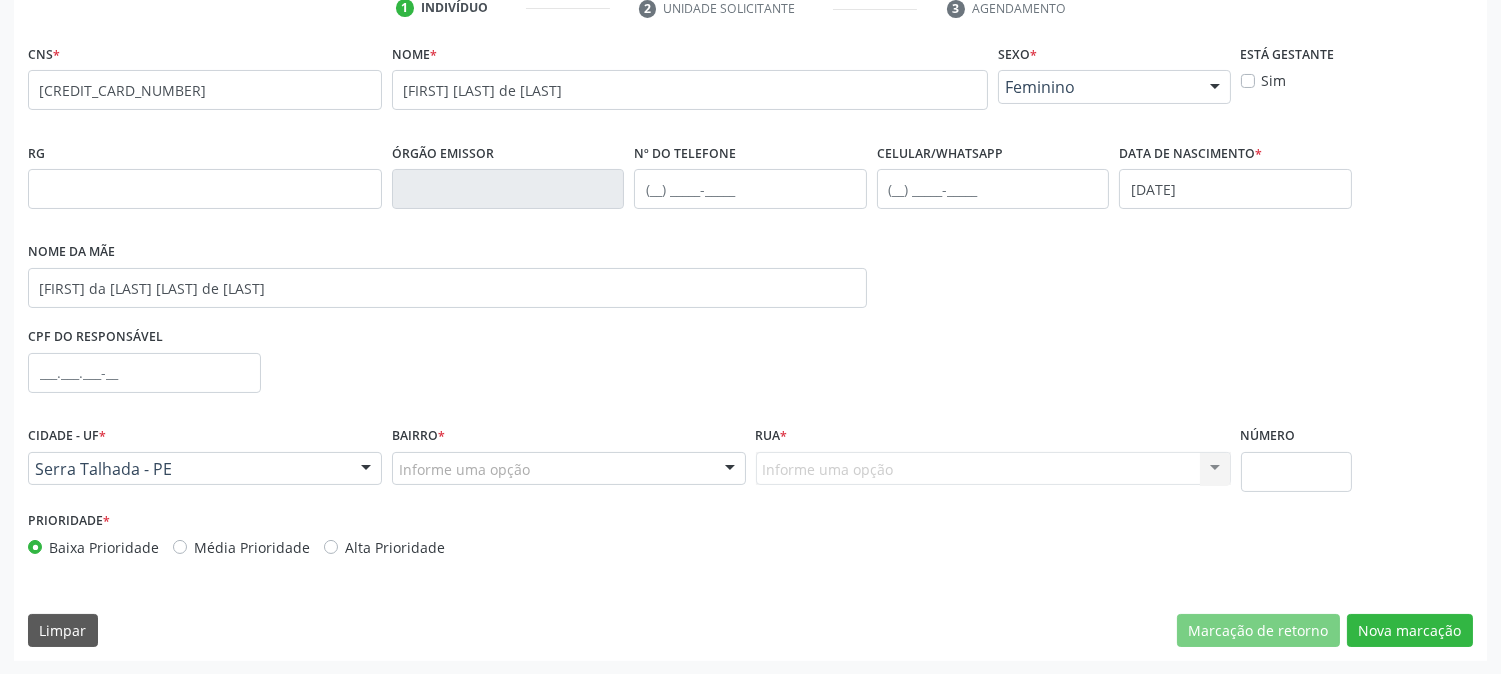 click on "Informe uma opção" at bounding box center [569, 469] 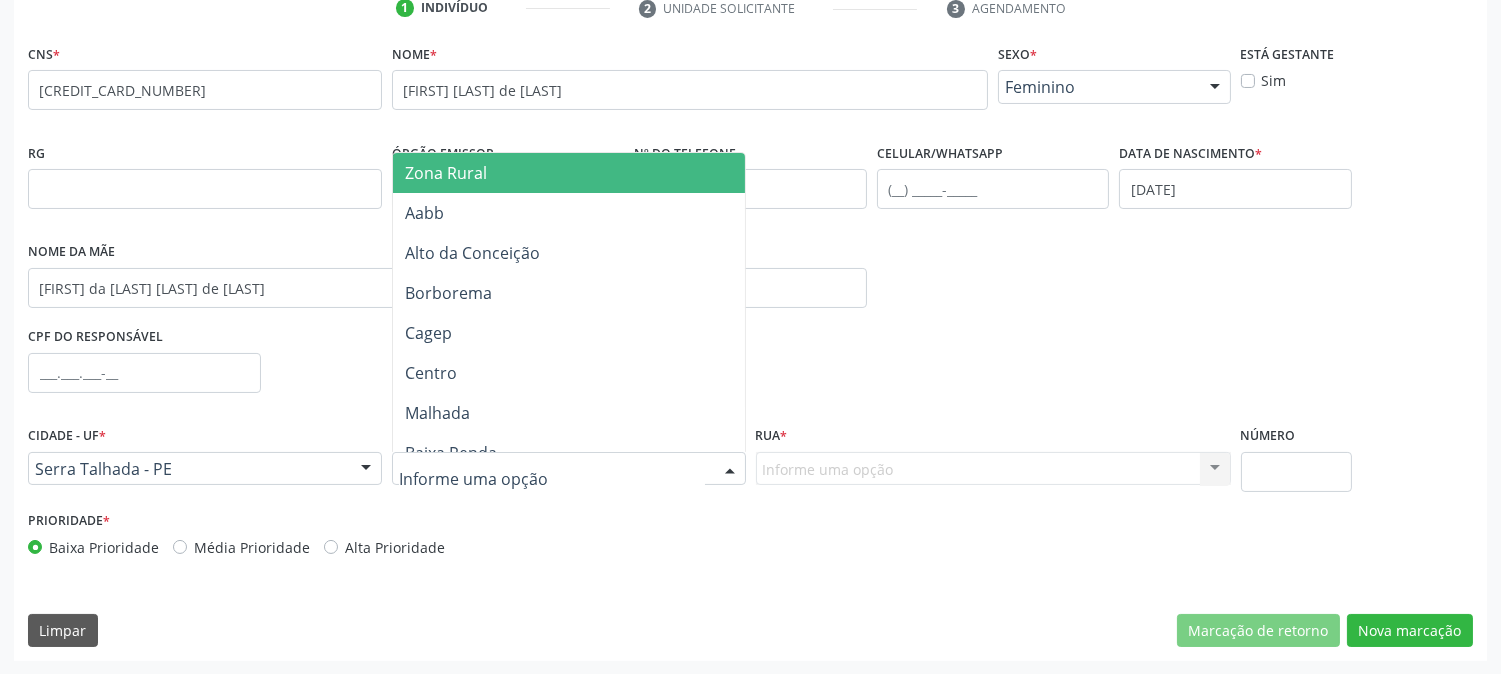 type on "z" 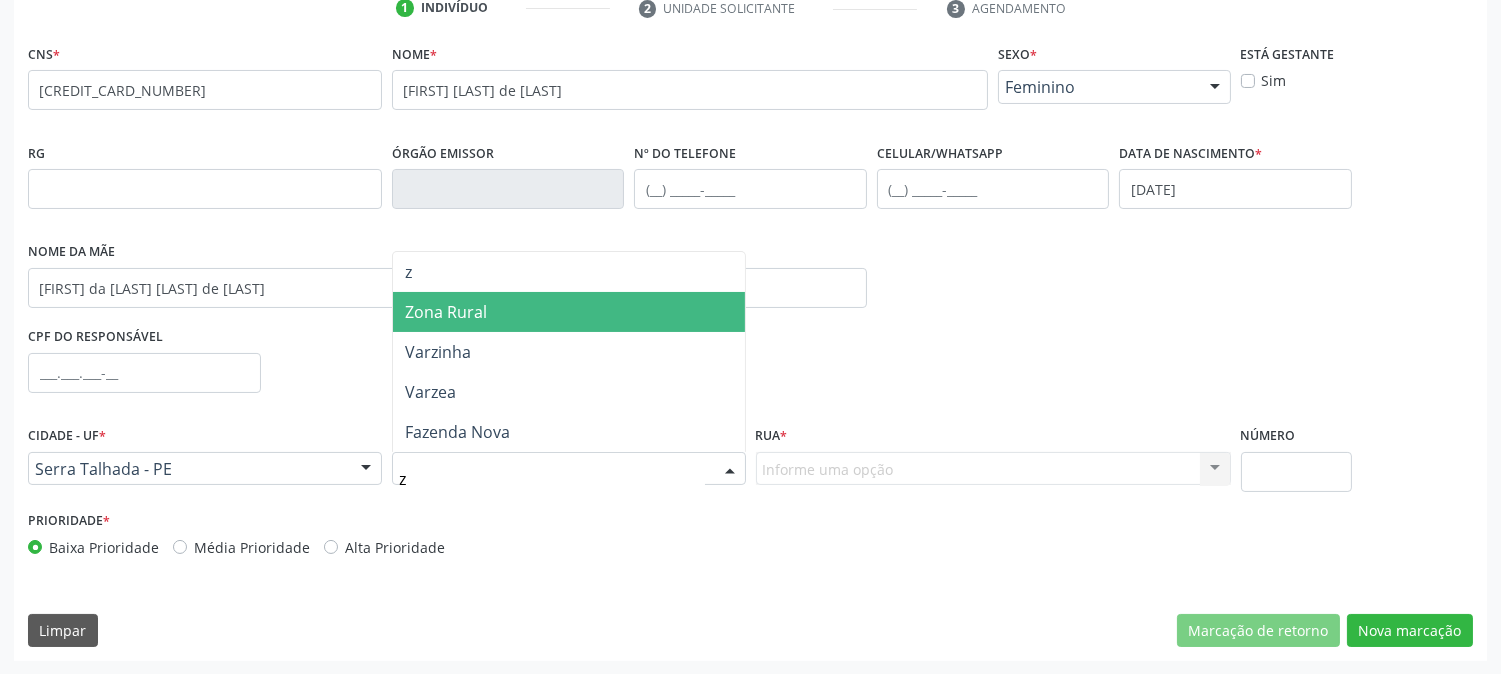 click on "Zona Rural" at bounding box center [569, 312] 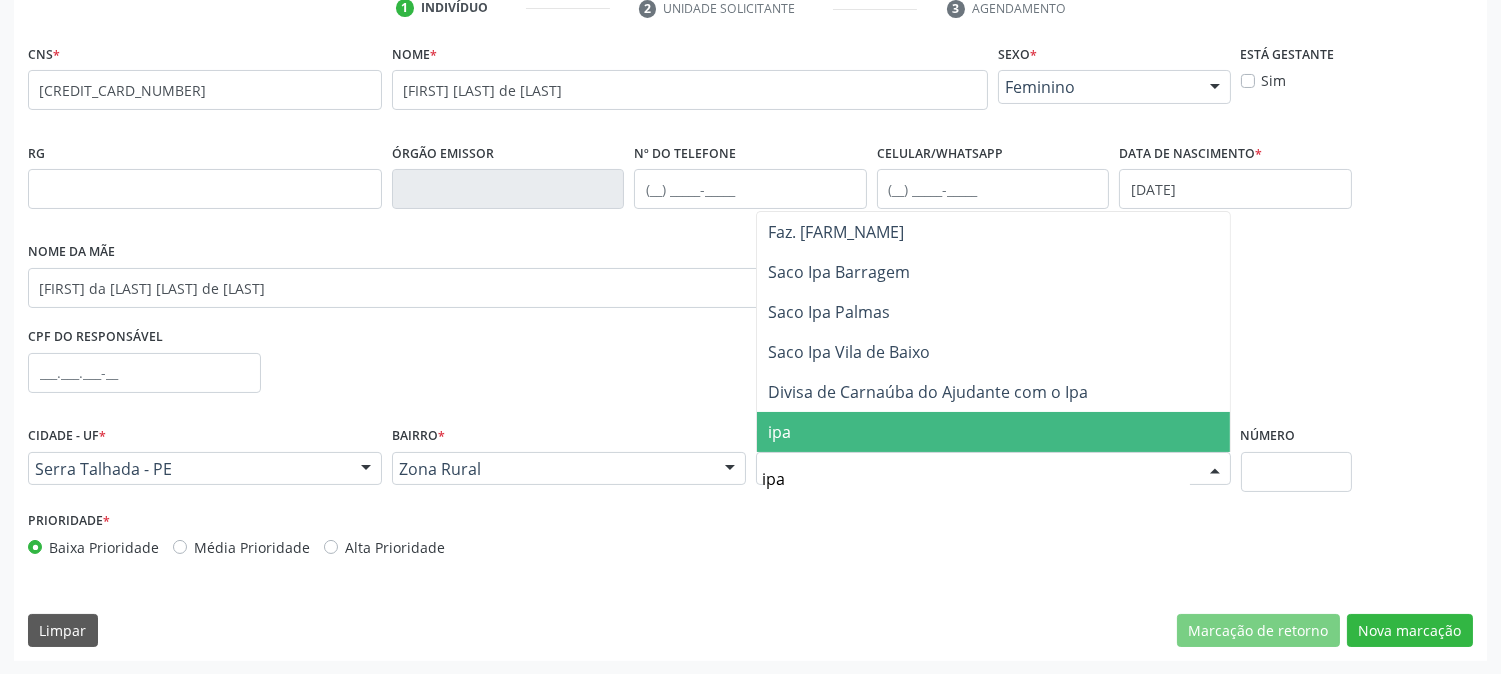 click on "ipa" at bounding box center [993, 432] 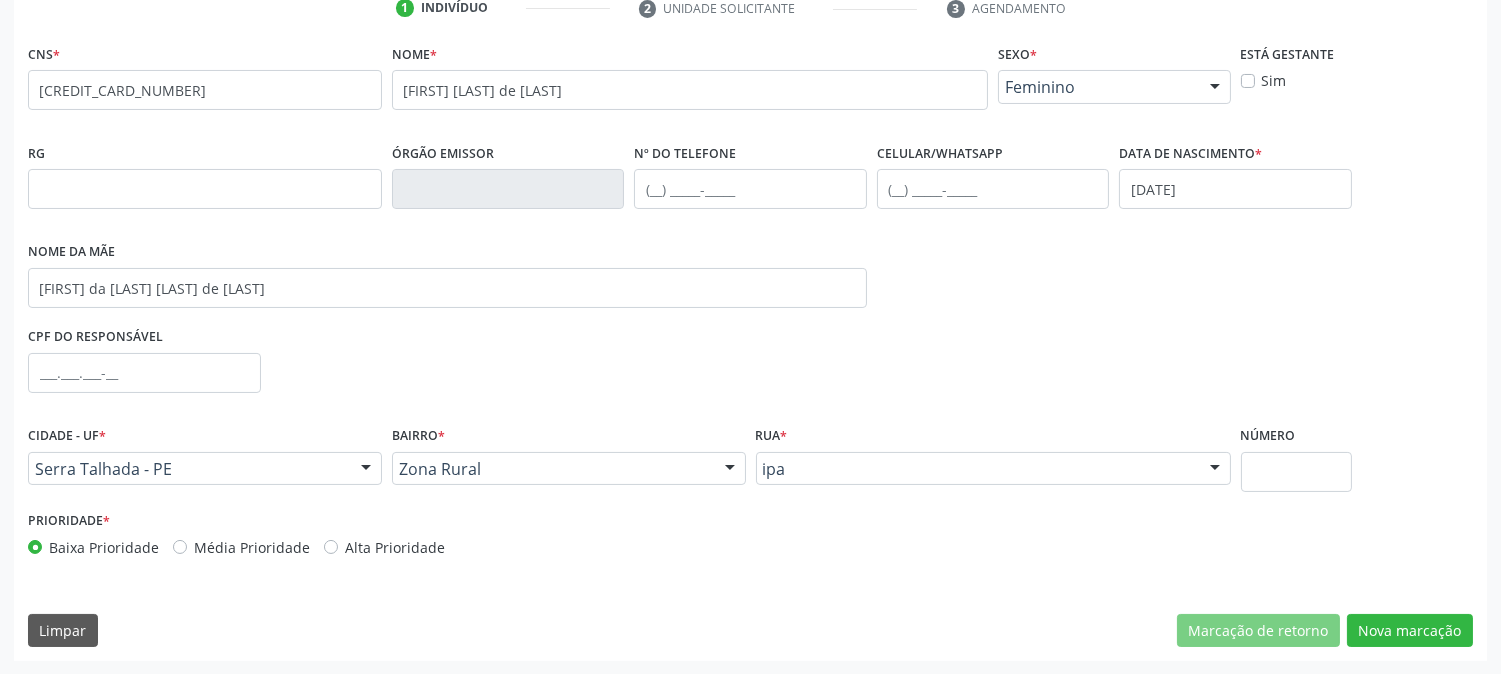 click on "[STREET_NAME]
*
ipa Faz. Cachoeira II   Faz. Granja   Faz. Salgadinho   Faz. Aldeota   Faz. Patos   Faz. Salgadinho II   Faz. Pedra Partida   Faz. Olho D´água   Faz. Malhada da Areia   Faz. Poço do Serrote / Ingazeira   Faz. Poço do Serrote II   Faz. Várzea da Madeira   Faz. Xique-Xique   Faz. Poço da Ilha   Assentamento Barra do Exu   Faz. Chocalho II   Faz. Escadinha   Faz. Malhadinha   Faz. Barra do Malicio   Faz. Barroca   Faz. Chocalho I   Faz. Tabuleiro   Faz. Amarrador   Faz. Poldrinho   Faz. Lagoa do Arroz   Faz. Veneza   Faz. Cachoeirinha   Faz. Exu Velho   Faz. Barros   Faz. Macambira   Faz. Quixabinha   Faz. Invejado   Faz. Condado   Faz. Veludo Impueira   Faz. Santo Sé   Faz. Sedro   Faz. São Paulo   Faz. Caititú   Faz. Papagaio   Faz. Impueira   Faz. Firmiano   Faz. São José   Faz. Baixio Velho   Faz. Maxixeiro   Faz. Areias do Maliço   Faz. Morcego   Faz. Pitombeira   Faz. Morada Nova   Faz. Cacimba do Meio   Faz. Caiçara   Faz. Serragem   Faz. Saco Velho" at bounding box center [993, 463] 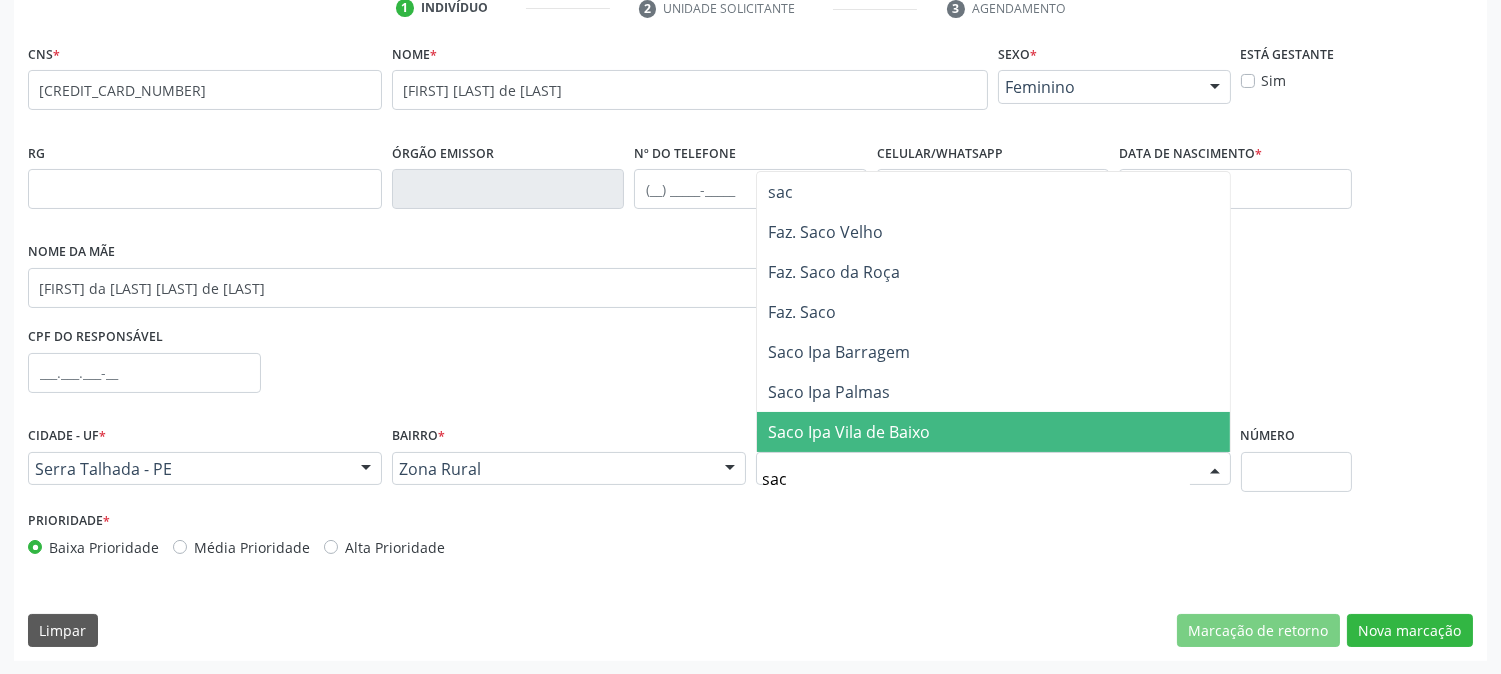 type on "saco" 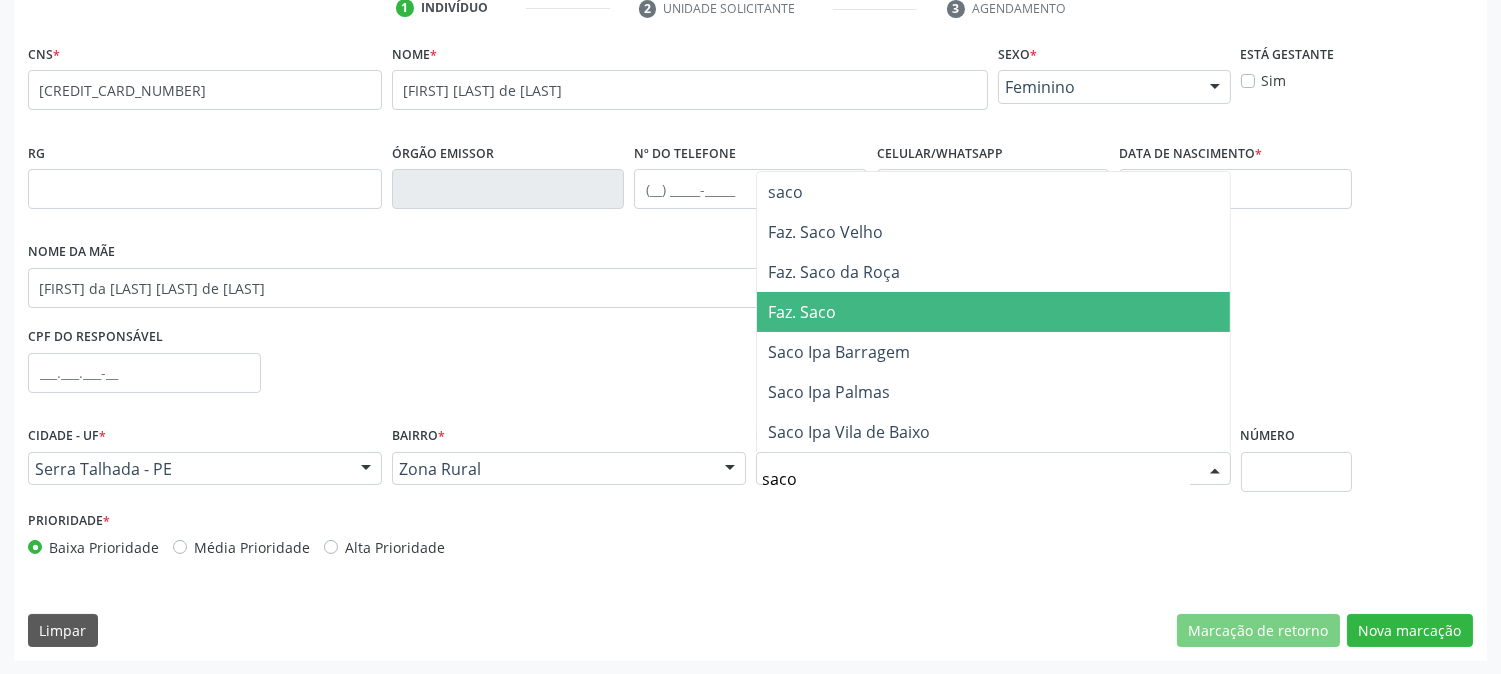 click on "Faz. Saco" at bounding box center [993, 312] 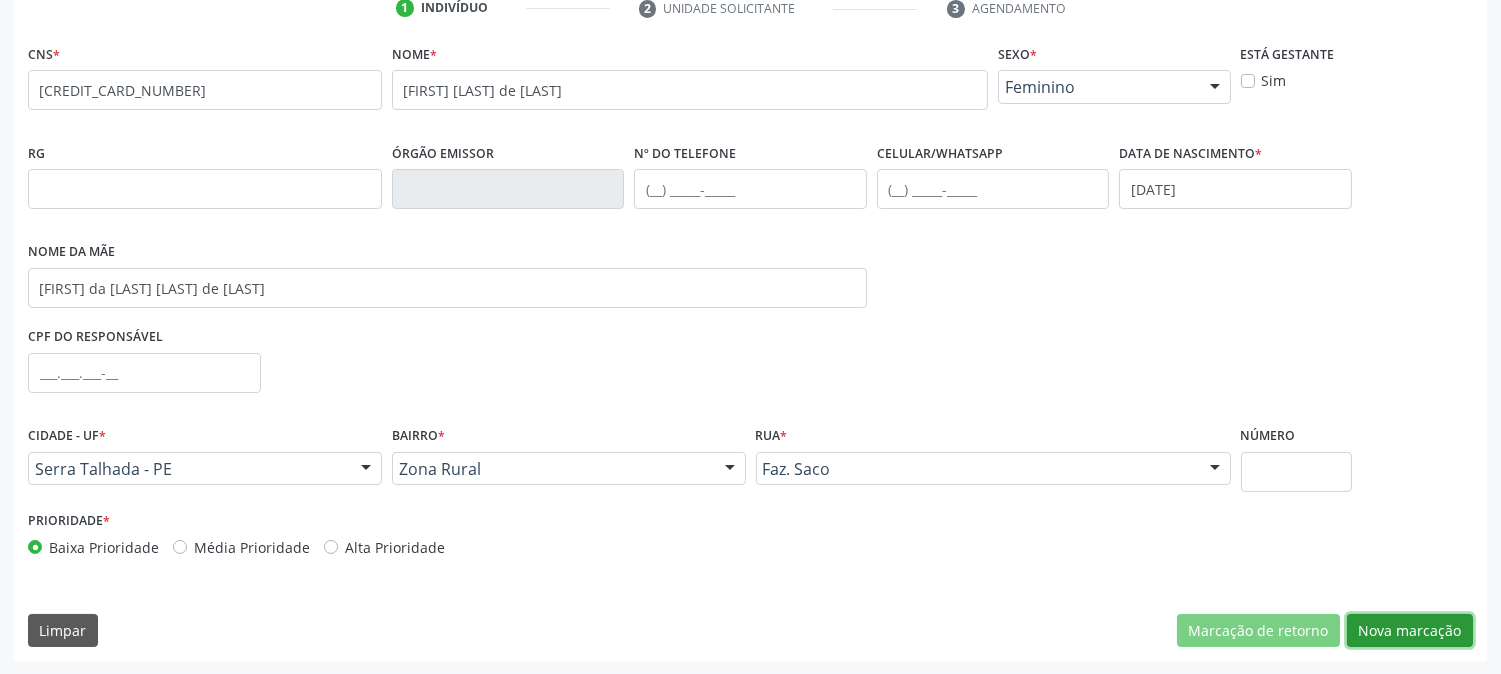click on "Nova marcação" at bounding box center [1410, 631] 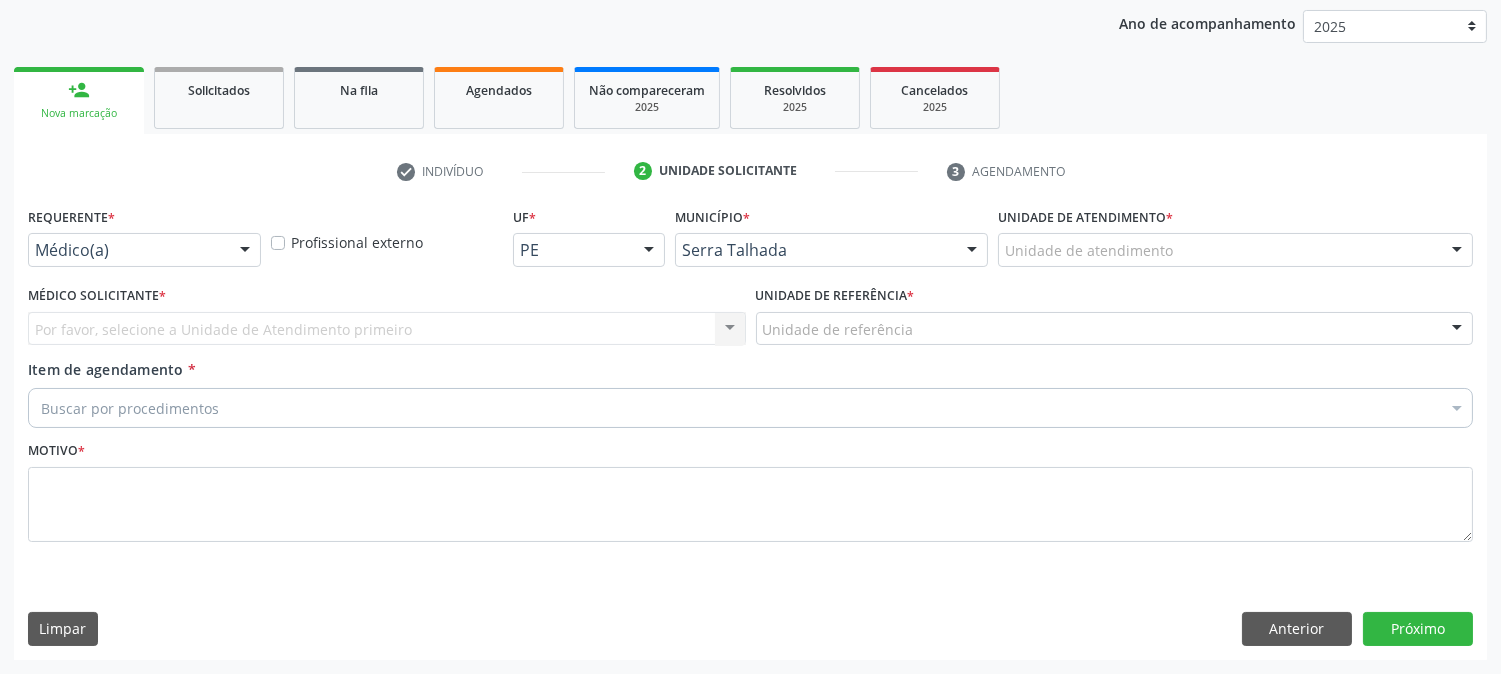 scroll, scrollTop: 231, scrollLeft: 0, axis: vertical 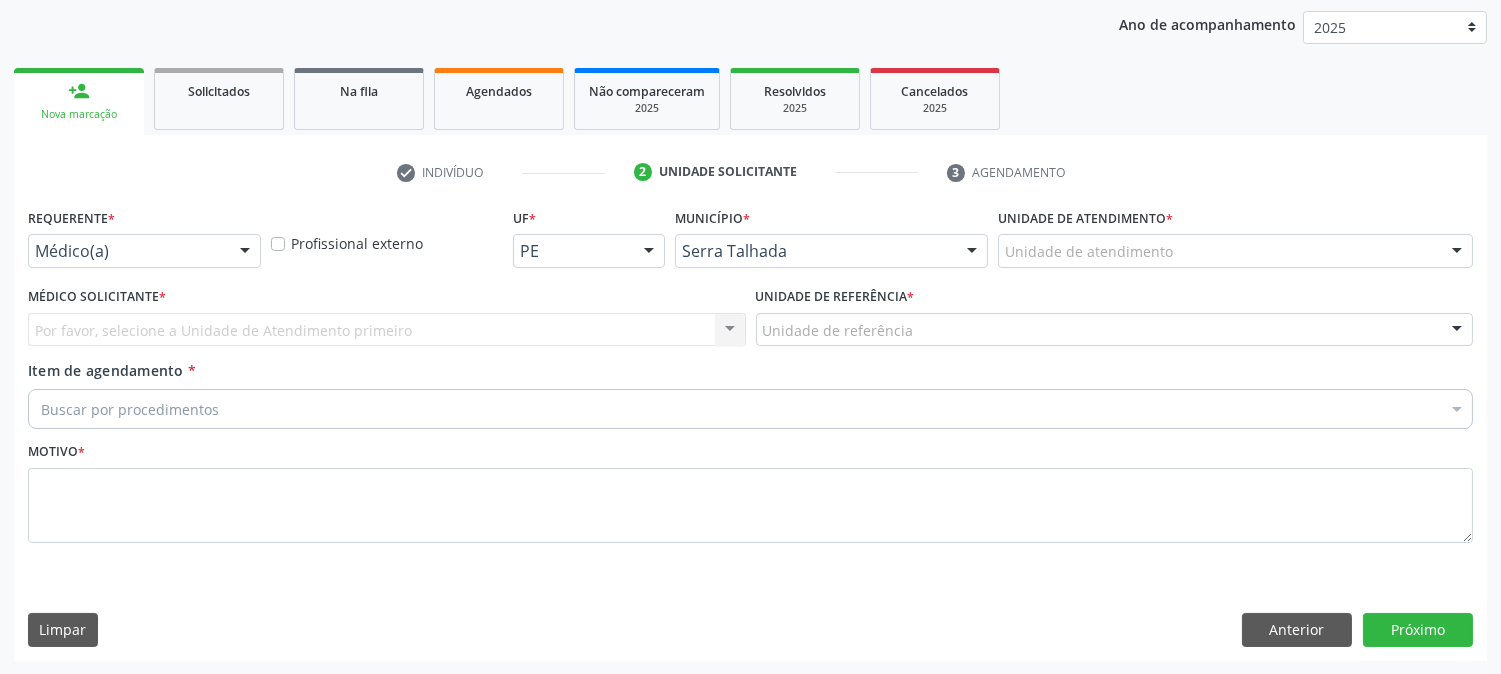 click on "Médico(a)" at bounding box center (144, 251) 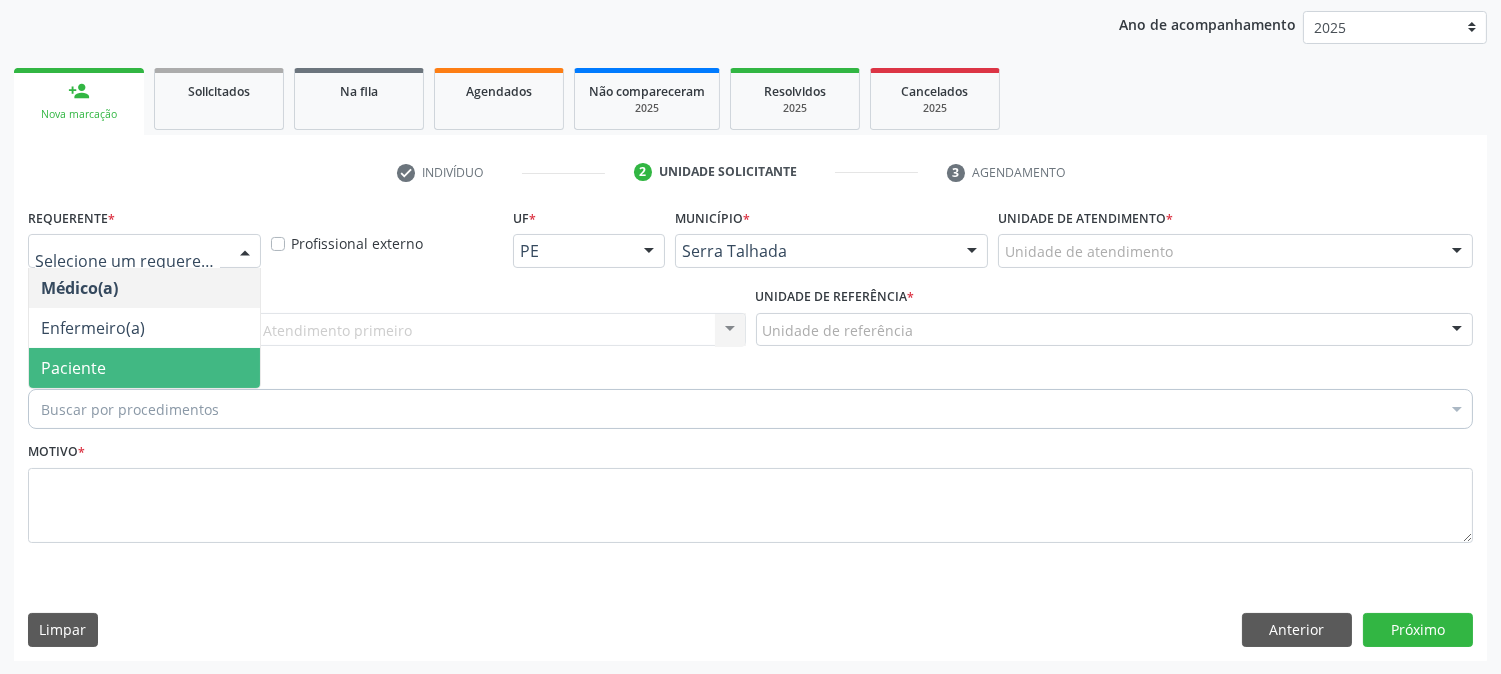click on "Paciente" at bounding box center (73, 368) 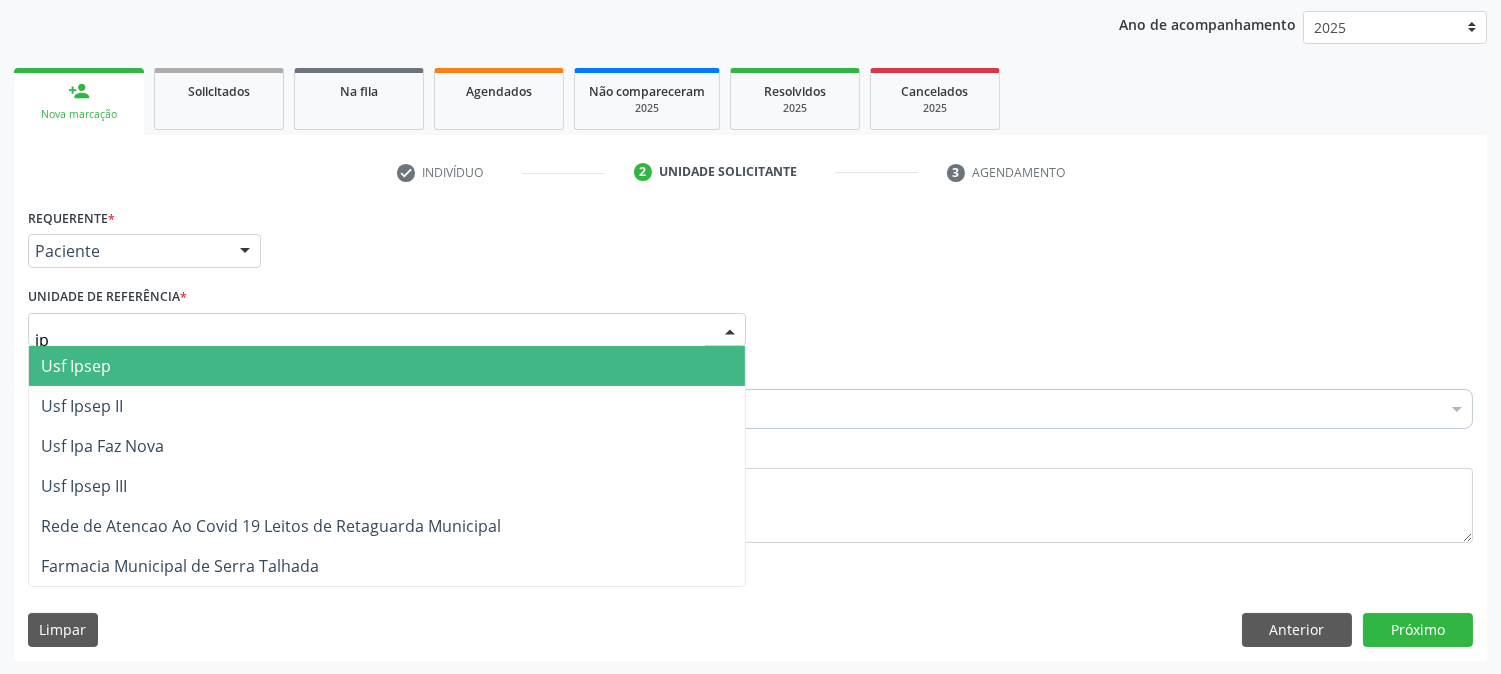 type on "ipa" 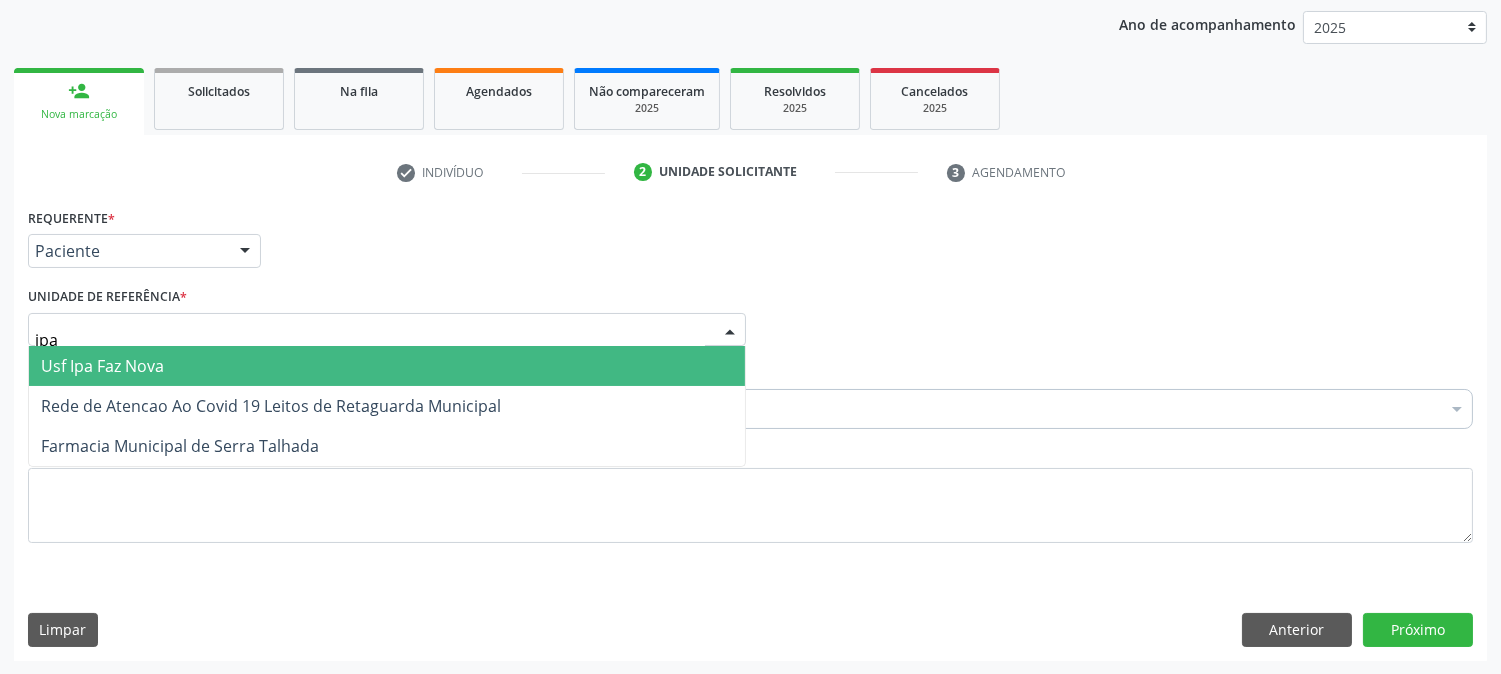 click on "Usf Ipa Faz Nova" at bounding box center [387, 366] 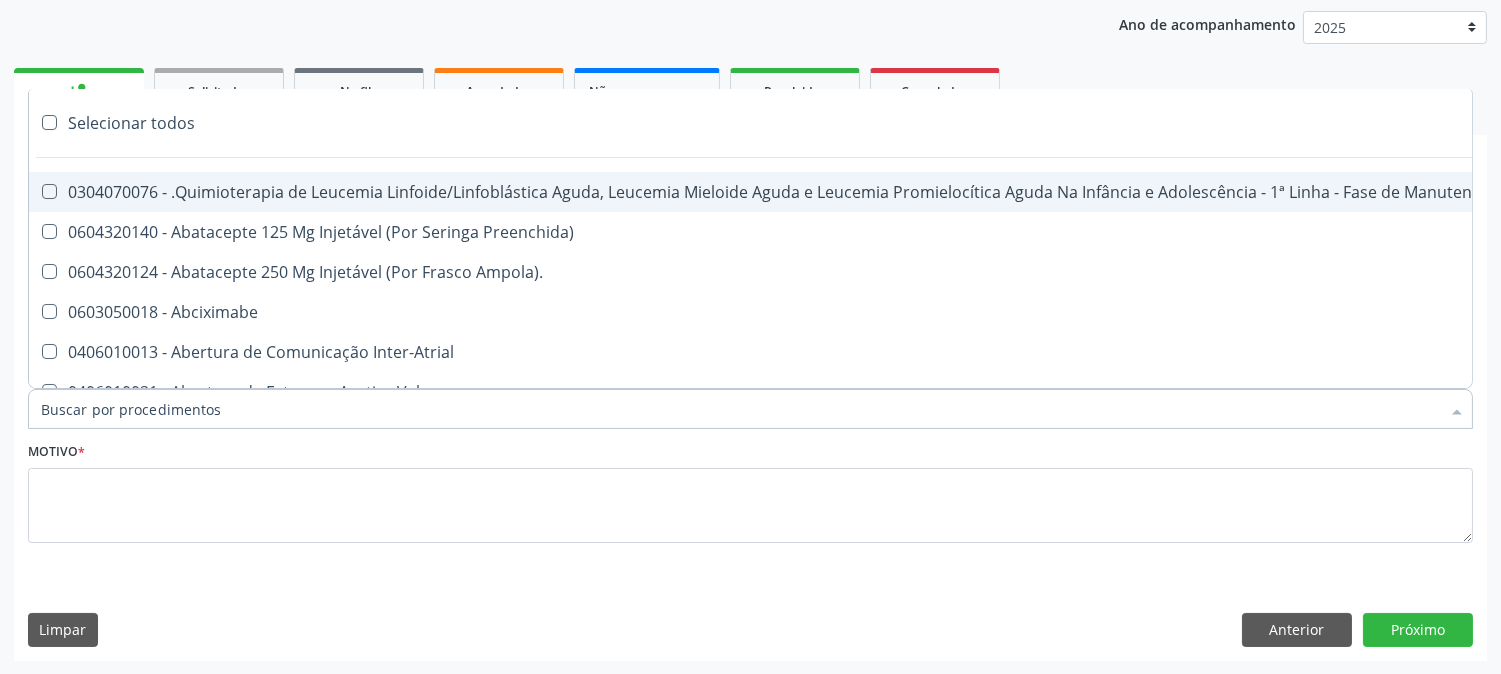 paste on "[FIRST] [LAST] de [LAST]" 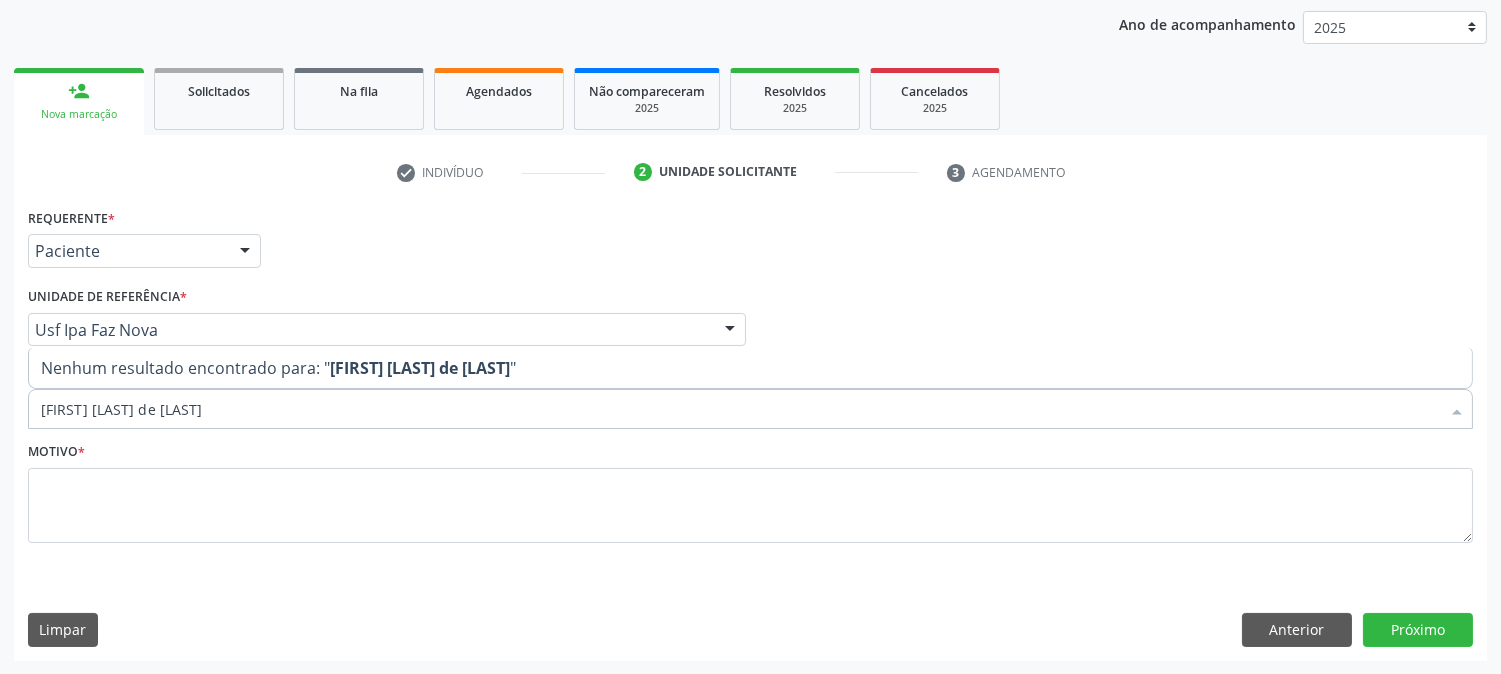 drag, startPoint x: 212, startPoint y: 411, endPoint x: 0, endPoint y: 394, distance: 212.68051 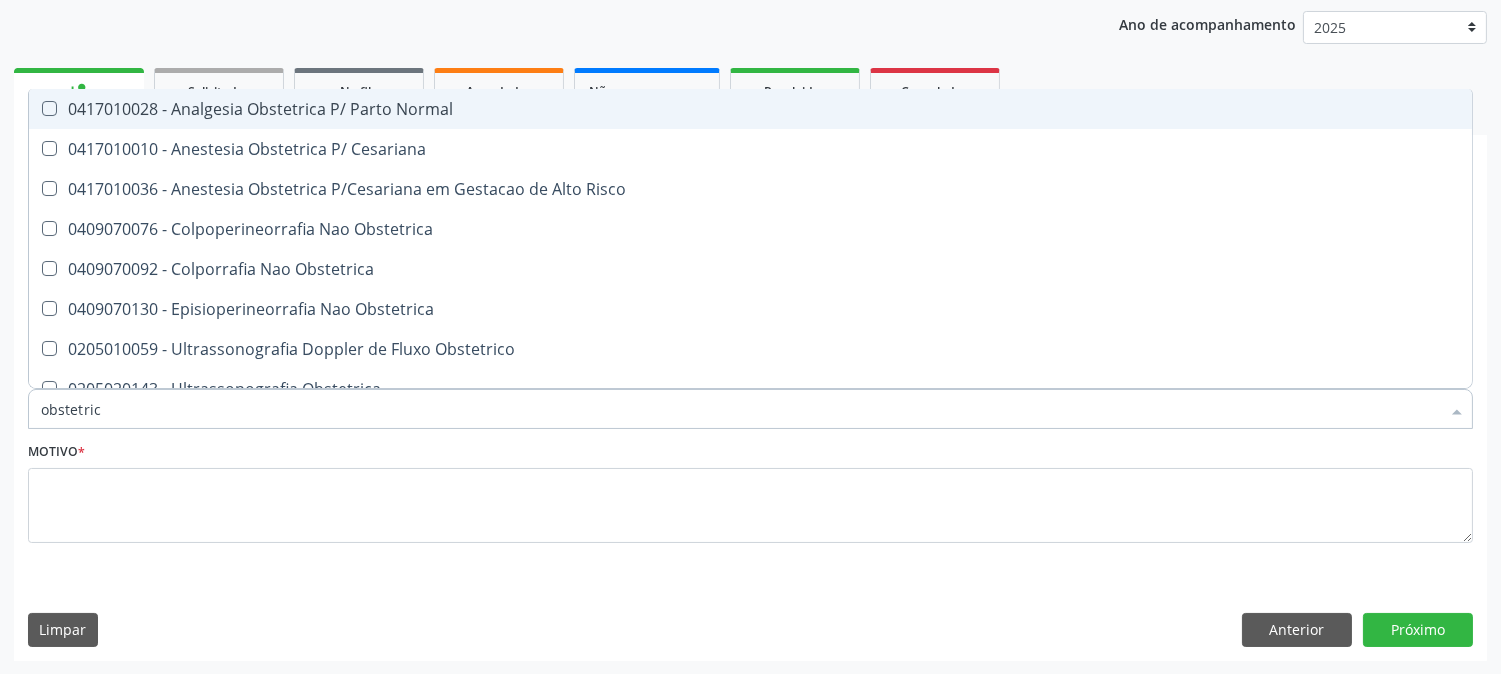 type on "obstetrica" 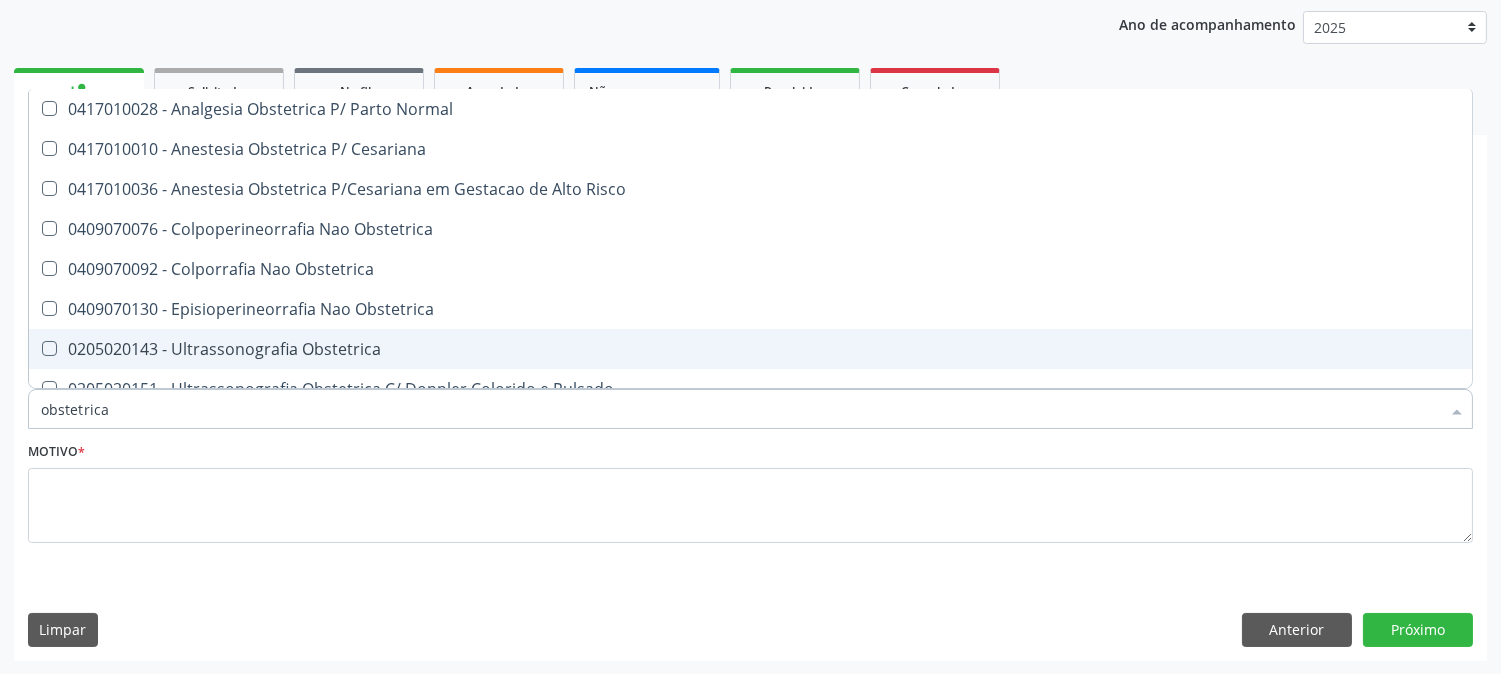 click on "0205020143 - Ultrassonografia Obstetrica" at bounding box center (750, 349) 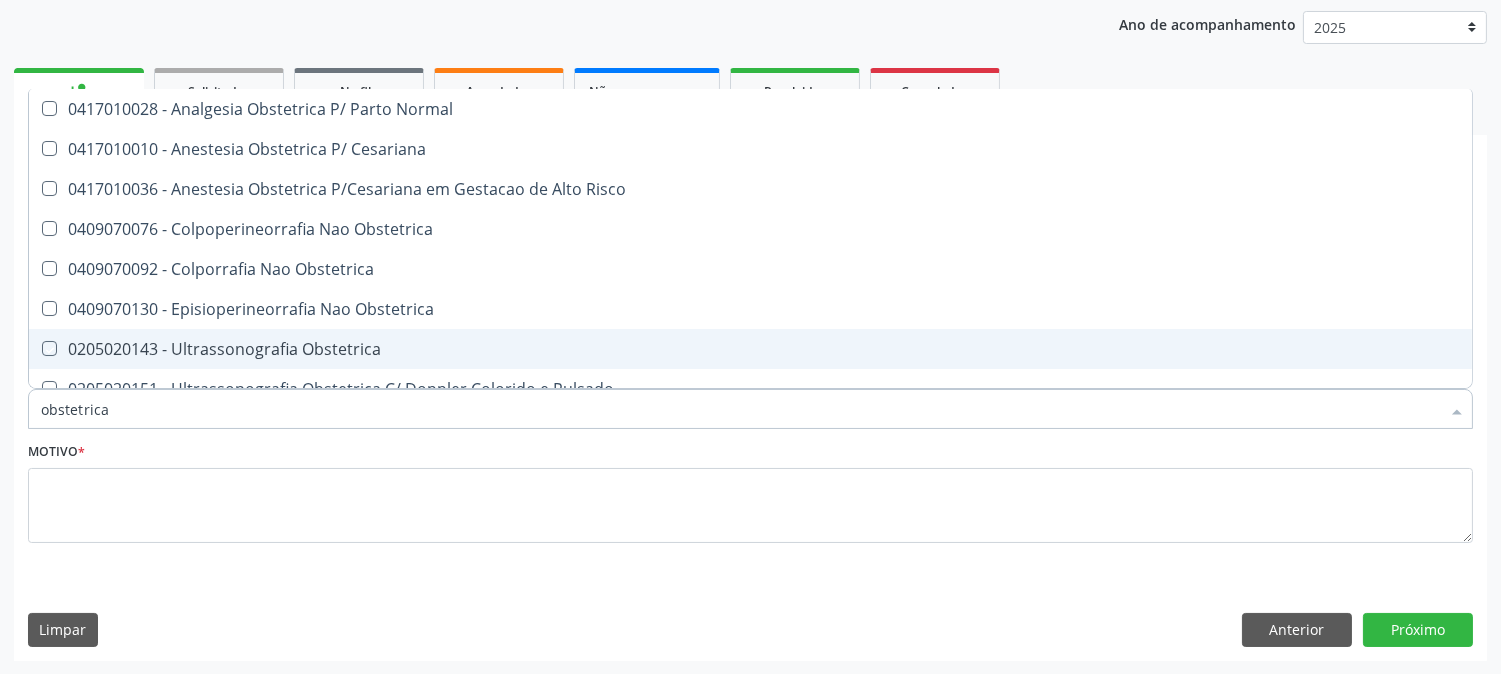 checkbox on "true" 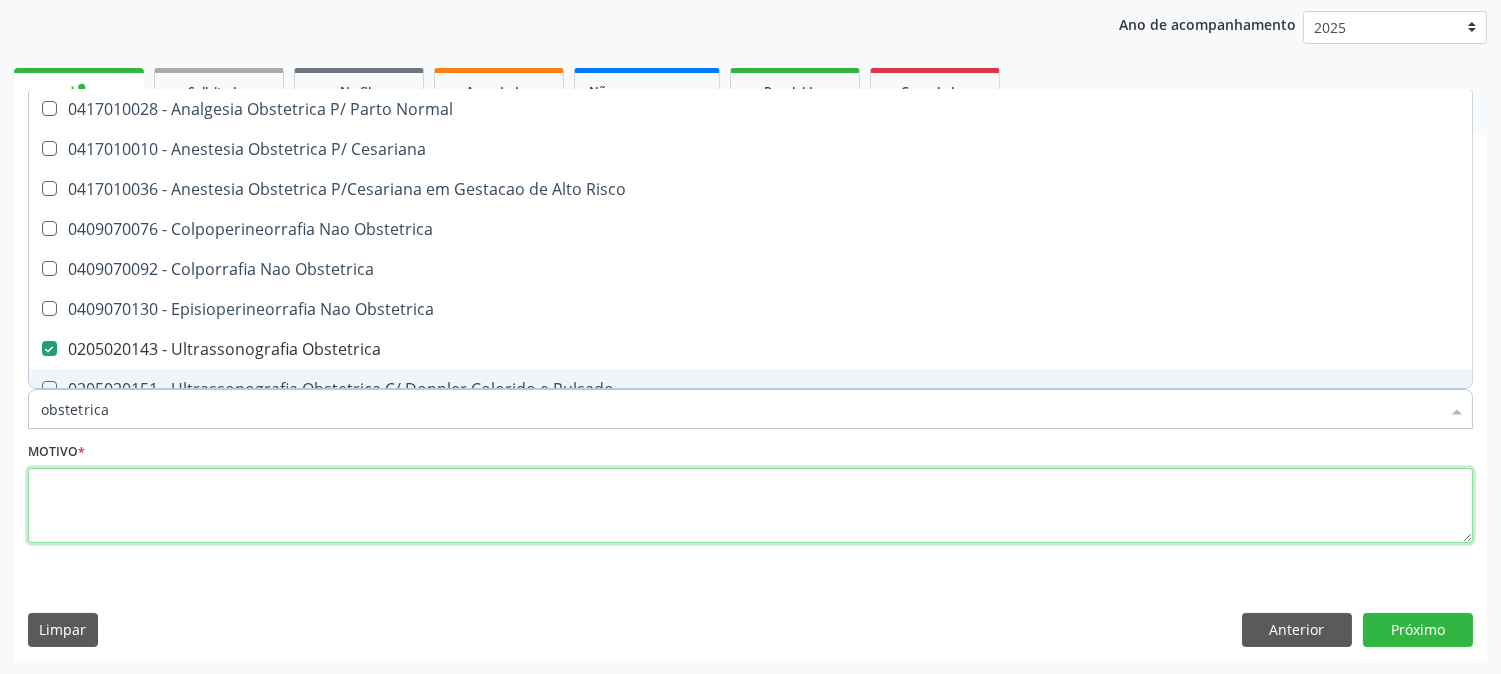 click at bounding box center (750, 506) 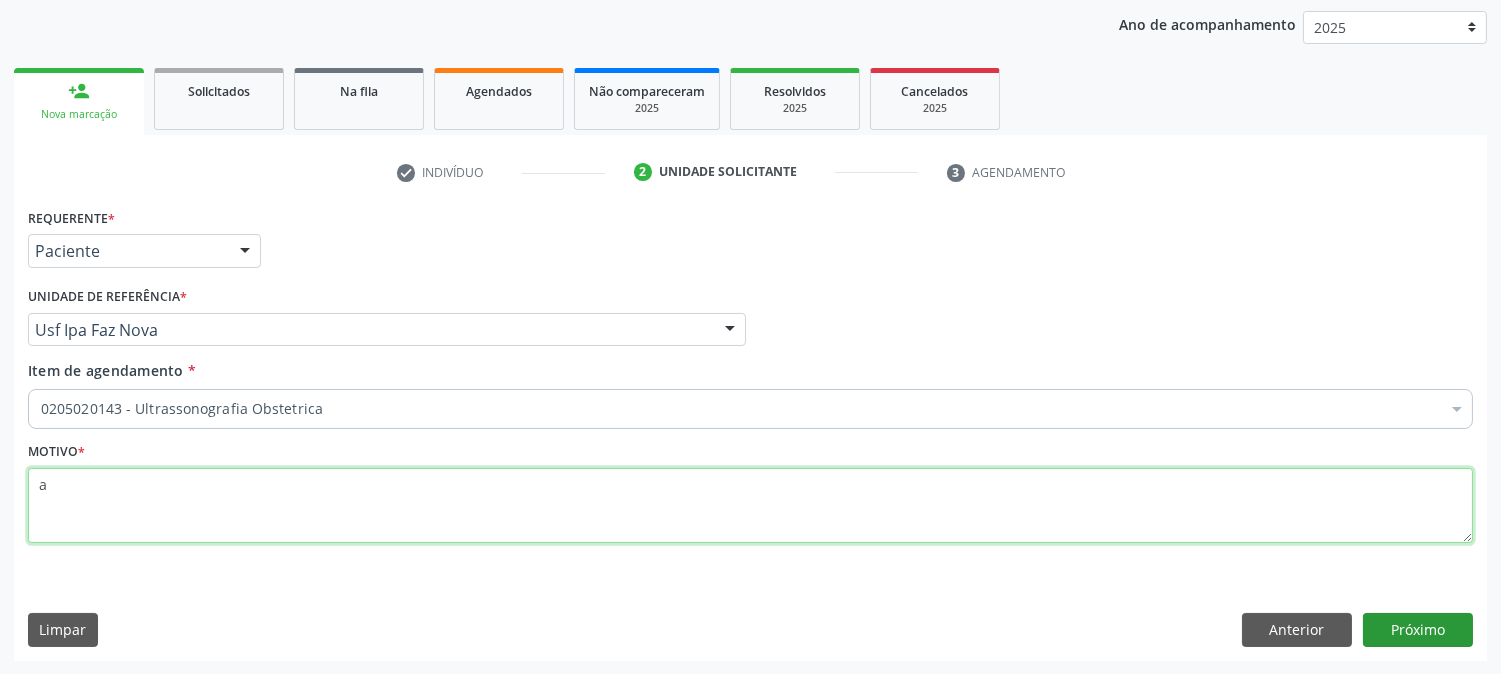 type on "a" 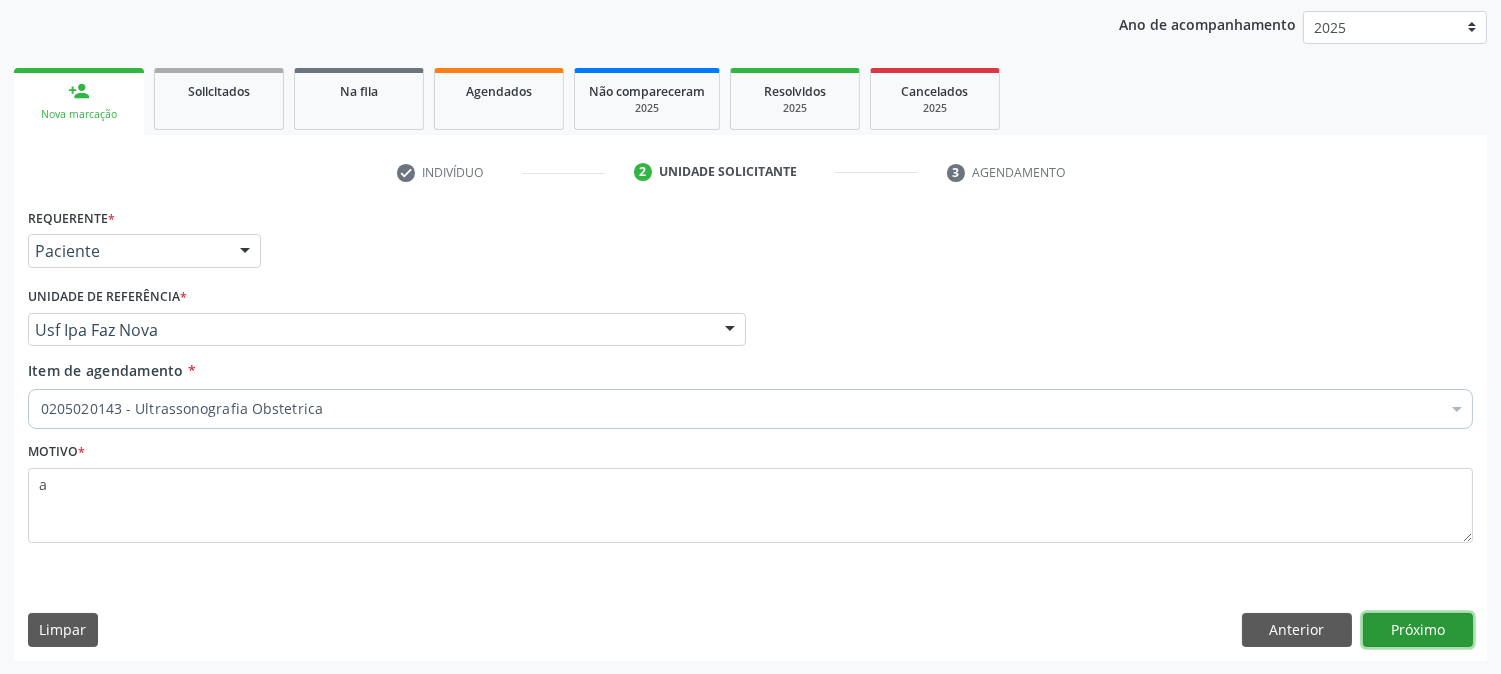 click on "Próximo" at bounding box center [1418, 630] 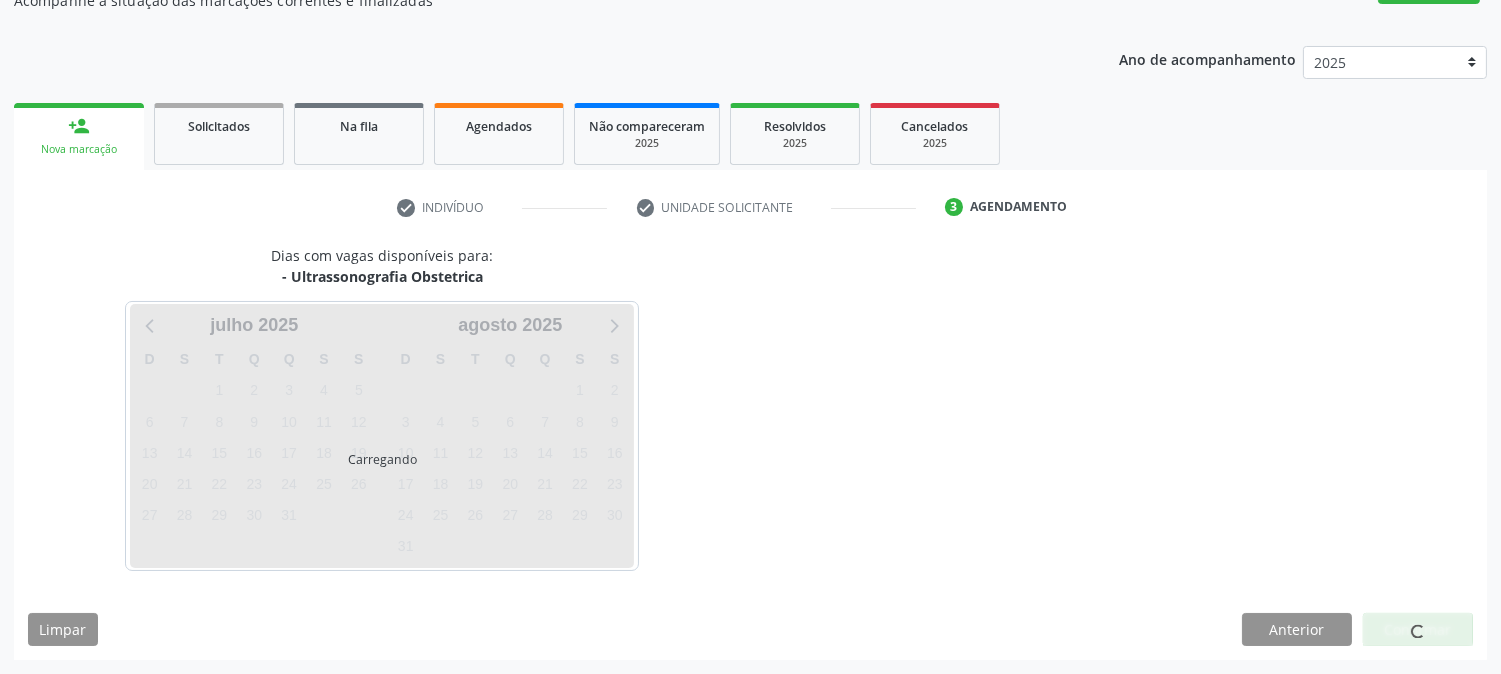 scroll, scrollTop: 195, scrollLeft: 0, axis: vertical 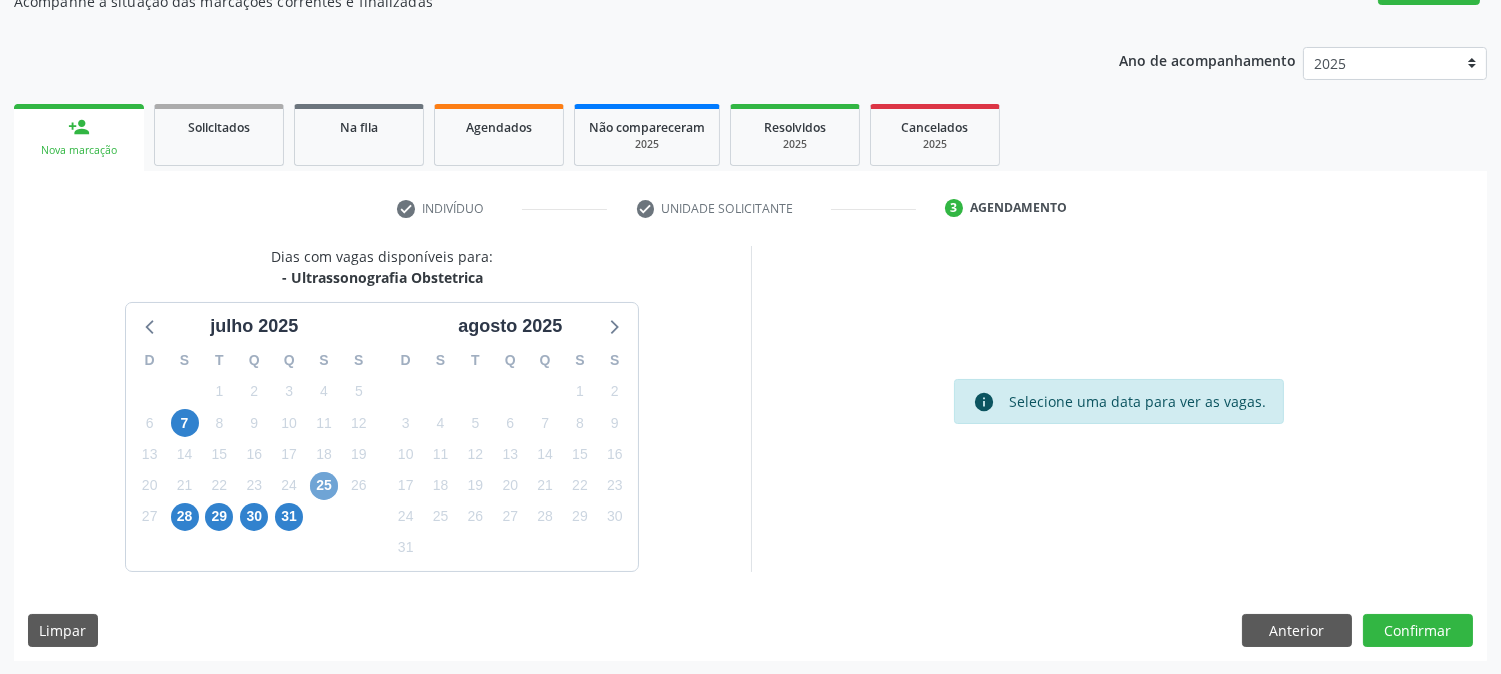 click on "25" at bounding box center [324, 486] 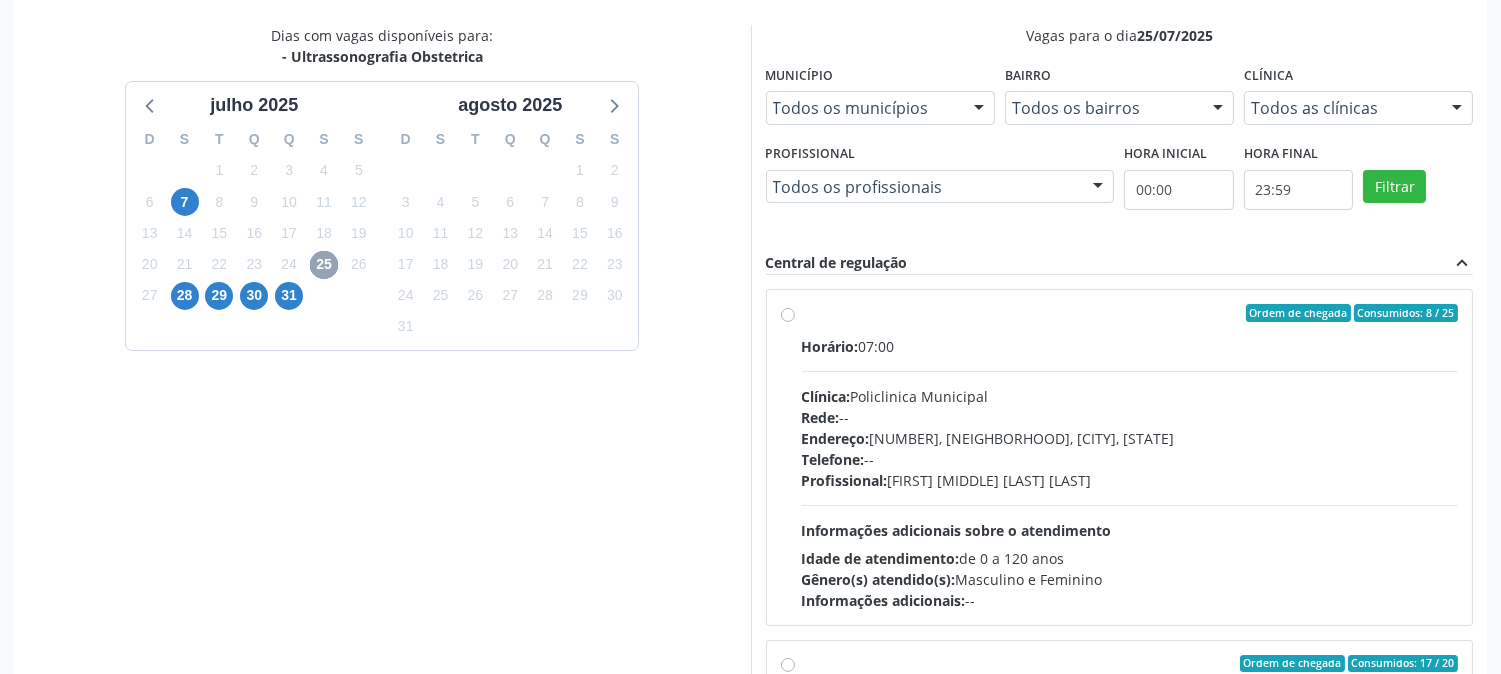 scroll, scrollTop: 417, scrollLeft: 0, axis: vertical 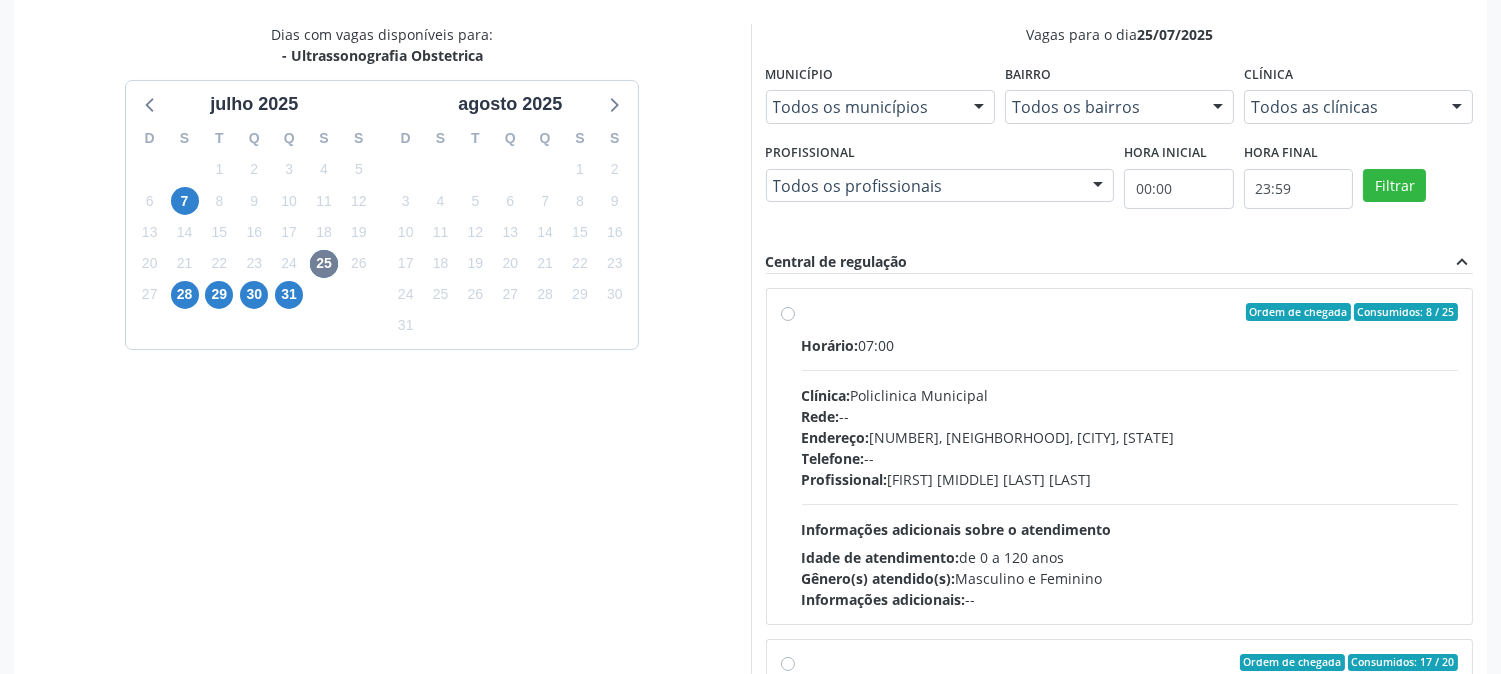 click on "Endereço:   Predio, nº S/N, Ipsep, Serra Talhada - PE
Telefone:   --
Profissional:
[FIRST] [LAST]
Informações adicionais sobre o atendimento
Idade de atendimento:
de 0 a 120 anos
Gênero(s) atendido(s):
Masculino e Feminino
Informações adicionais:
--" at bounding box center (1130, 472) 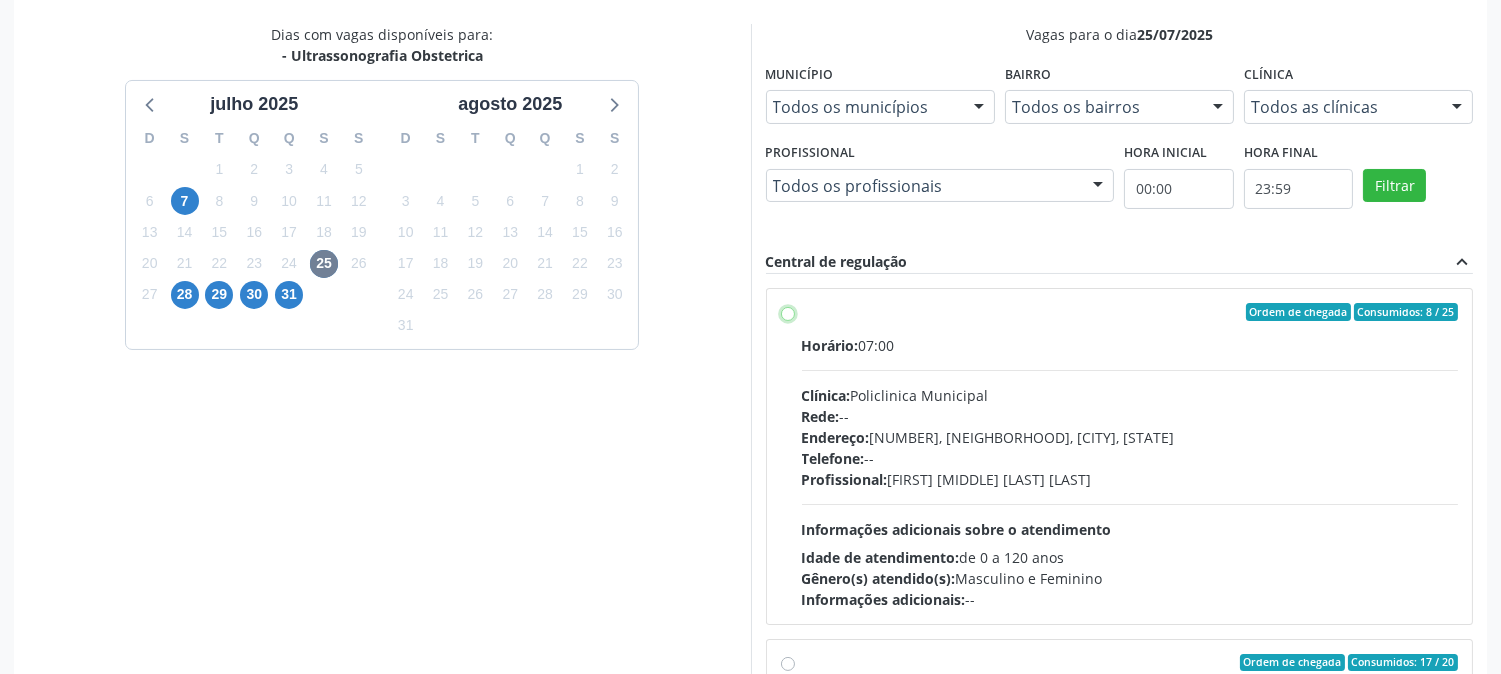 click on "Endereço: [NUMBER], [NEIGHBORHOOD], [CITY], [STATE]
Telefone:   --
Profissional:
[FIRST] [LAST] [LAST]
Informações adicionais sobre o atendimento
Idade de atendimento:
de 0 a 120 anos
Gênero(s) atendido(s):
Masculino e Feminino
Informações adicionais:
--" at bounding box center [788, 312] 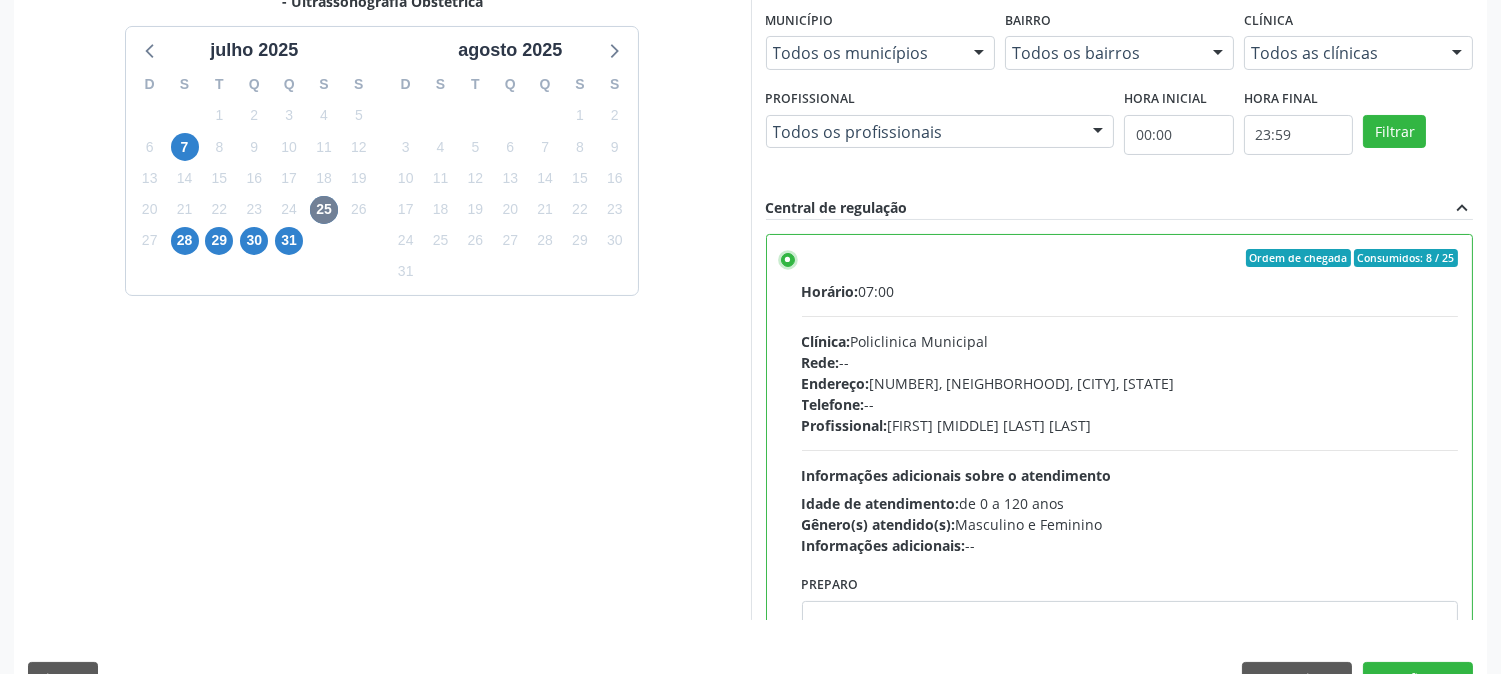 scroll, scrollTop: 520, scrollLeft: 0, axis: vertical 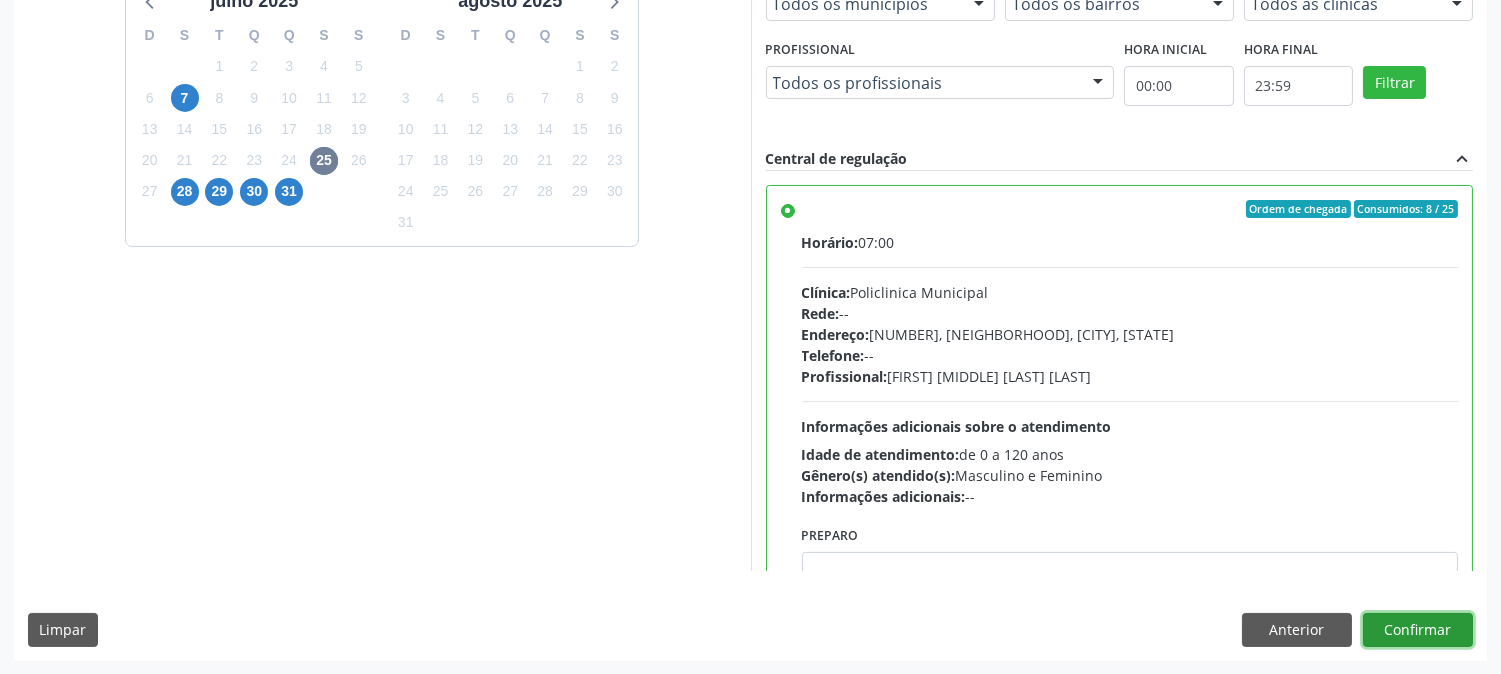 click on "Confirmar" at bounding box center (1418, 630) 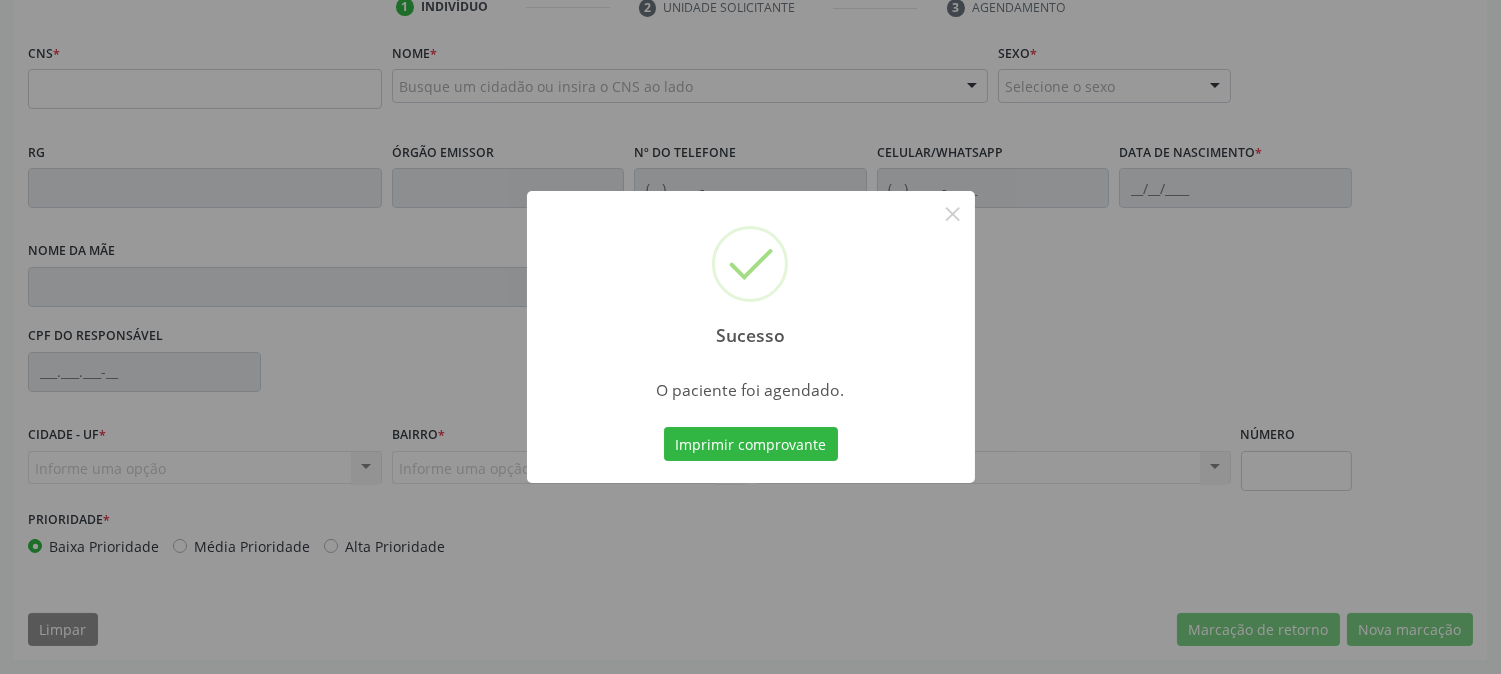 scroll, scrollTop: 395, scrollLeft: 0, axis: vertical 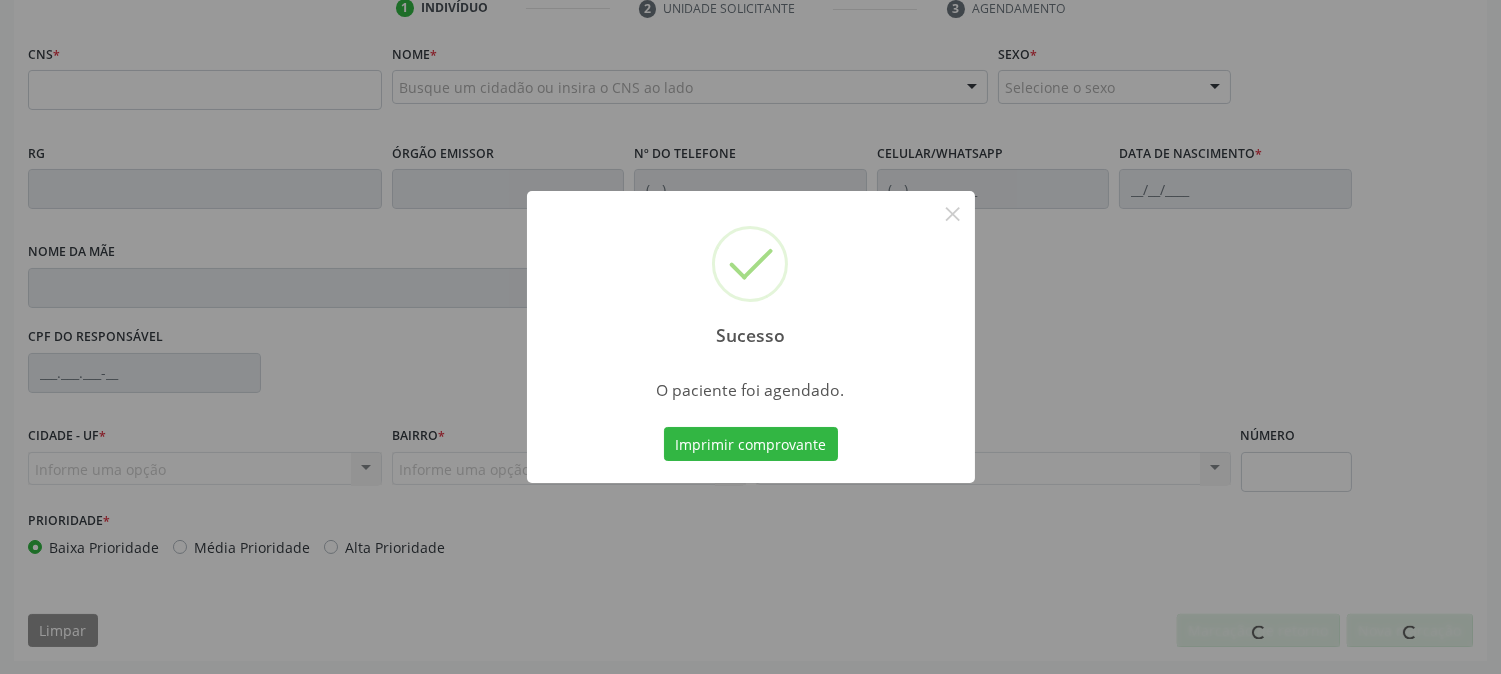 click on "Imprimir comprovante" at bounding box center [751, 444] 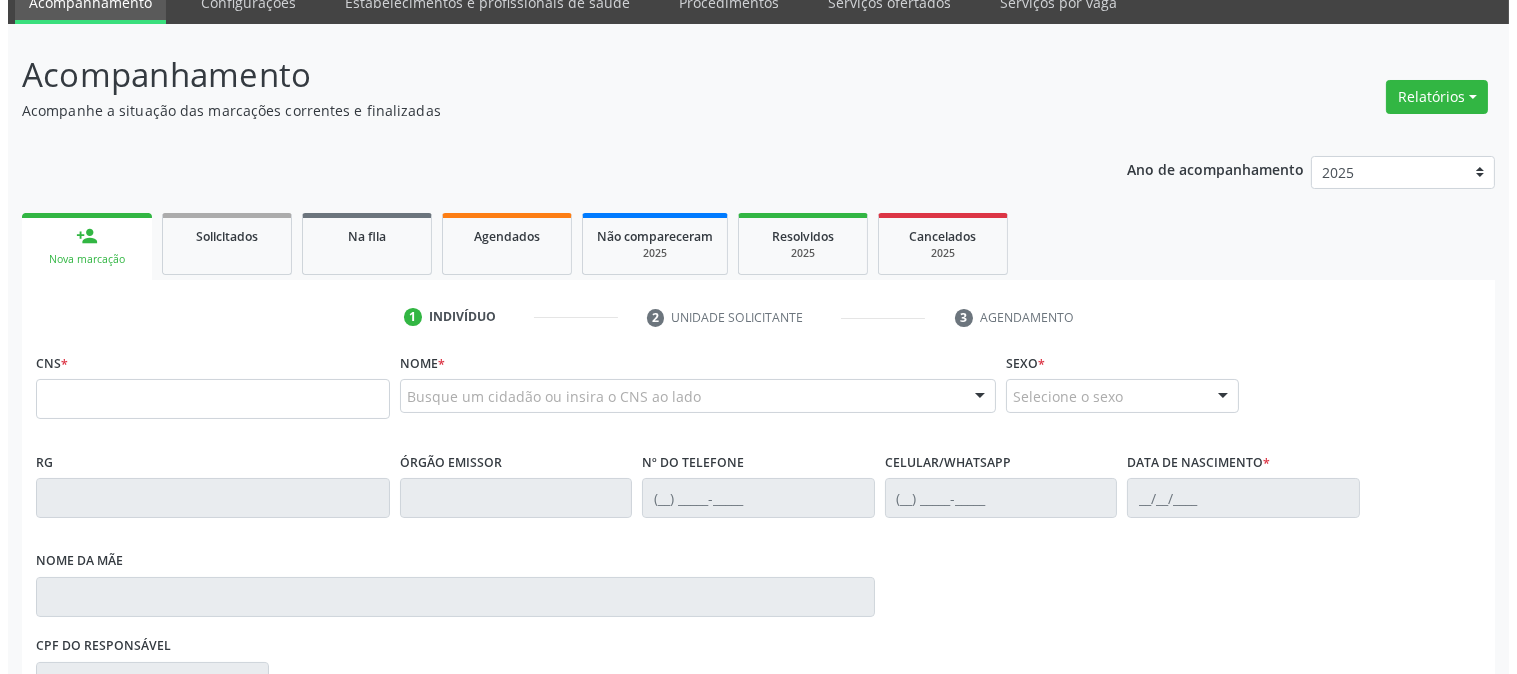 scroll, scrollTop: 0, scrollLeft: 0, axis: both 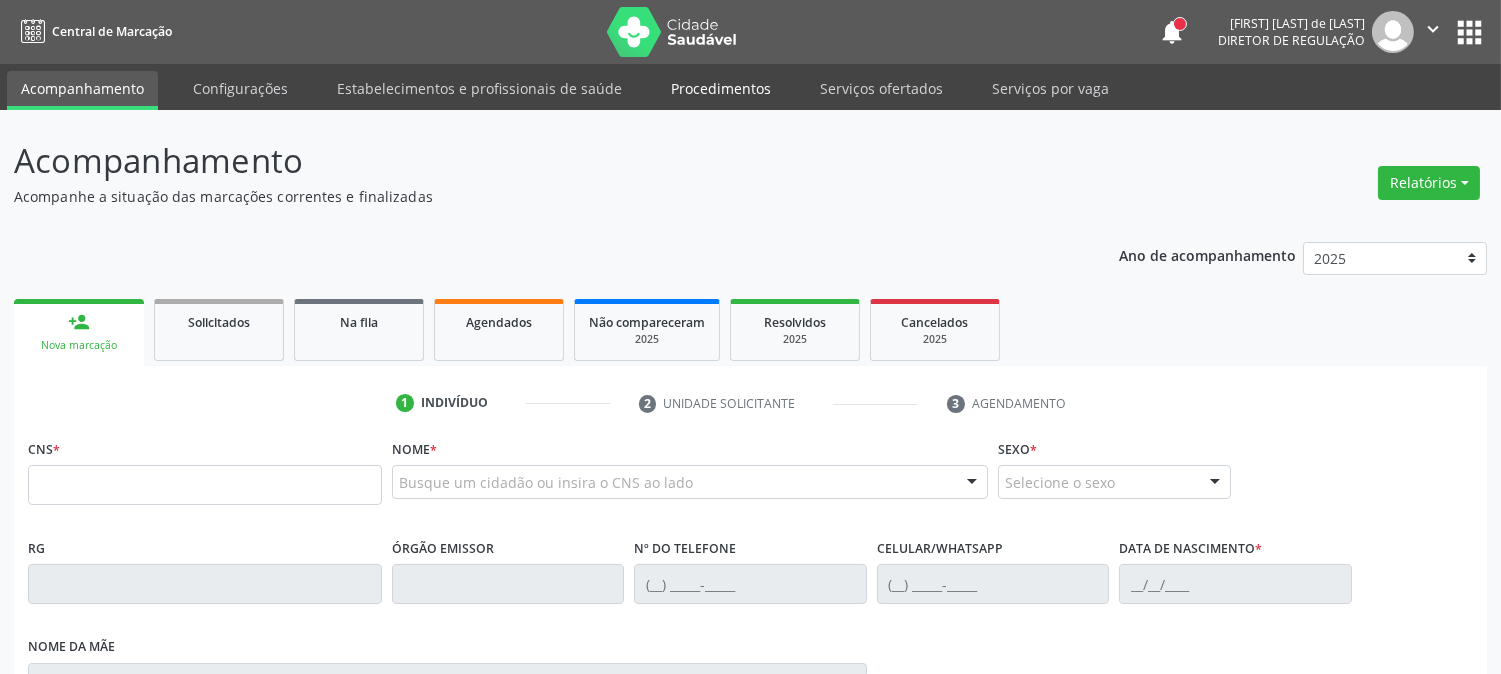 click on "Procedimentos" at bounding box center [721, 88] 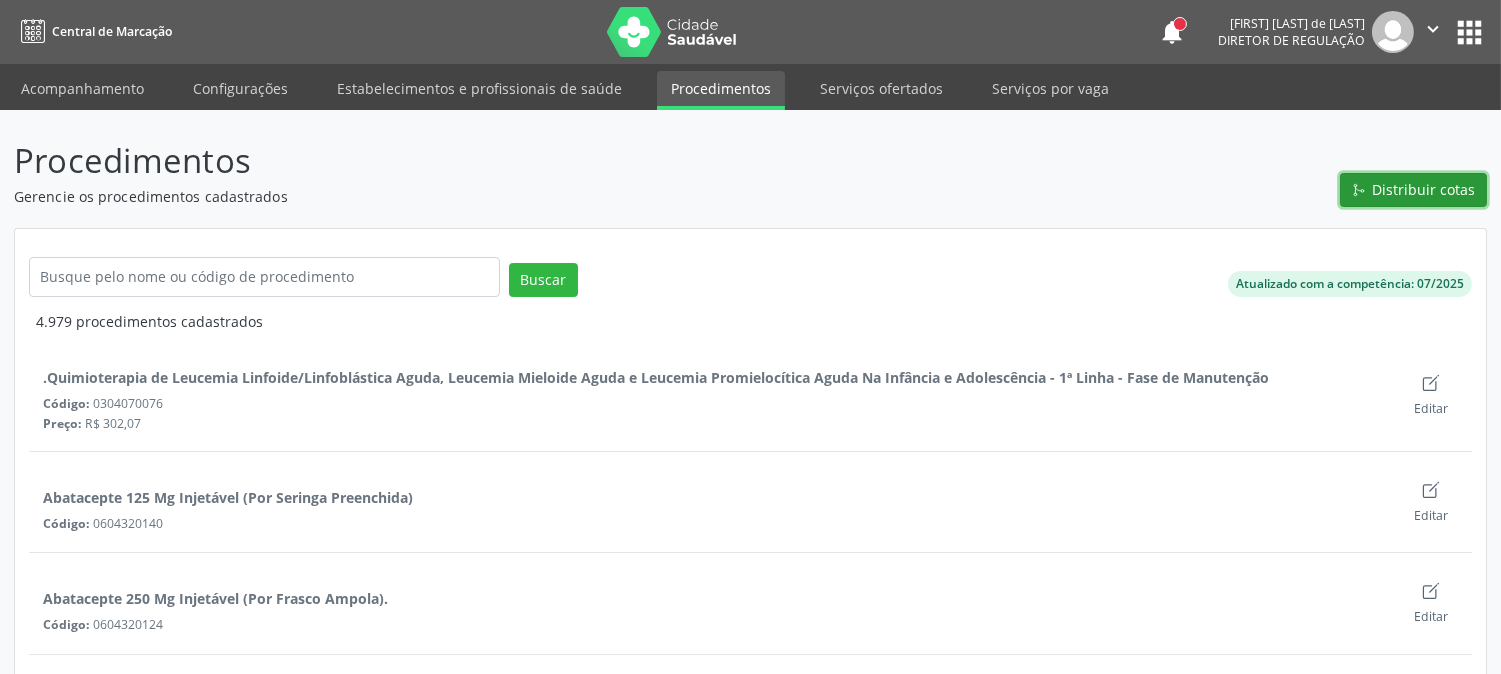 click on "Distribuir cotas" at bounding box center (1413, 190) 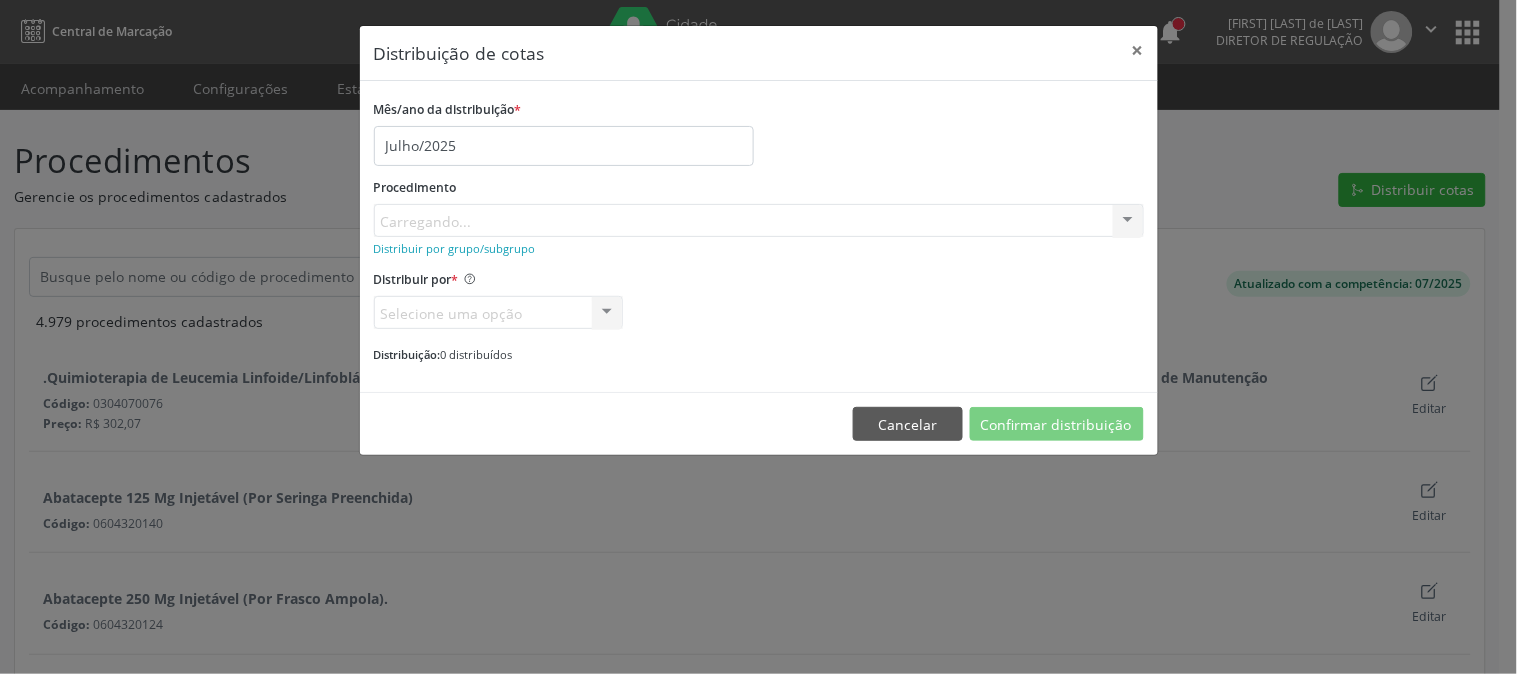 click on "Procedimento
Carregando...
No elements found. Consider changing the search query.   List is empty." at bounding box center [759, 205] 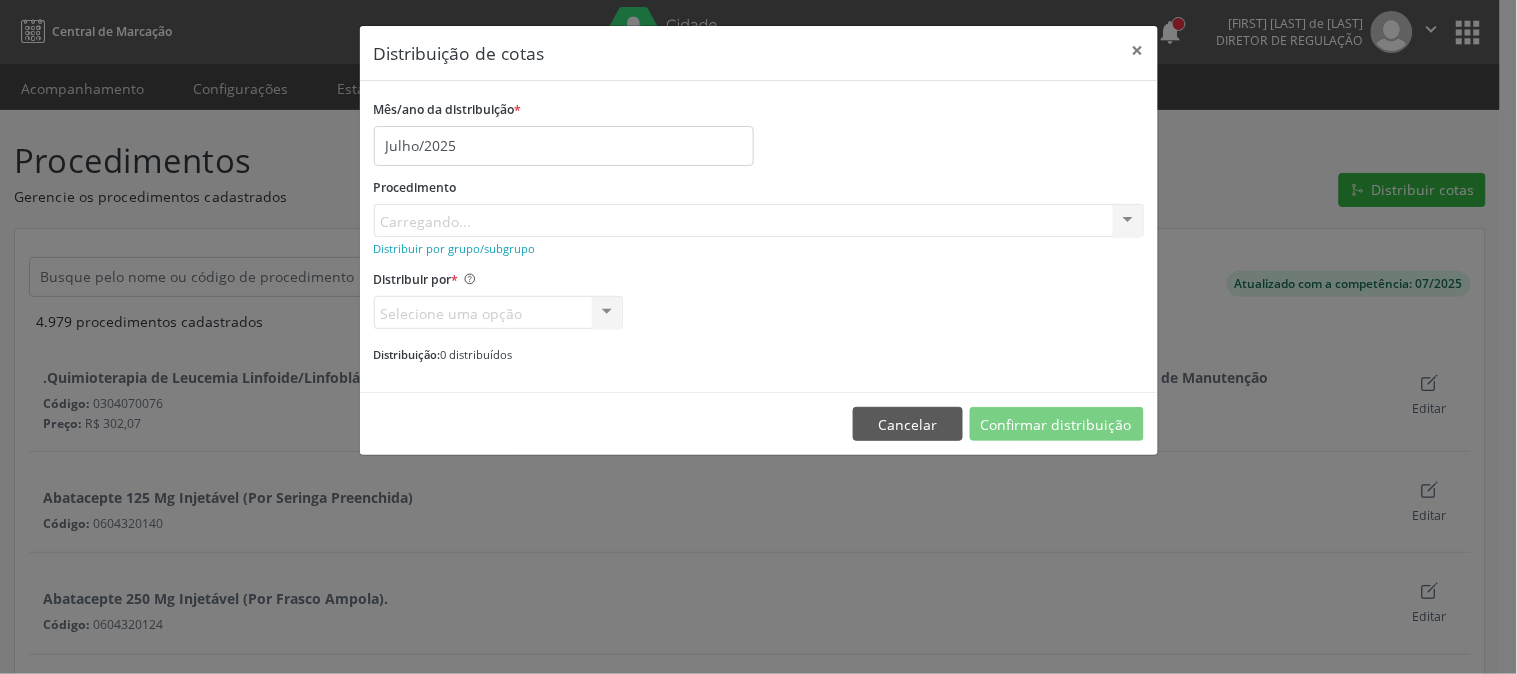 click on "Procedimento
Carregando...
No elements found. Consider changing the search query.   List is empty." at bounding box center [759, 205] 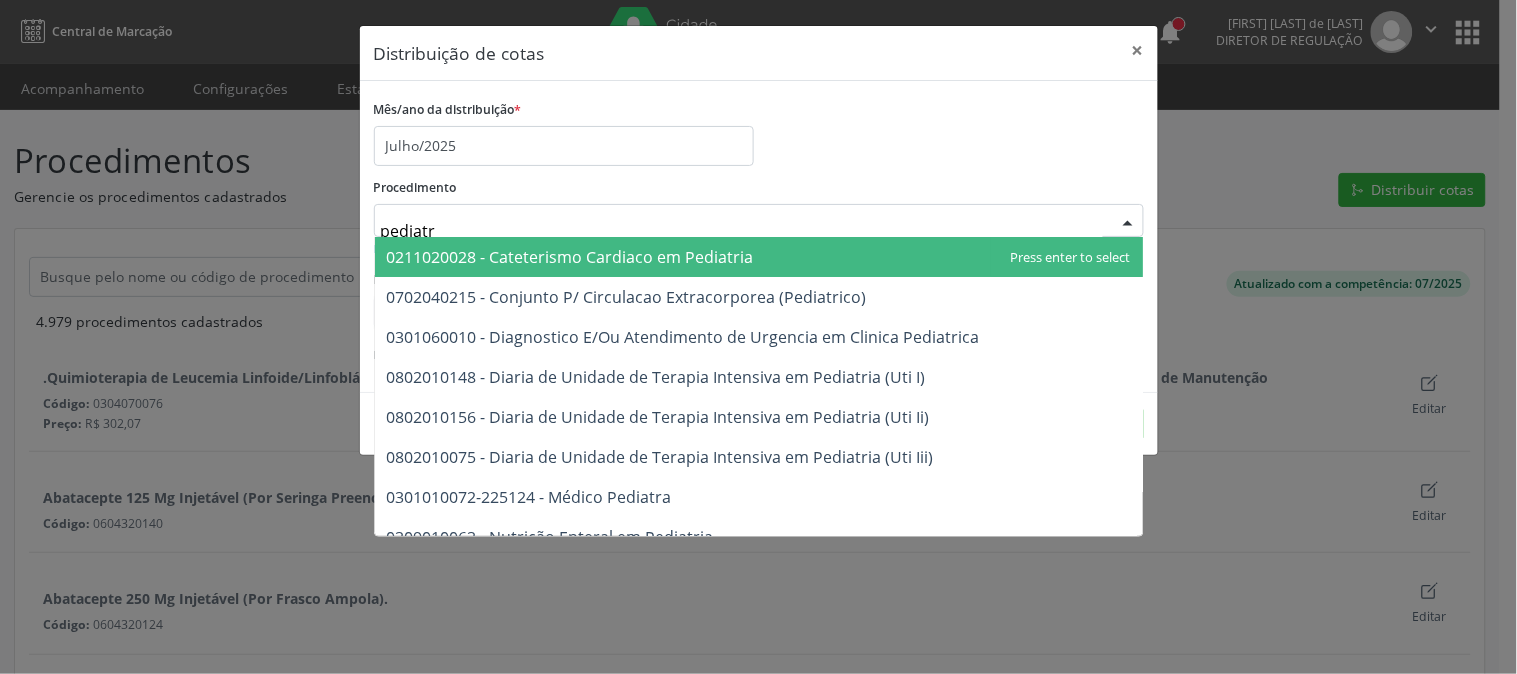 type on "pediatra" 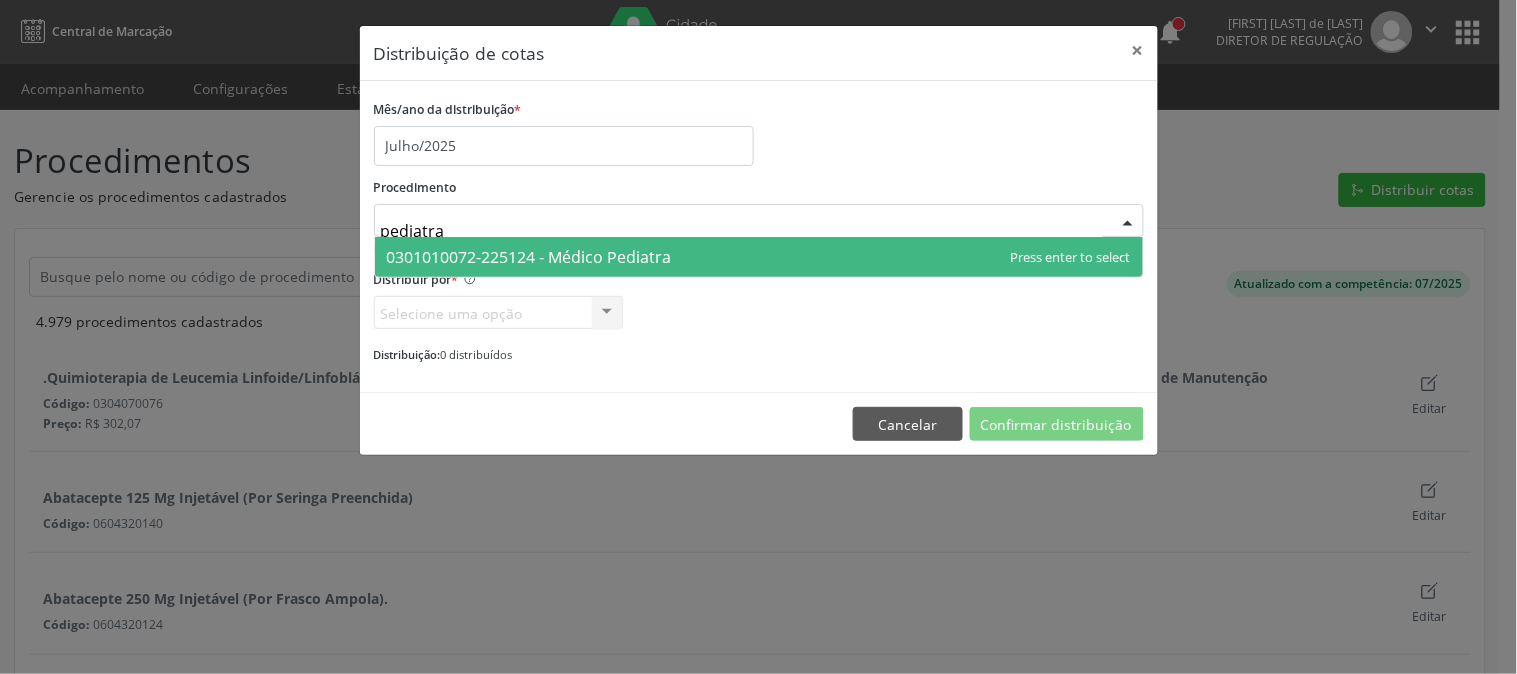 click on "0301010072-225124 - Médico Pediatra" at bounding box center [529, 257] 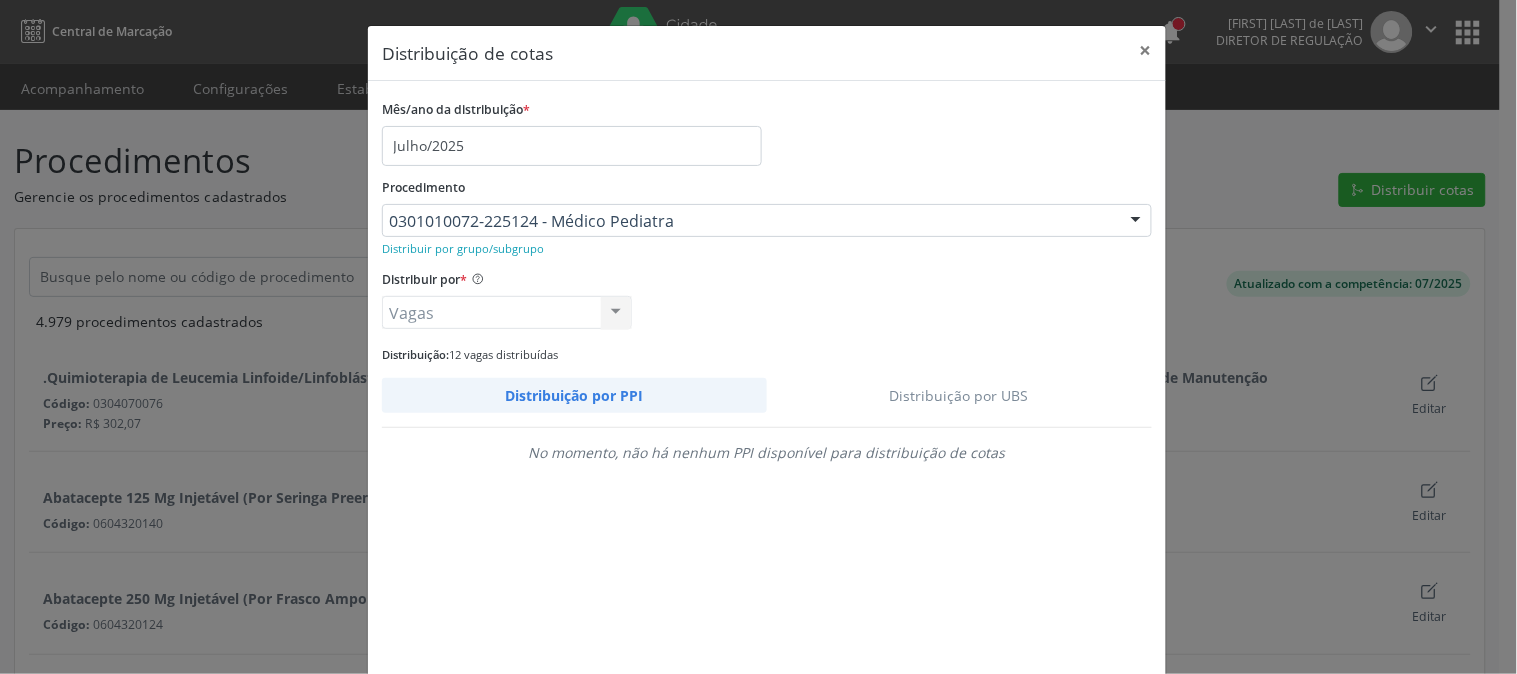 click on "Distribuição por UBS" at bounding box center (960, 395) 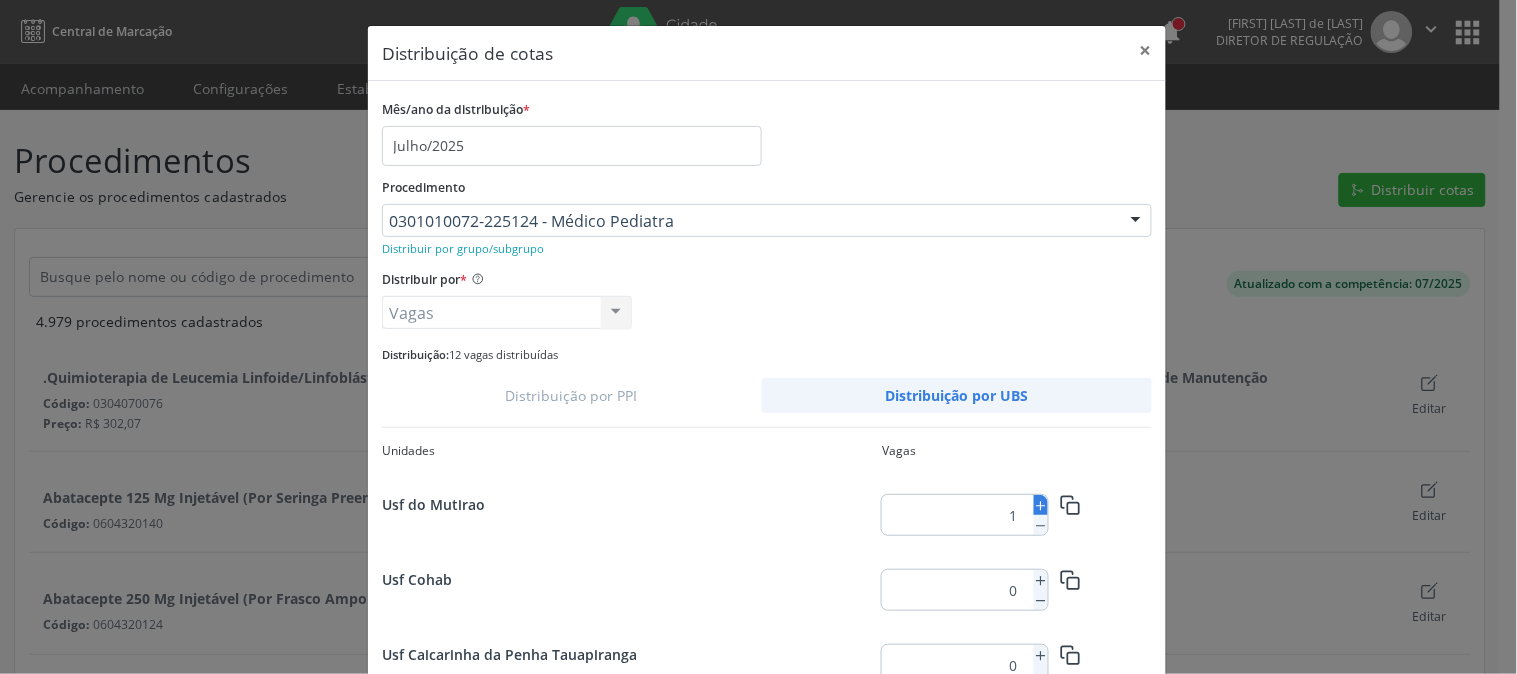 click 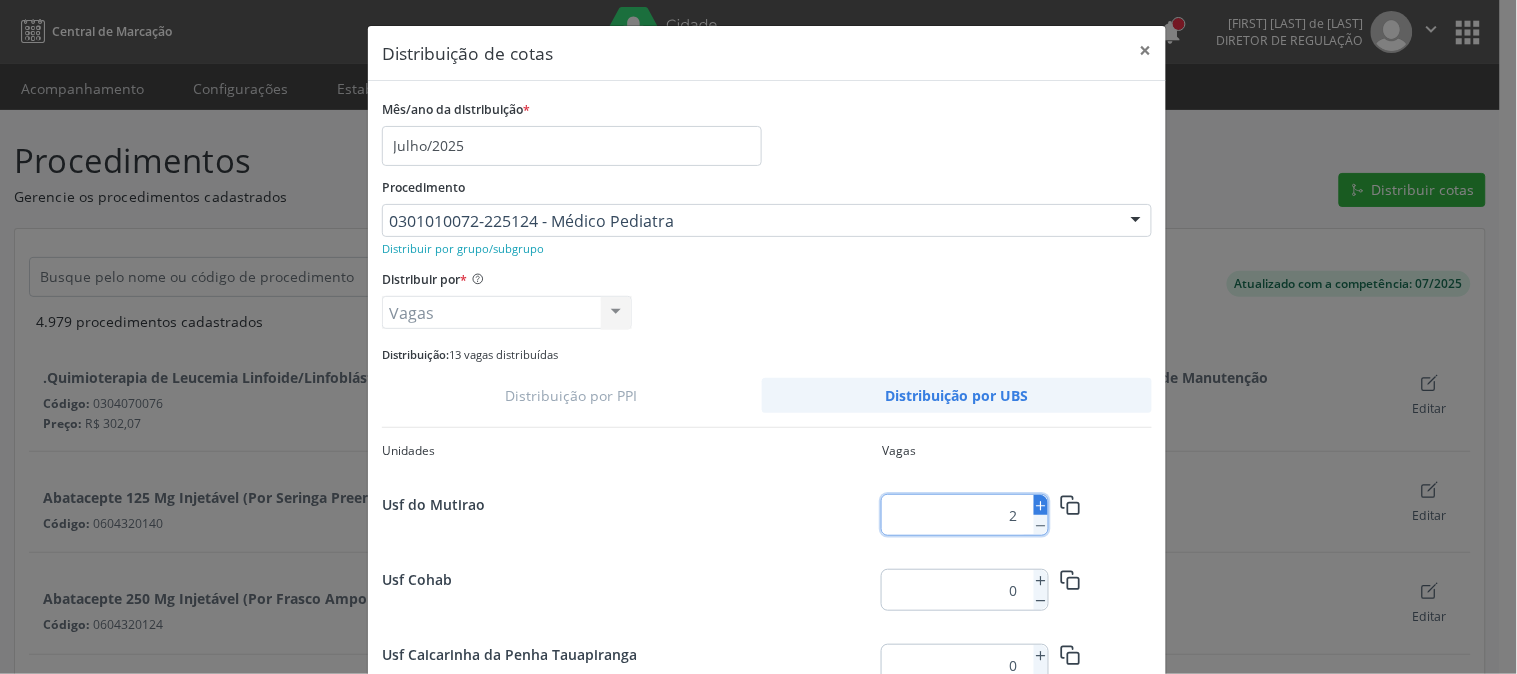 click 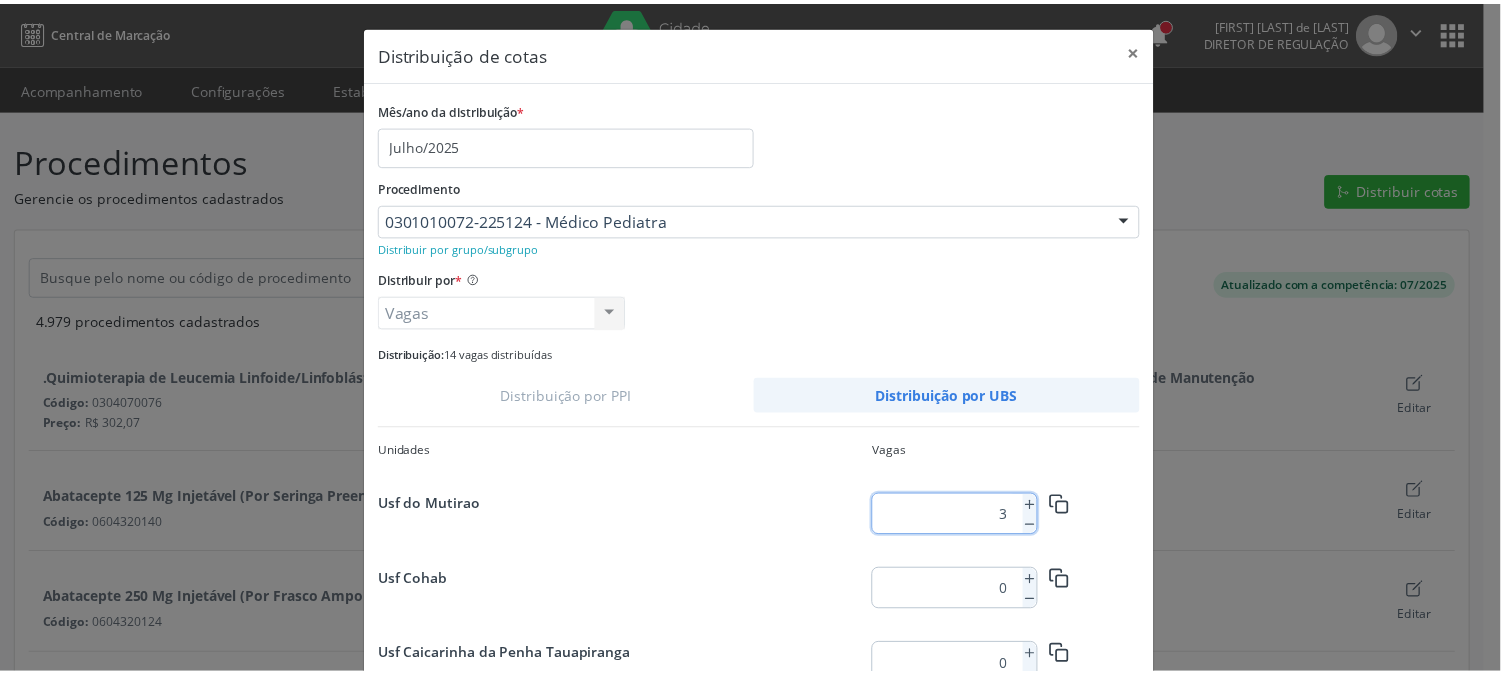 scroll, scrollTop: 145, scrollLeft: 0, axis: vertical 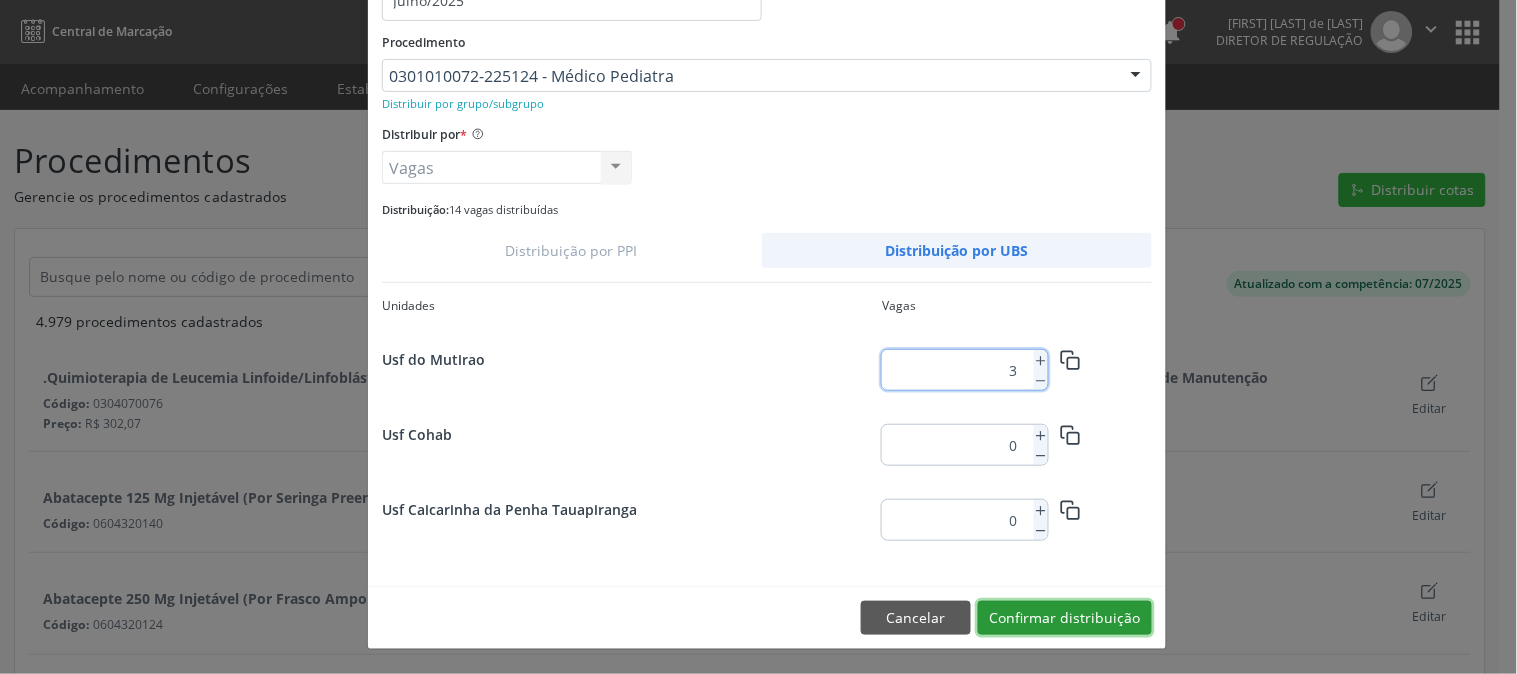 click on "Confirmar distribuição" at bounding box center [1065, 618] 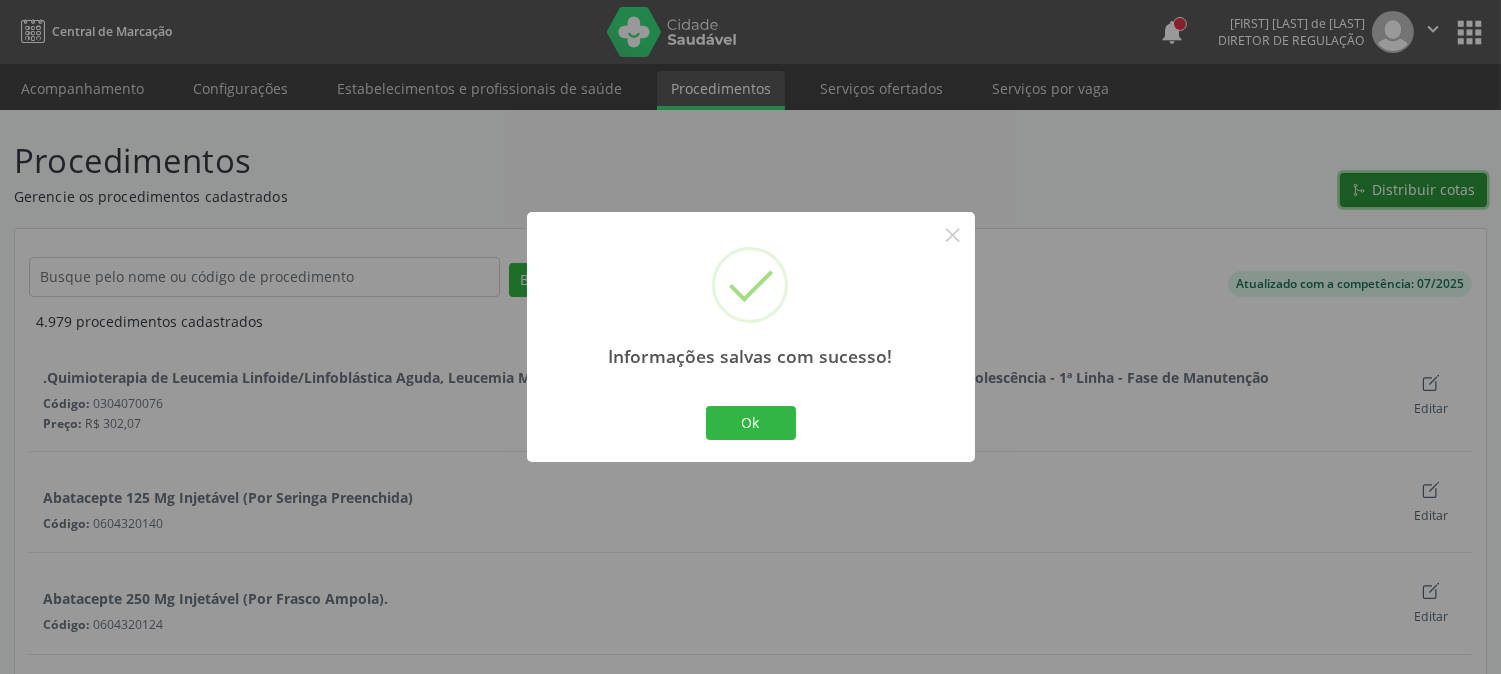 scroll, scrollTop: 0, scrollLeft: 0, axis: both 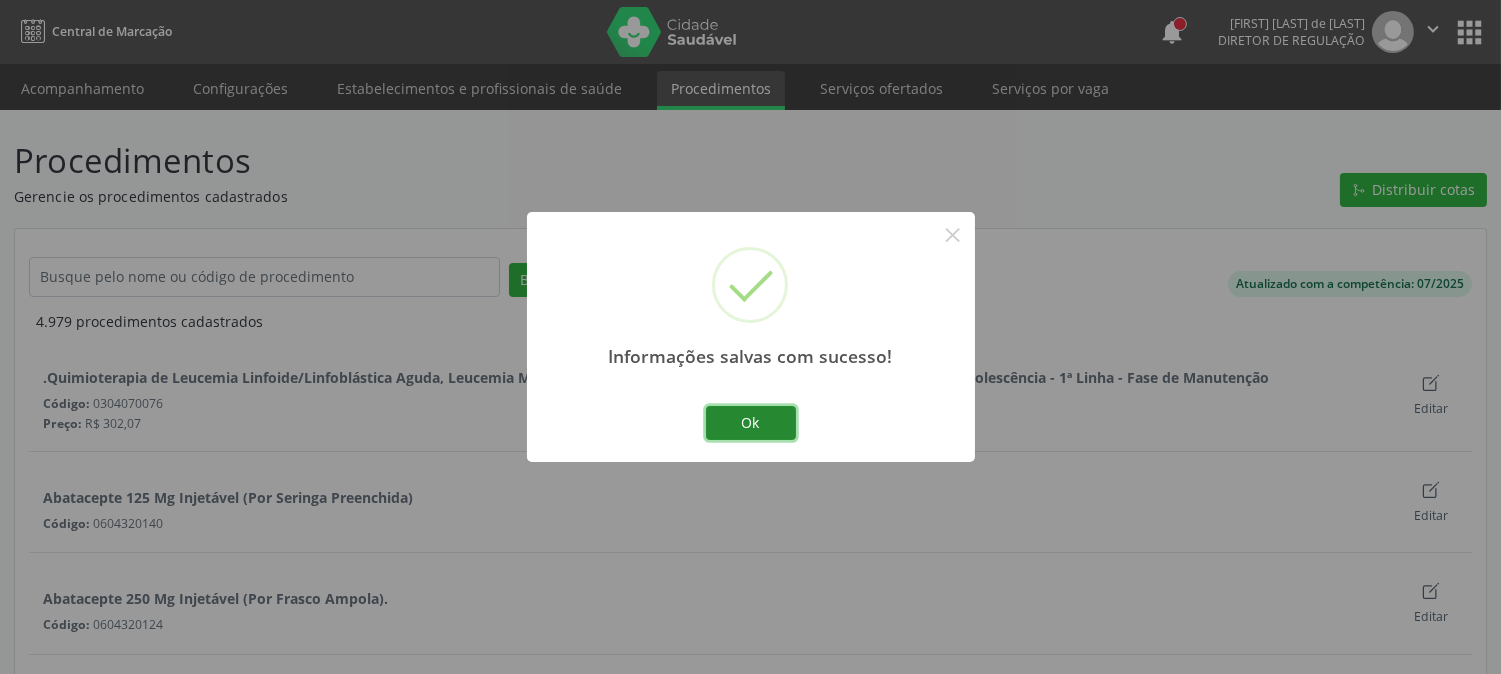 click on "Ok" at bounding box center (751, 423) 